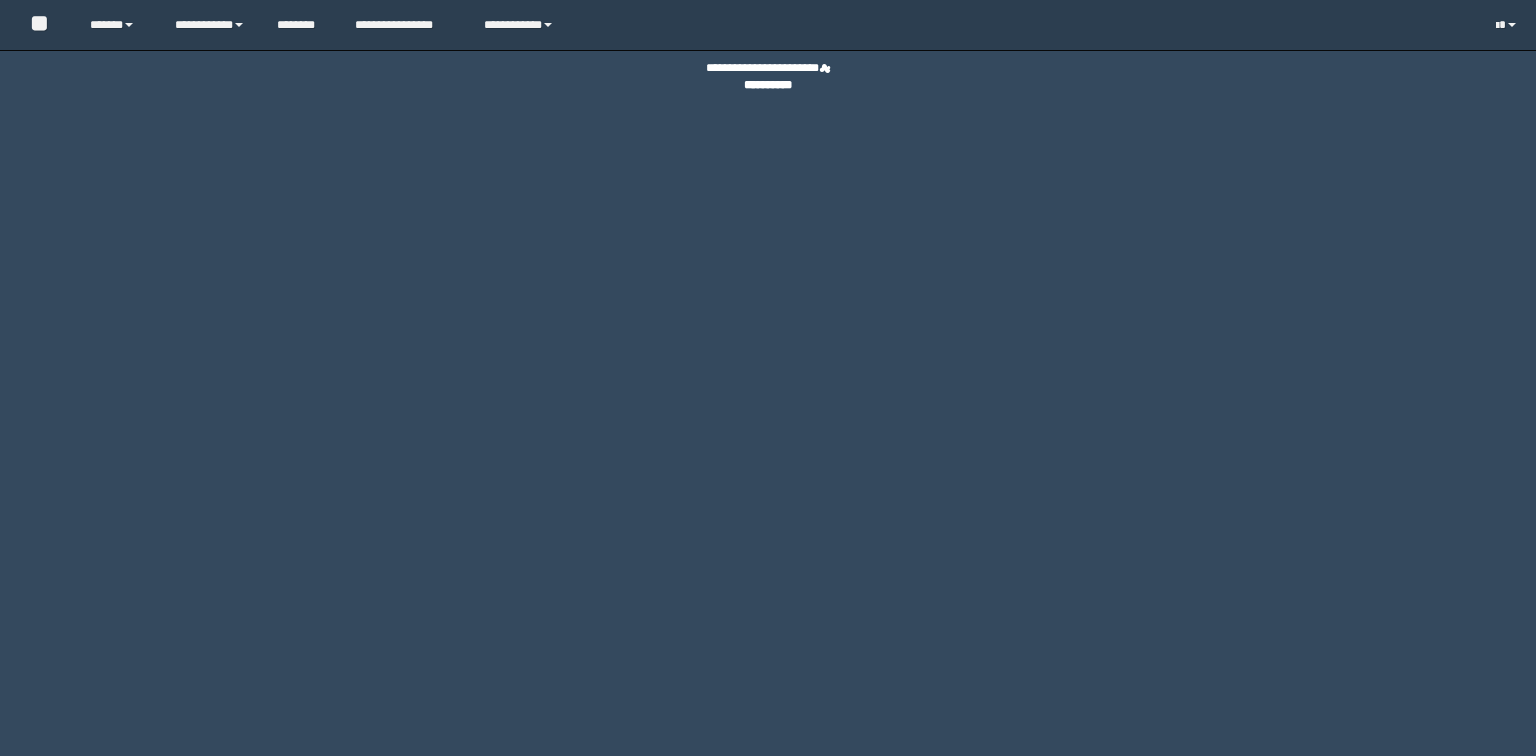 scroll, scrollTop: 0, scrollLeft: 0, axis: both 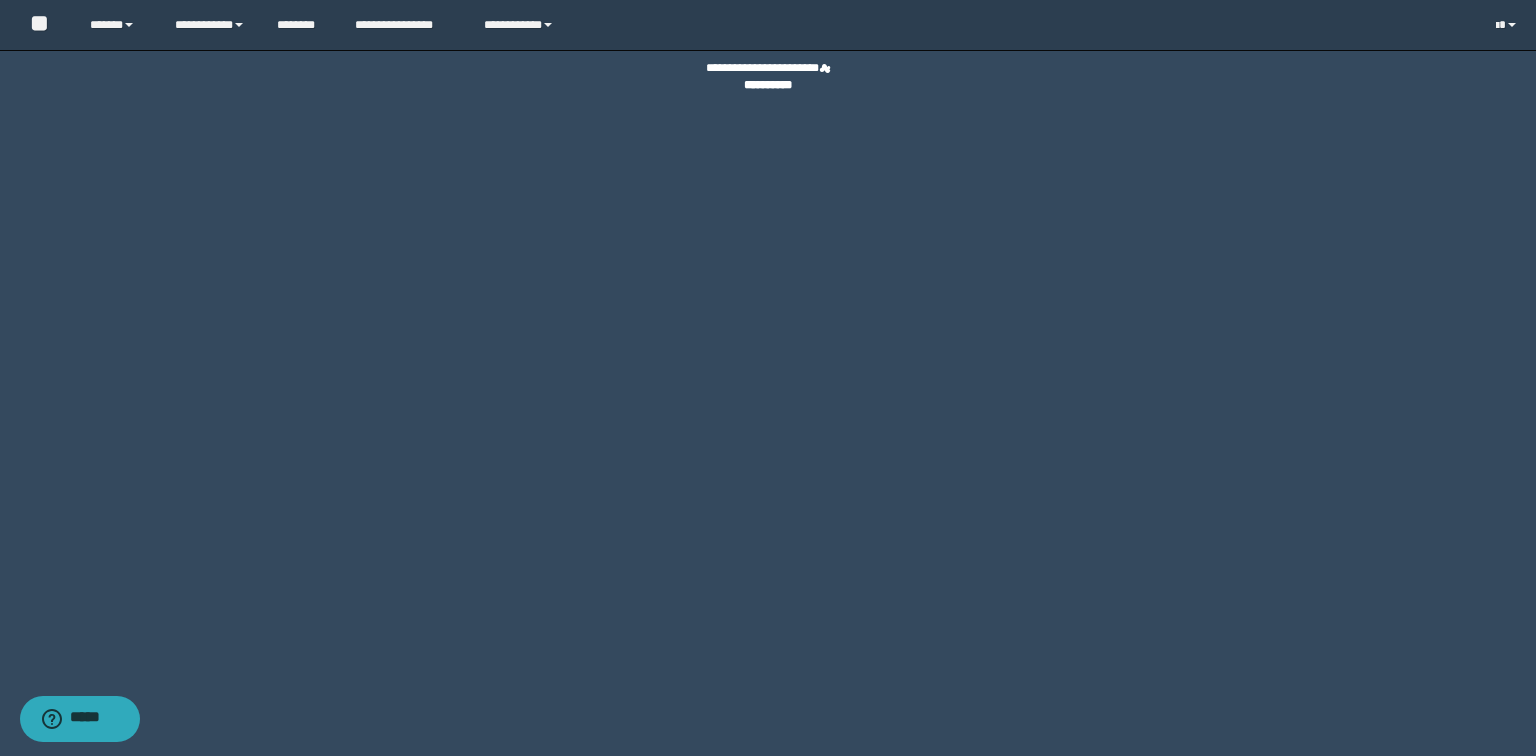 click on "**********" at bounding box center [768, 378] 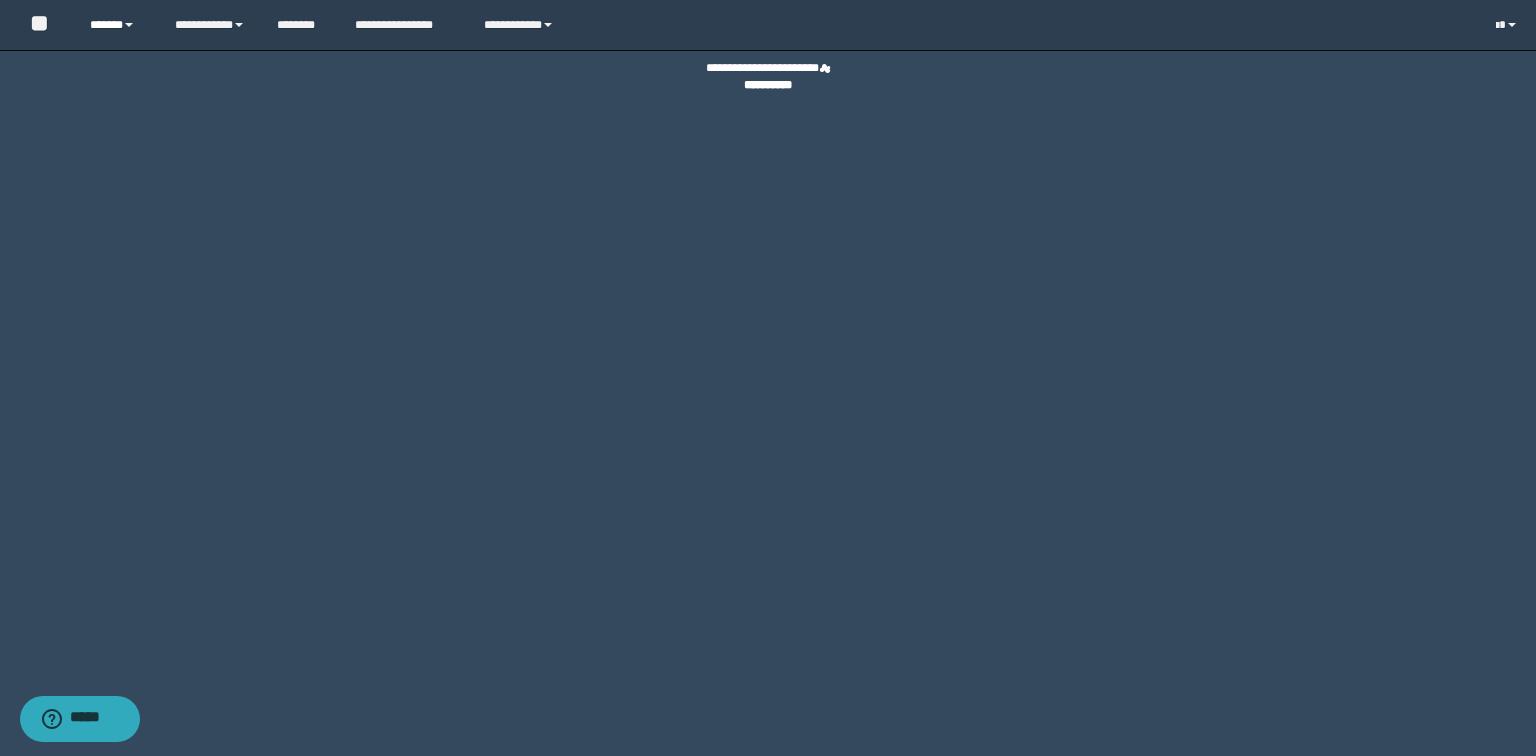 click on "******" at bounding box center [117, 25] 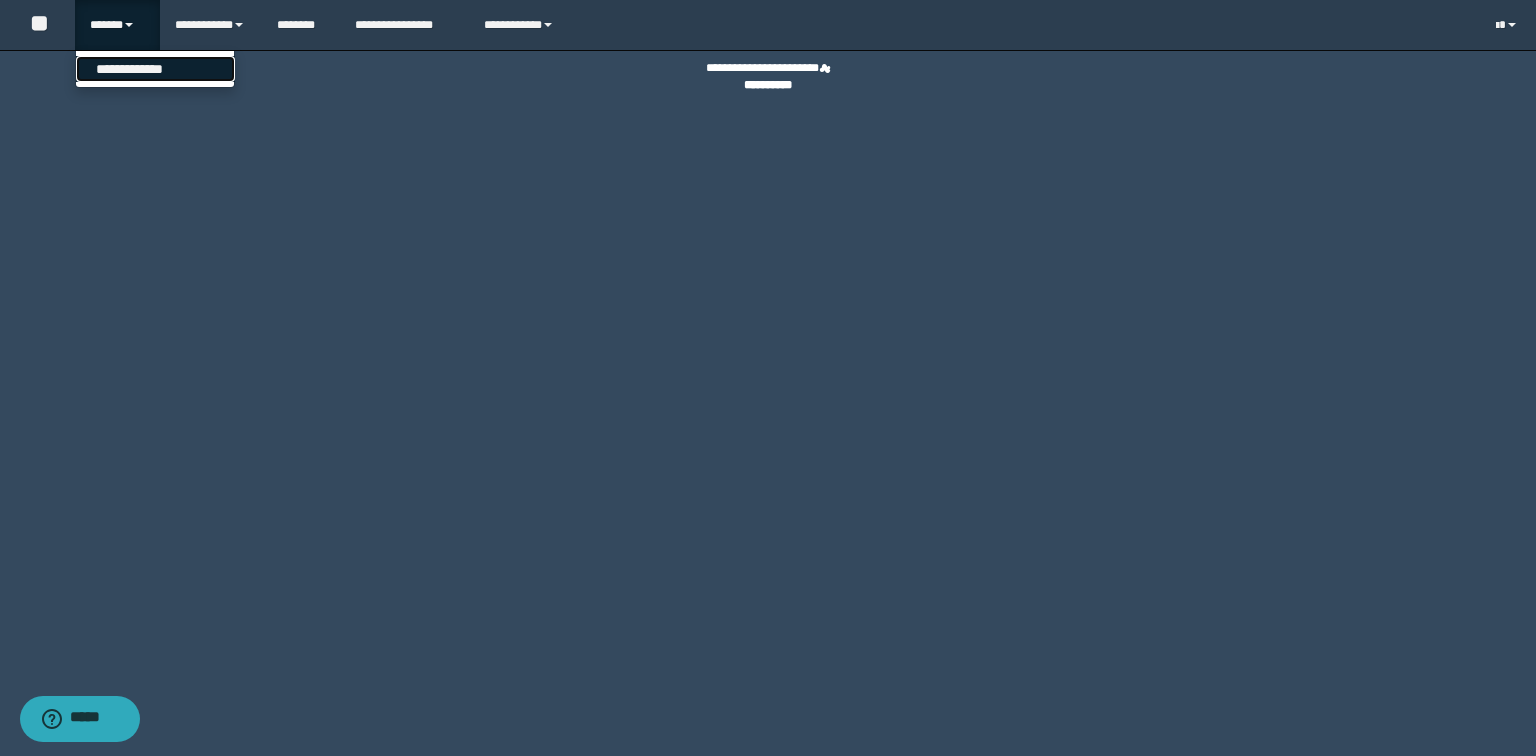 click on "**********" at bounding box center (155, 69) 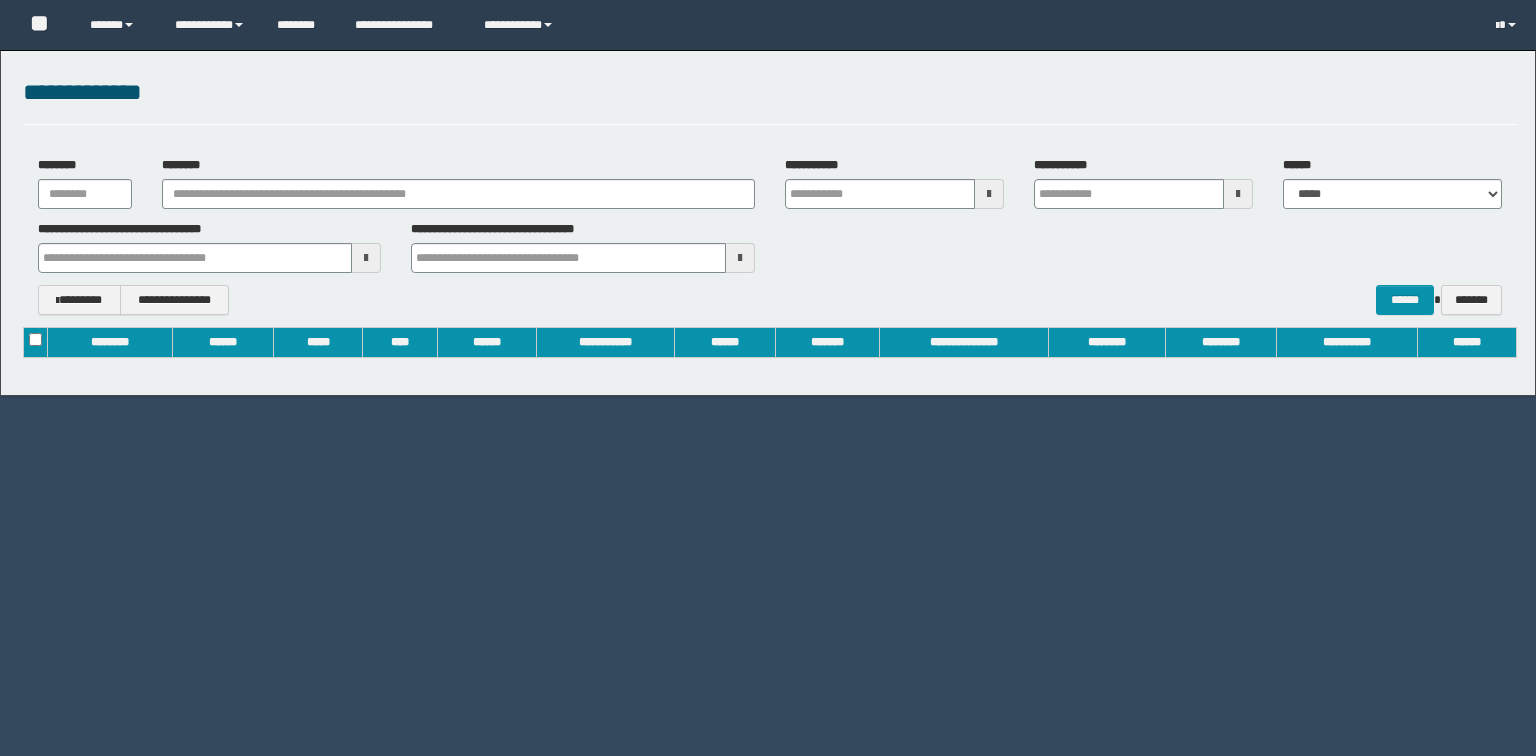 scroll, scrollTop: 0, scrollLeft: 0, axis: both 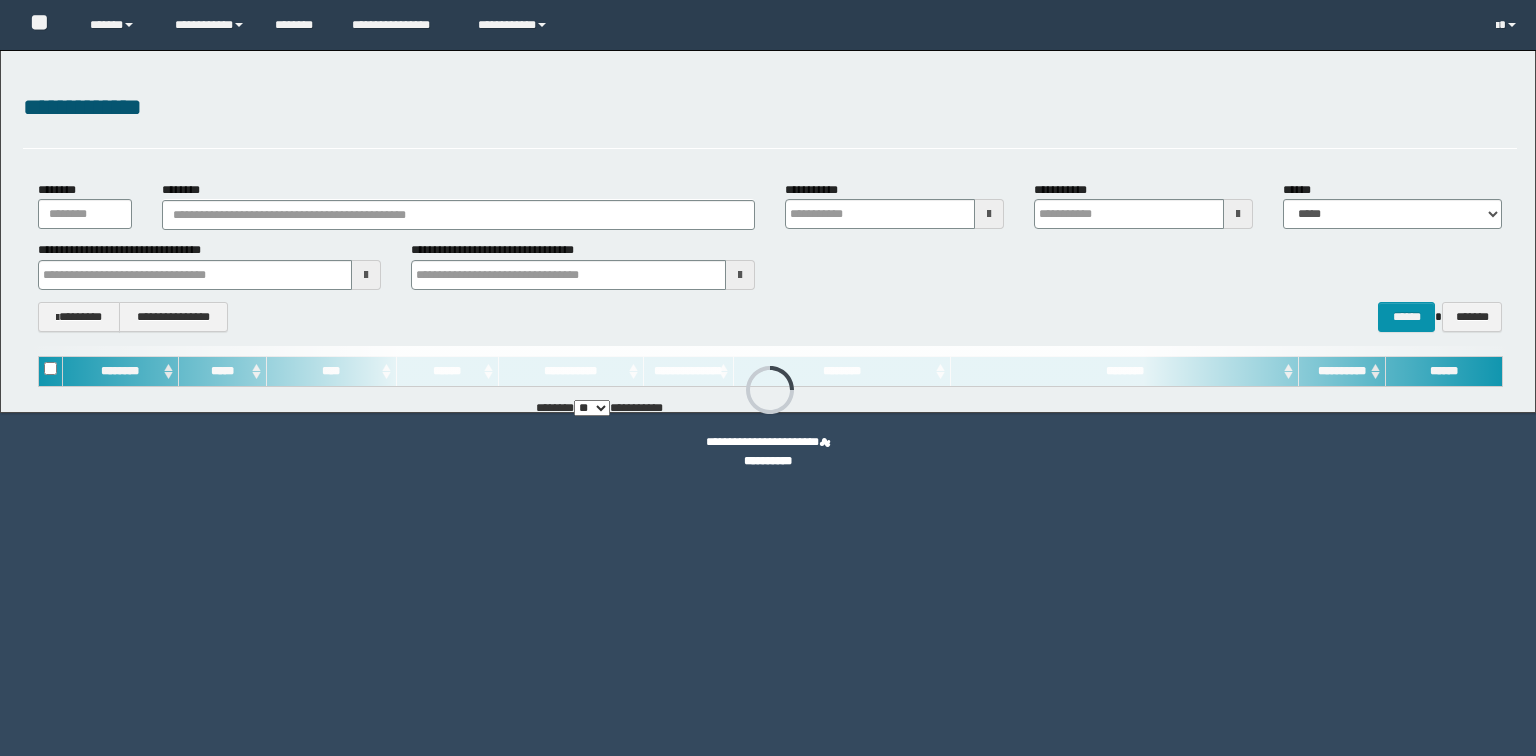 type on "**********" 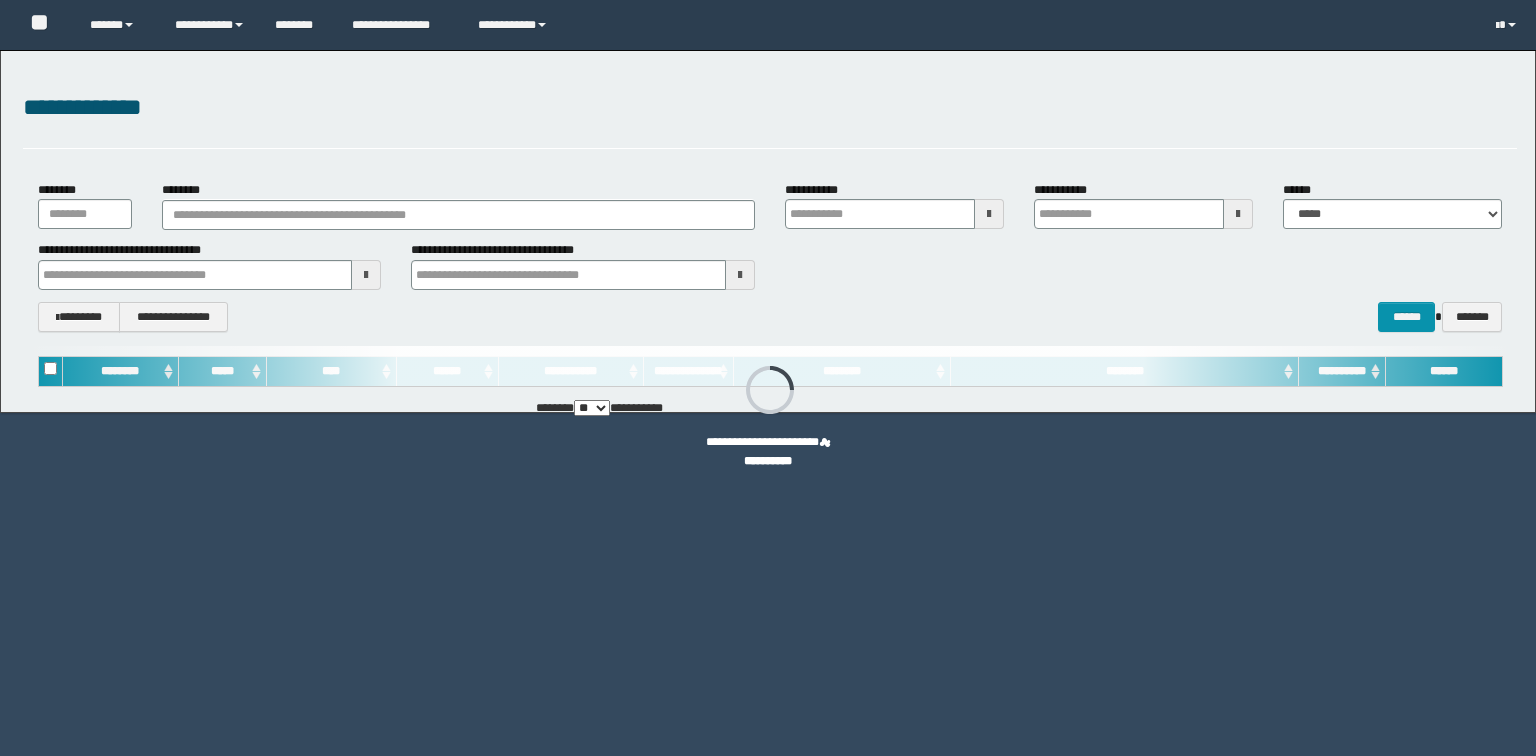 type on "**********" 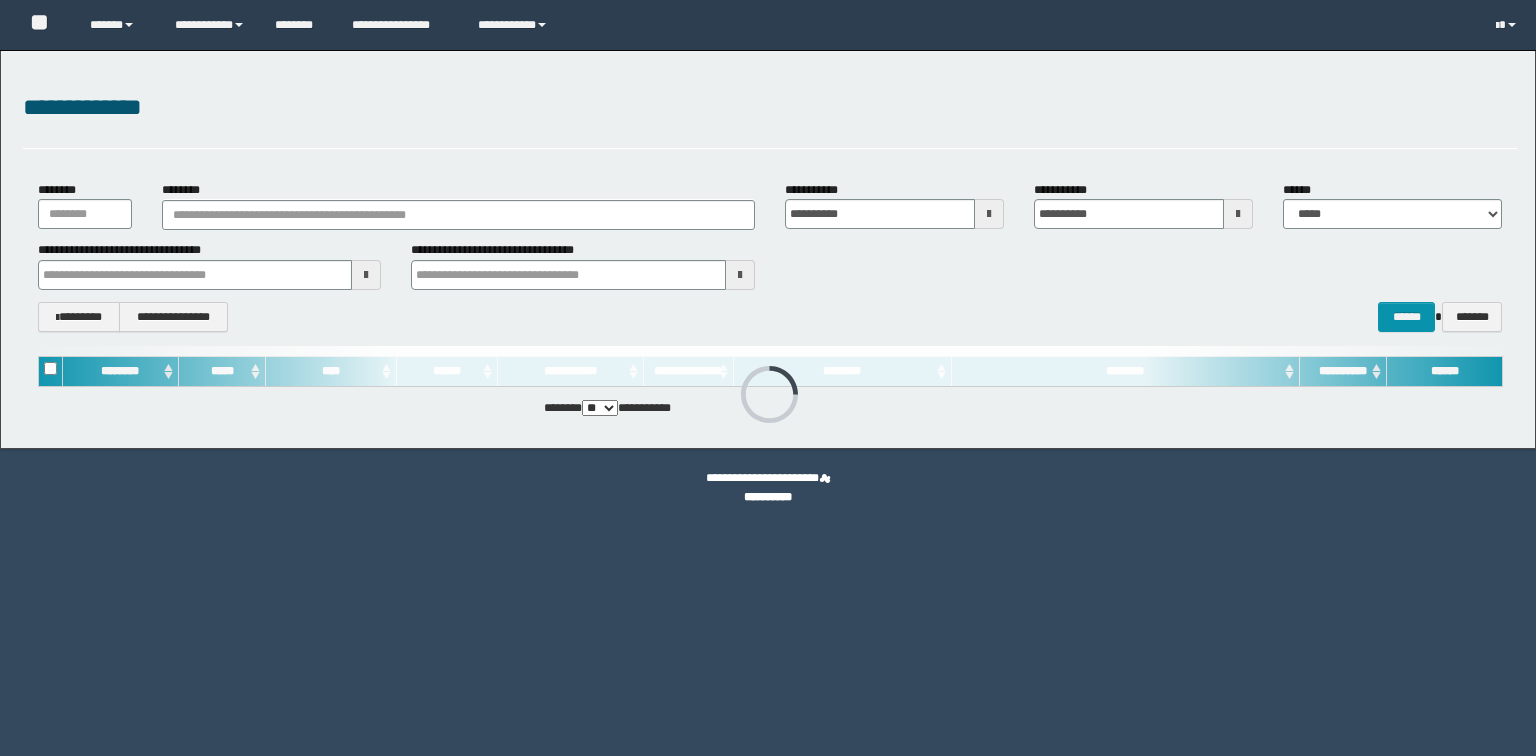 scroll, scrollTop: 0, scrollLeft: 0, axis: both 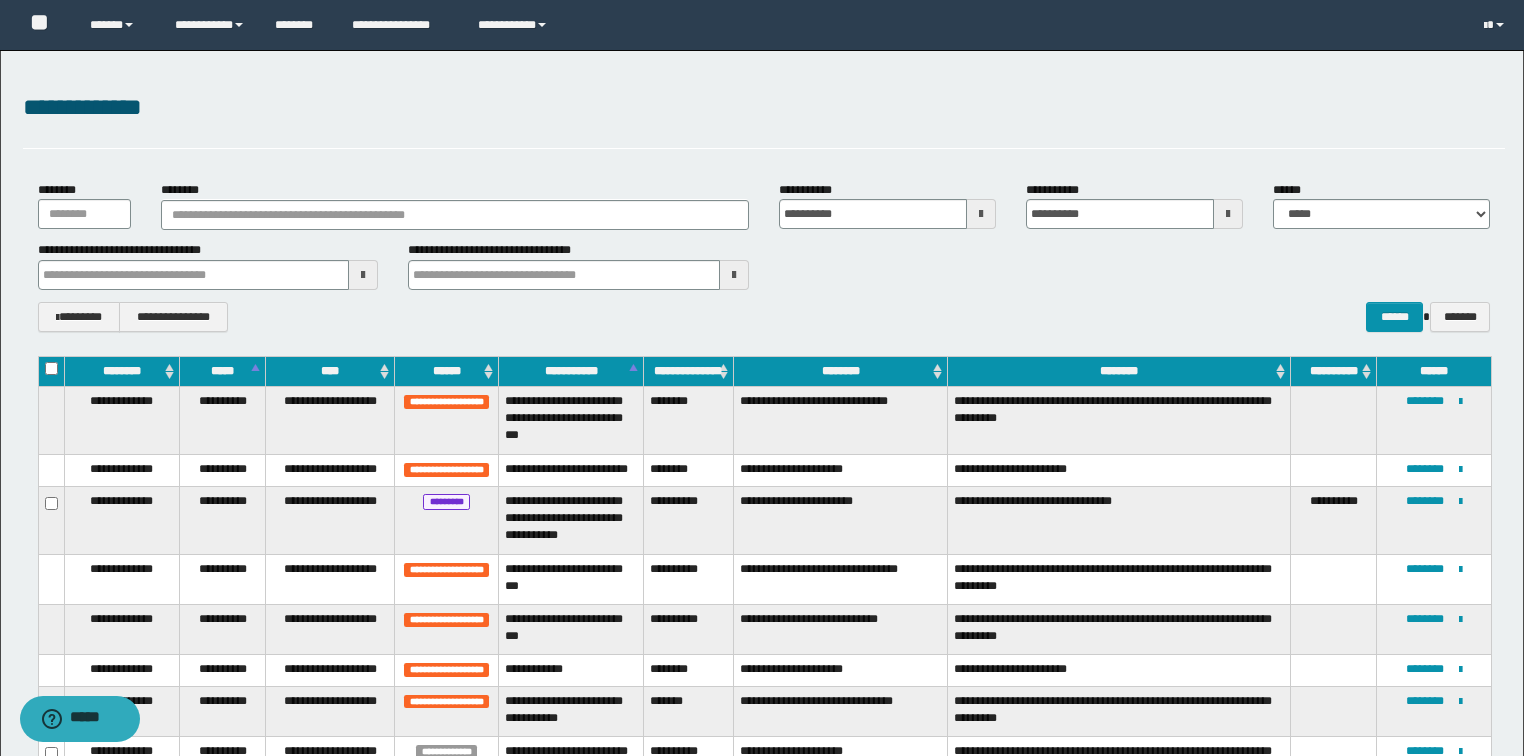 type 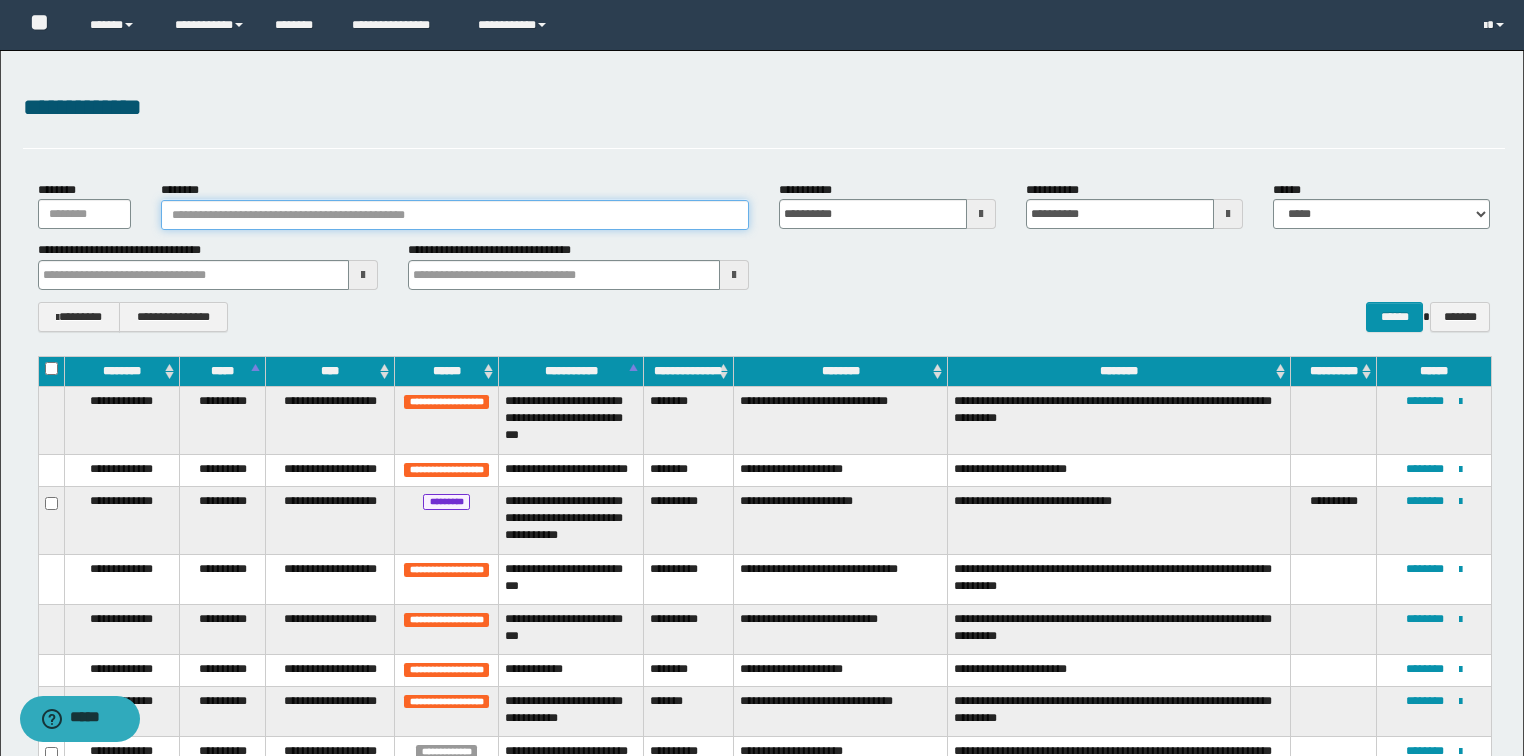 click on "********" at bounding box center [455, 215] 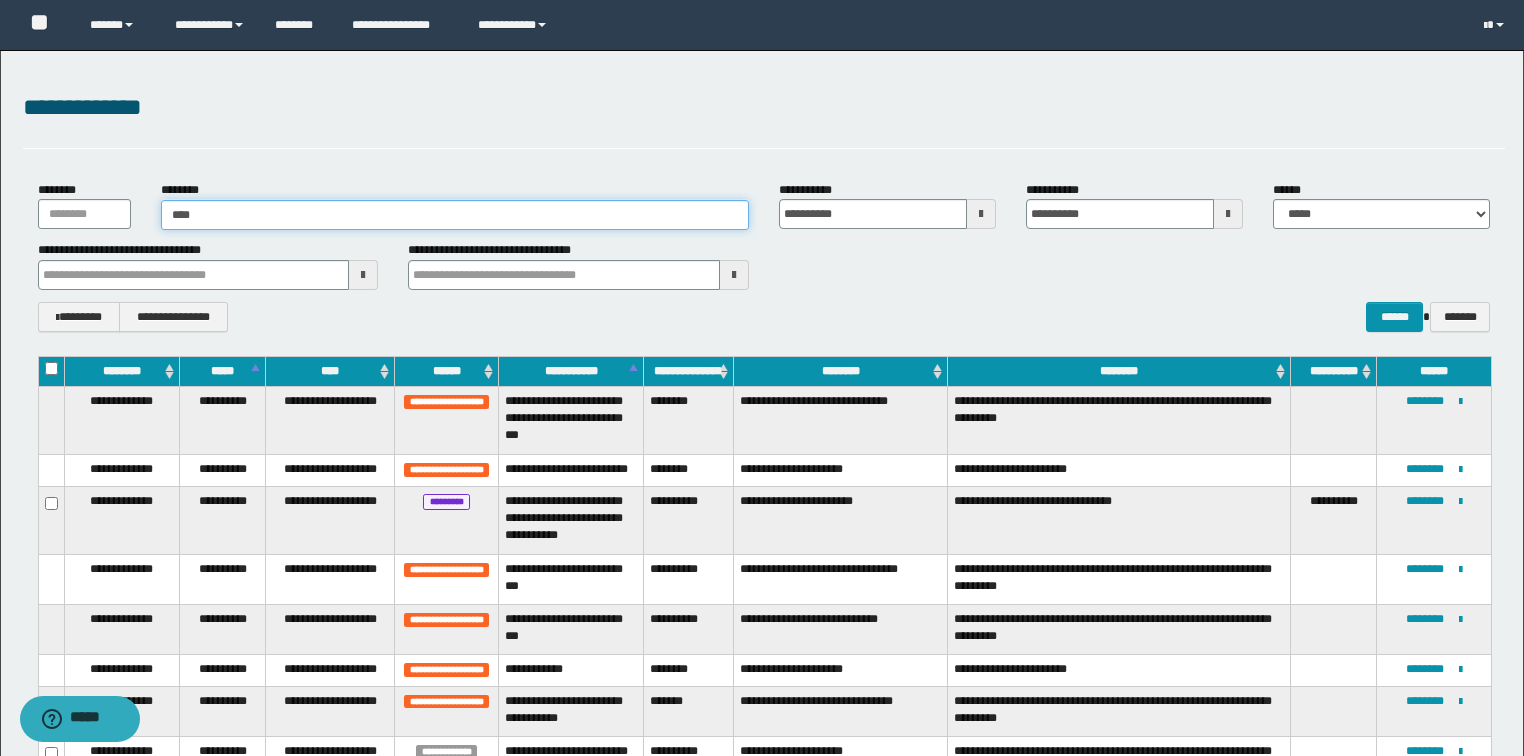 type on "*****" 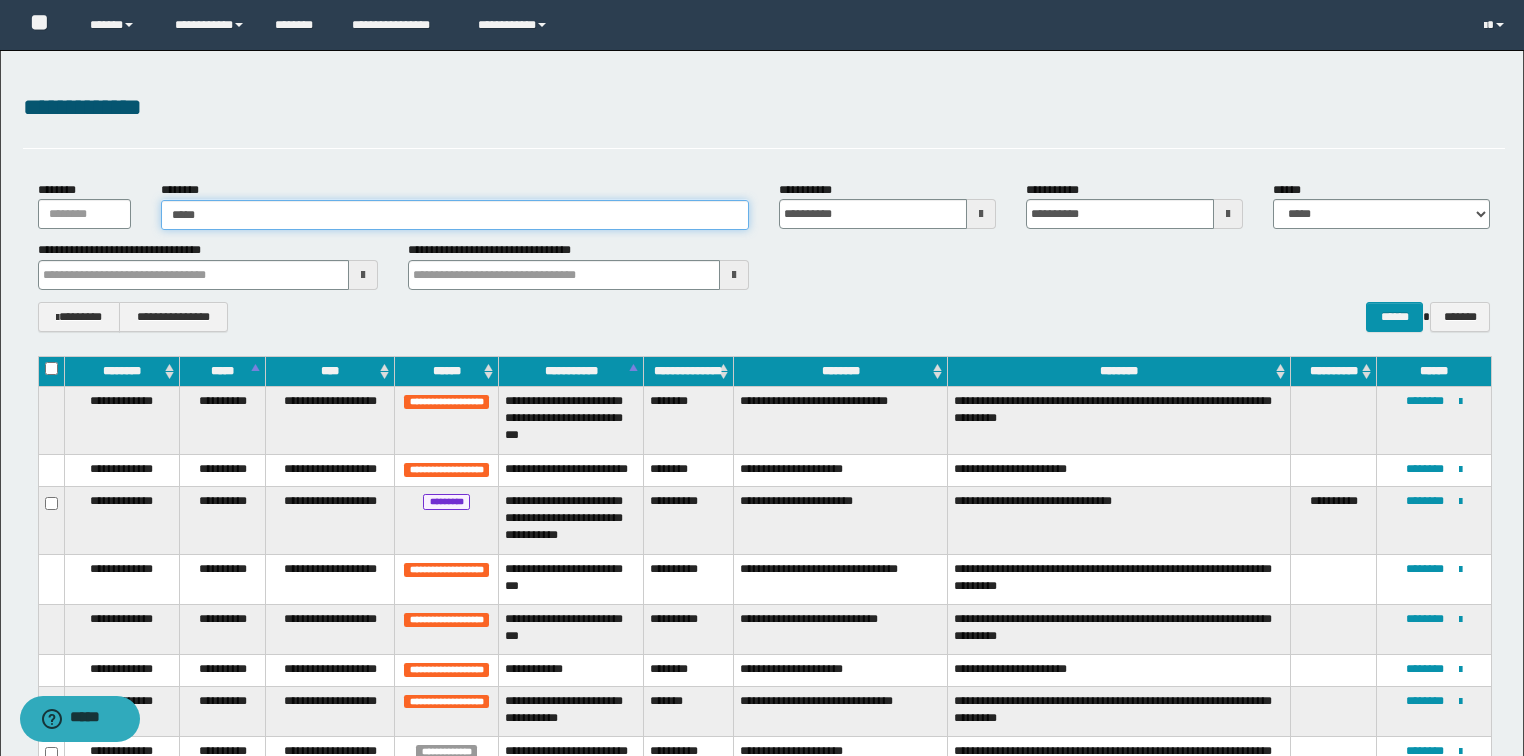 type on "*****" 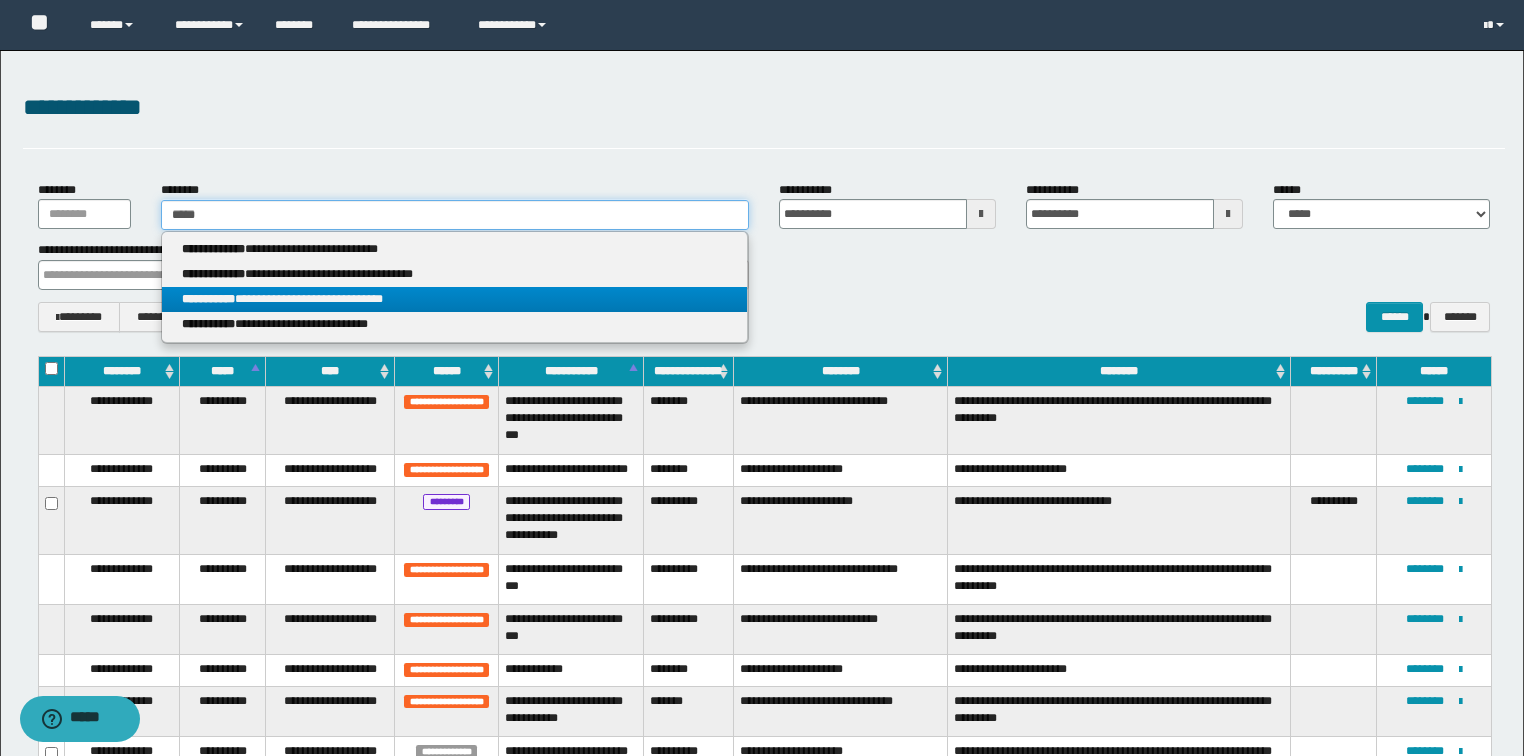 type on "*****" 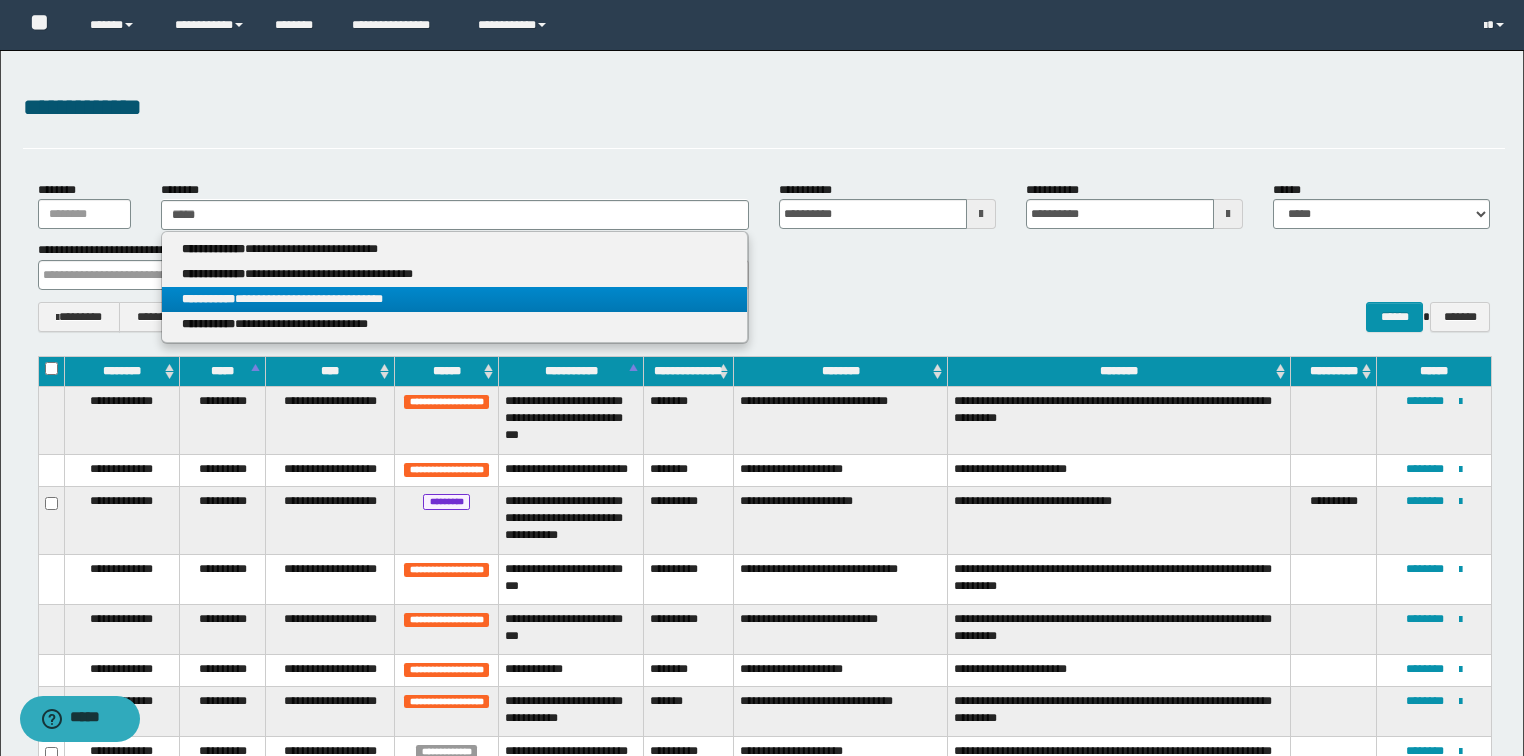 click on "**********" at bounding box center (454, 299) 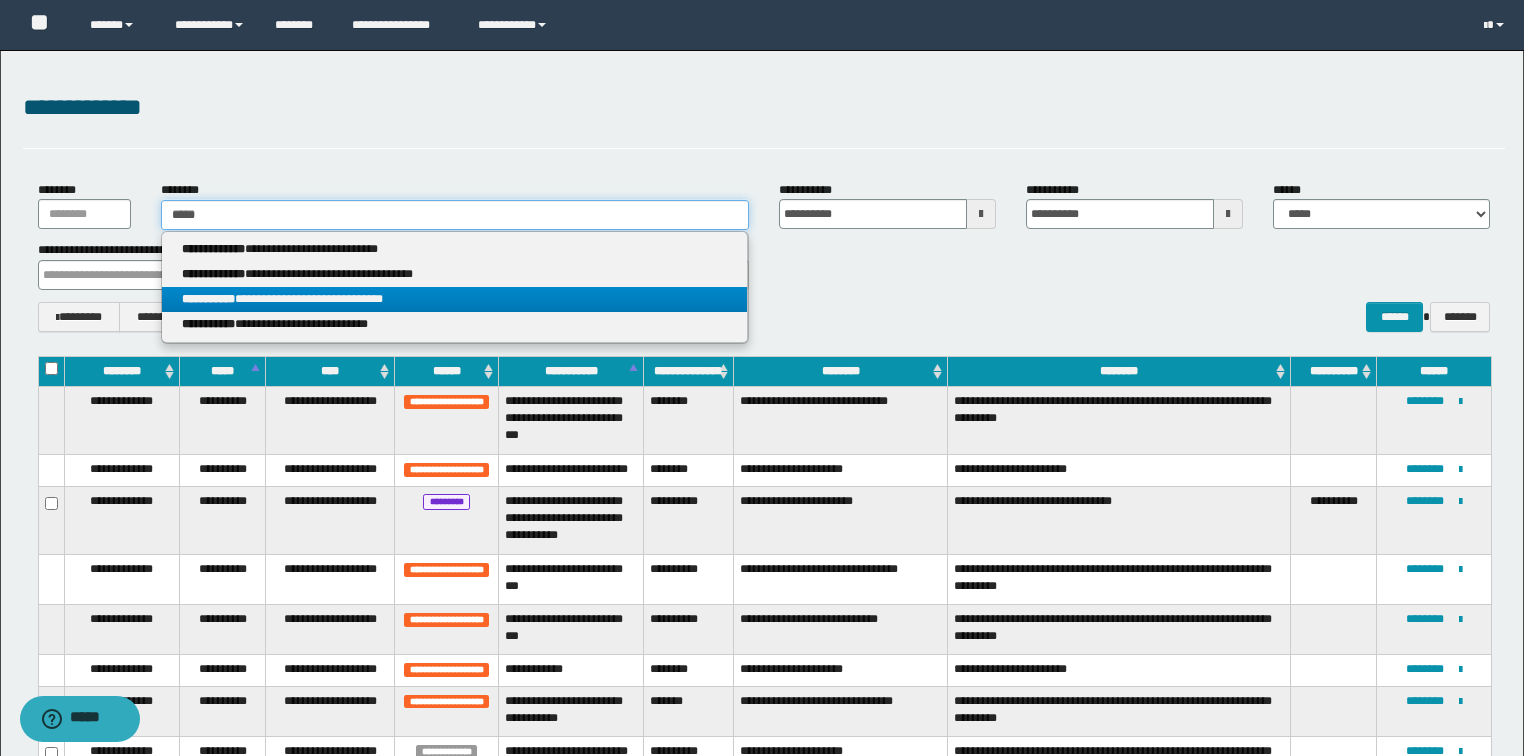 type 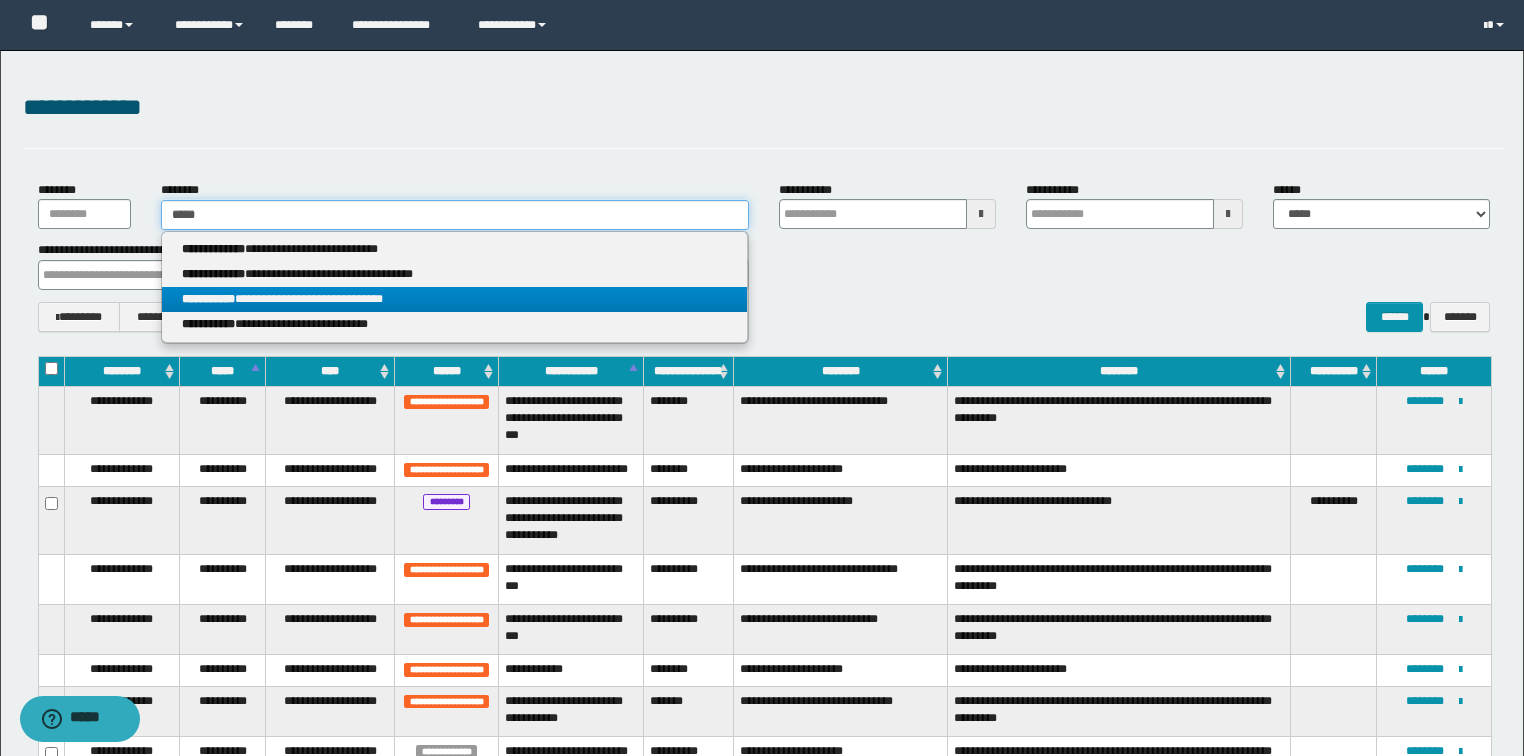 type 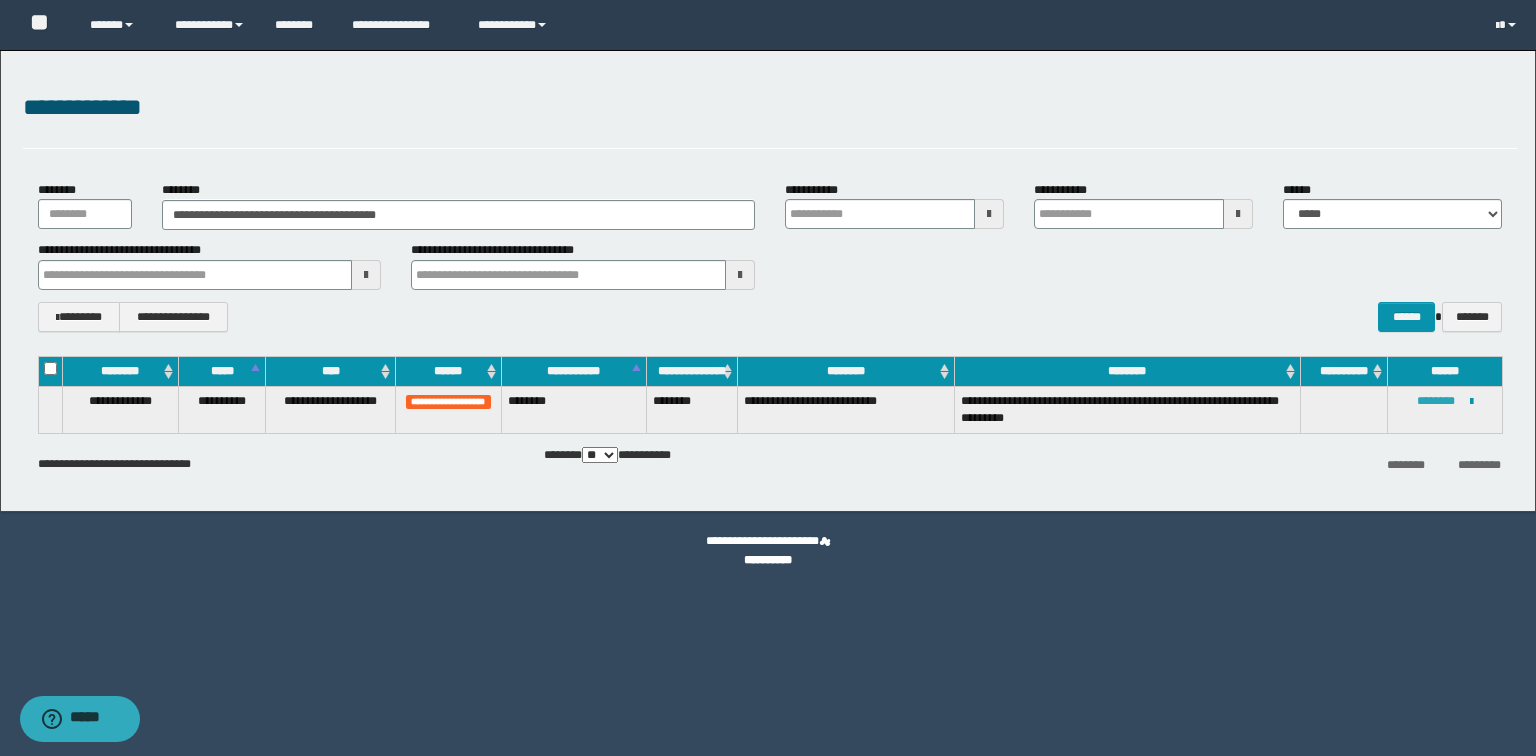 click on "********" at bounding box center (1436, 401) 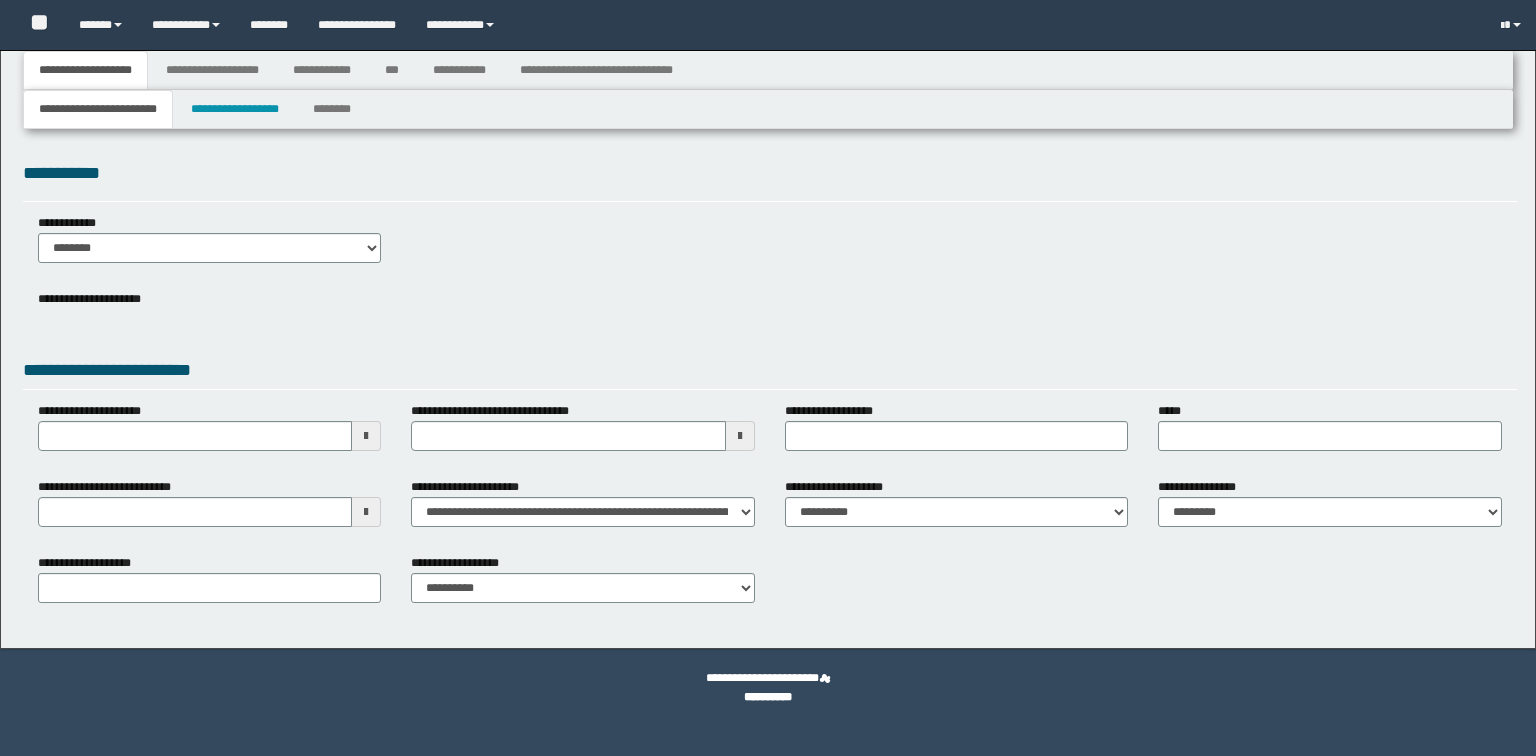 scroll, scrollTop: 0, scrollLeft: 0, axis: both 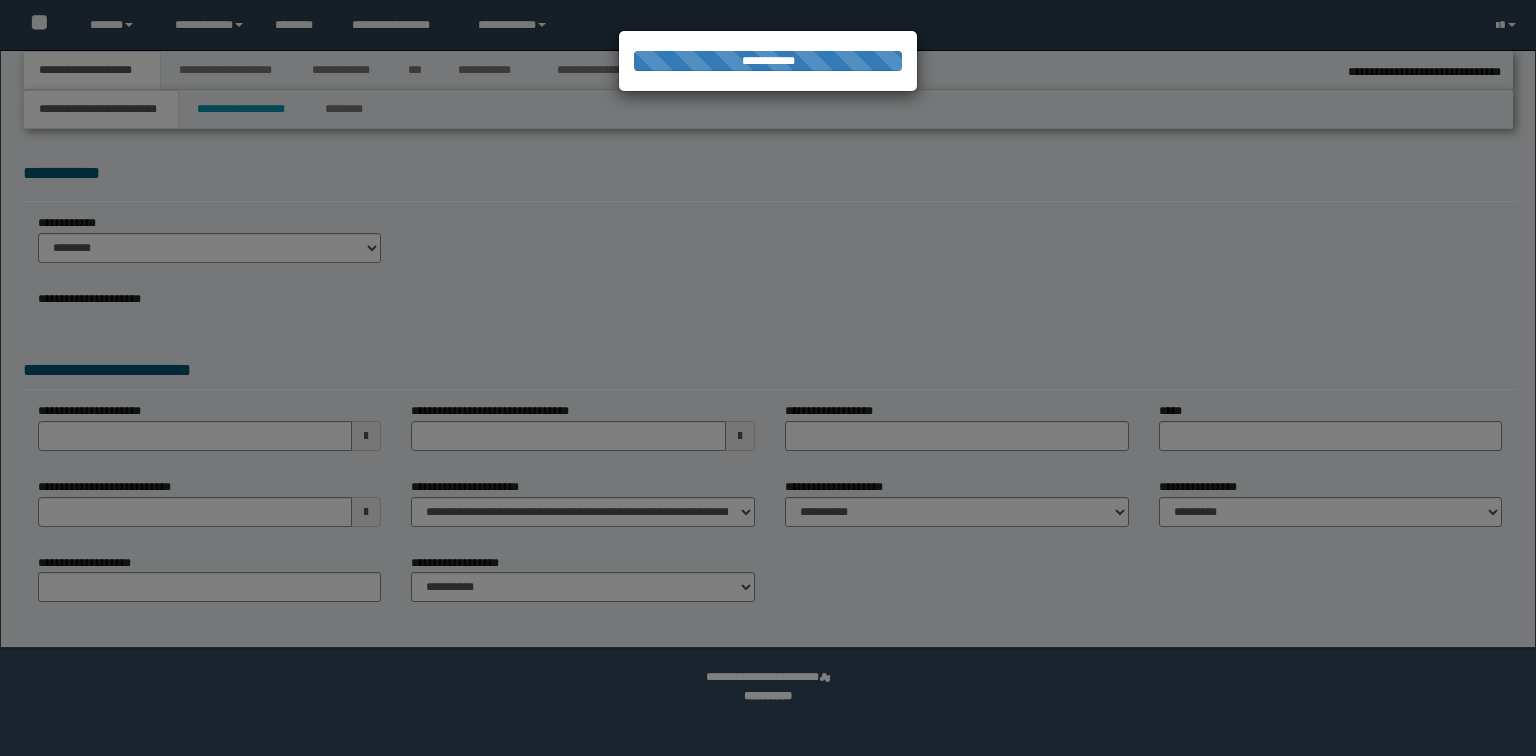 select on "*" 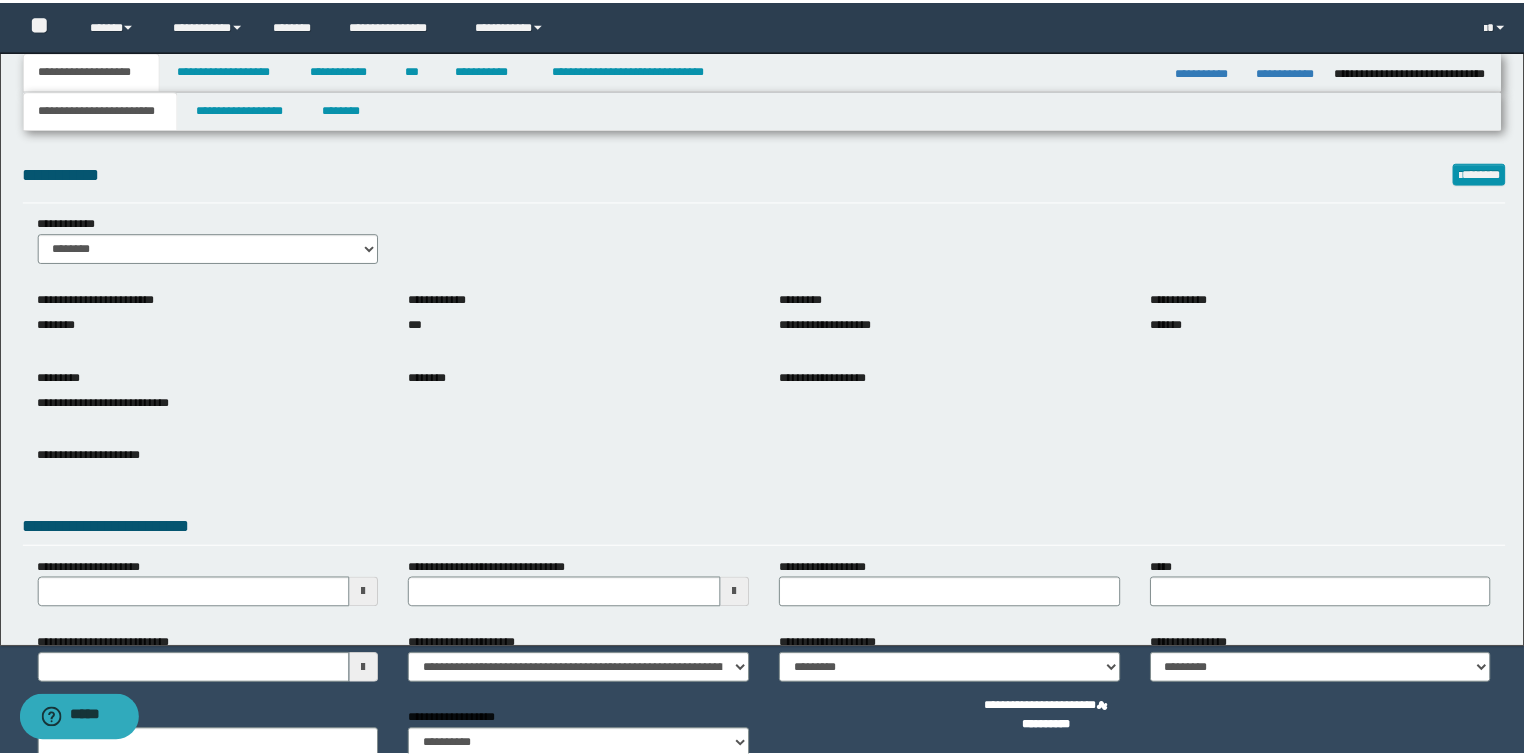 scroll, scrollTop: 0, scrollLeft: 0, axis: both 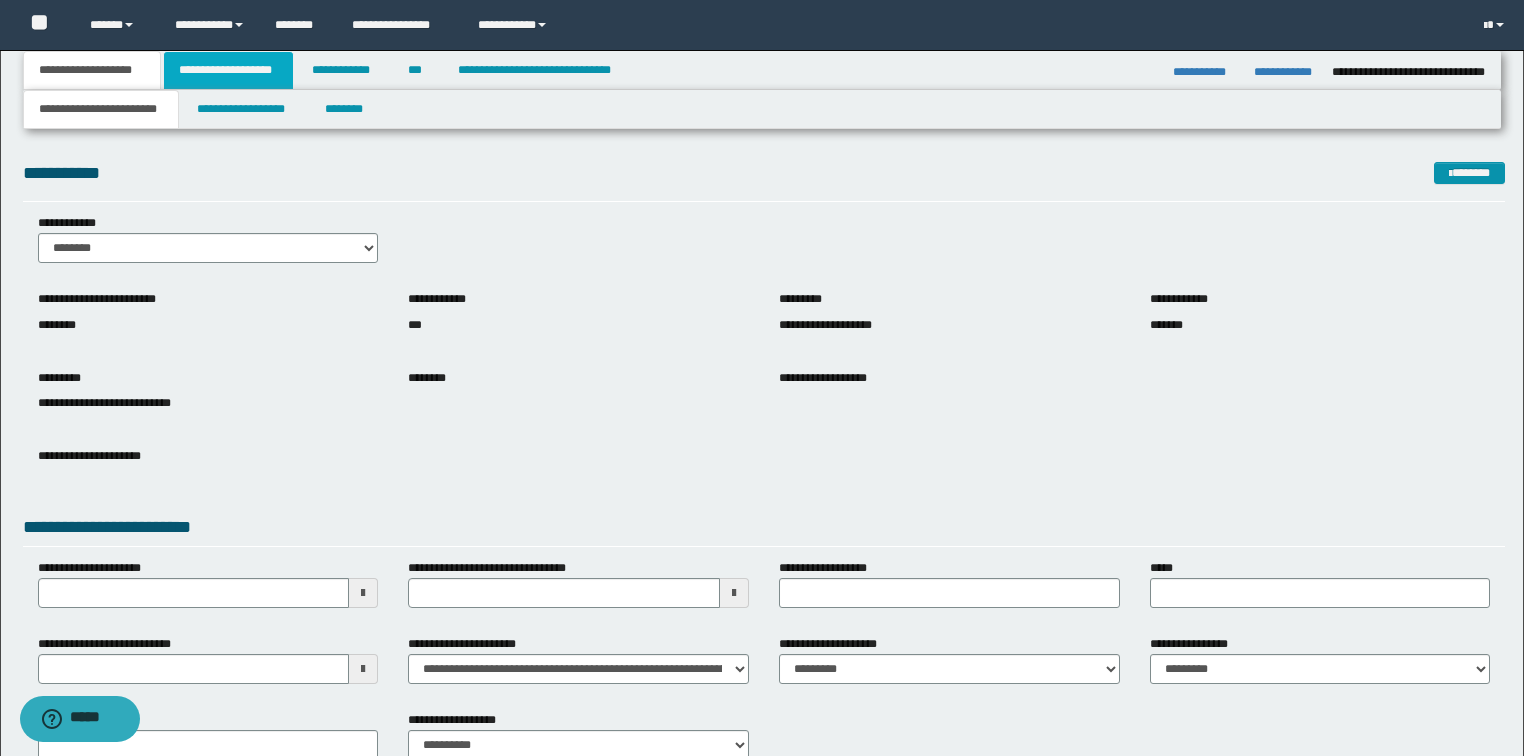 click on "**********" at bounding box center [228, 70] 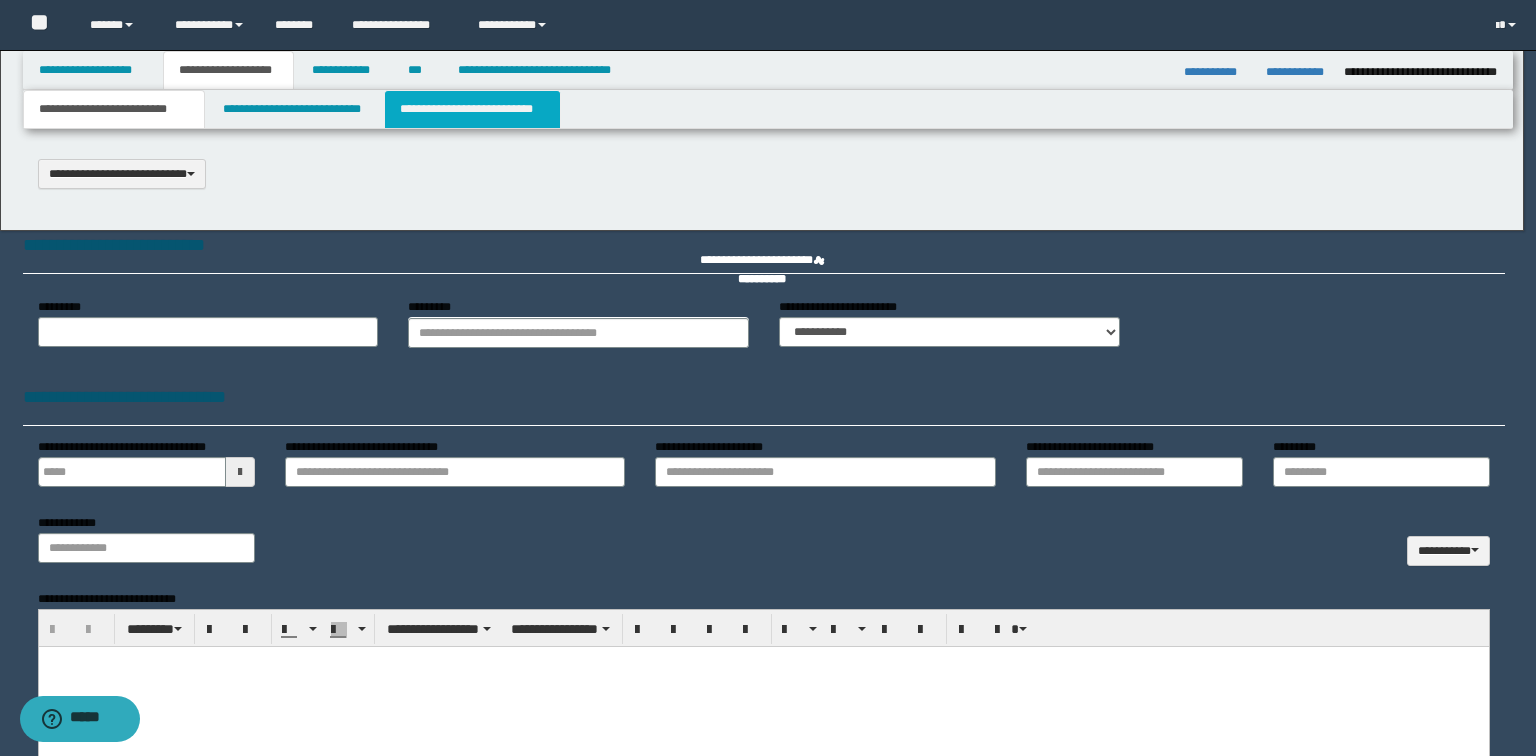 type 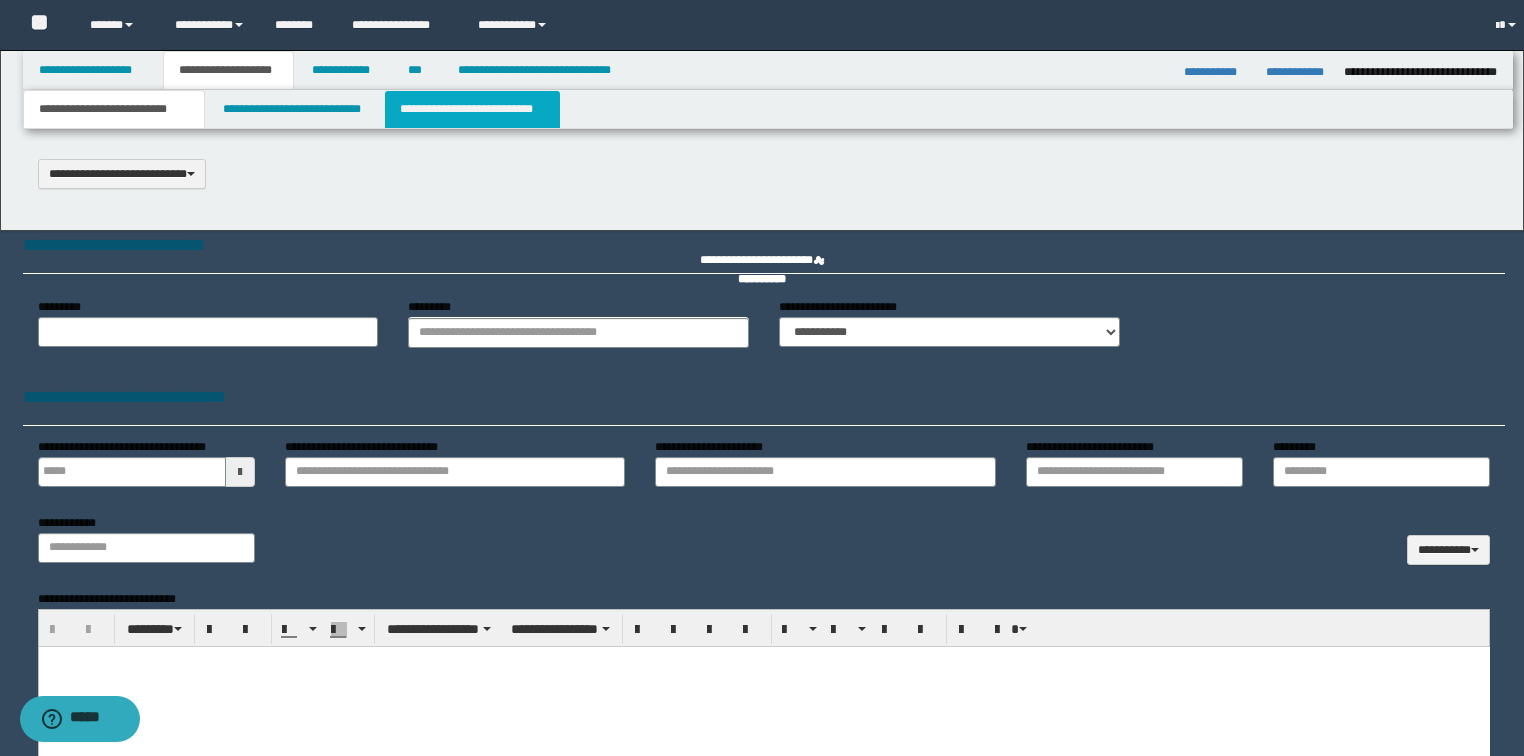 select on "*" 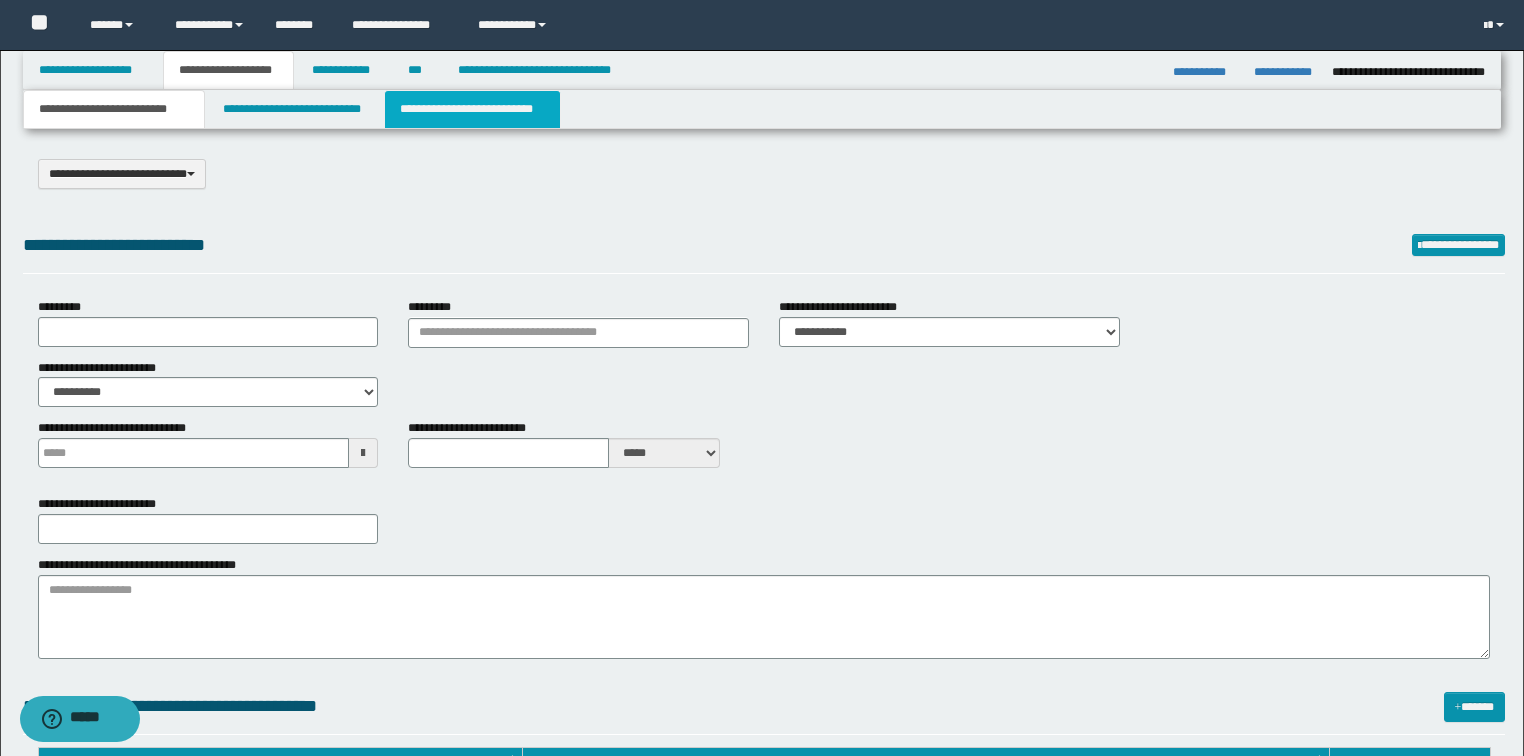 scroll, scrollTop: 0, scrollLeft: 0, axis: both 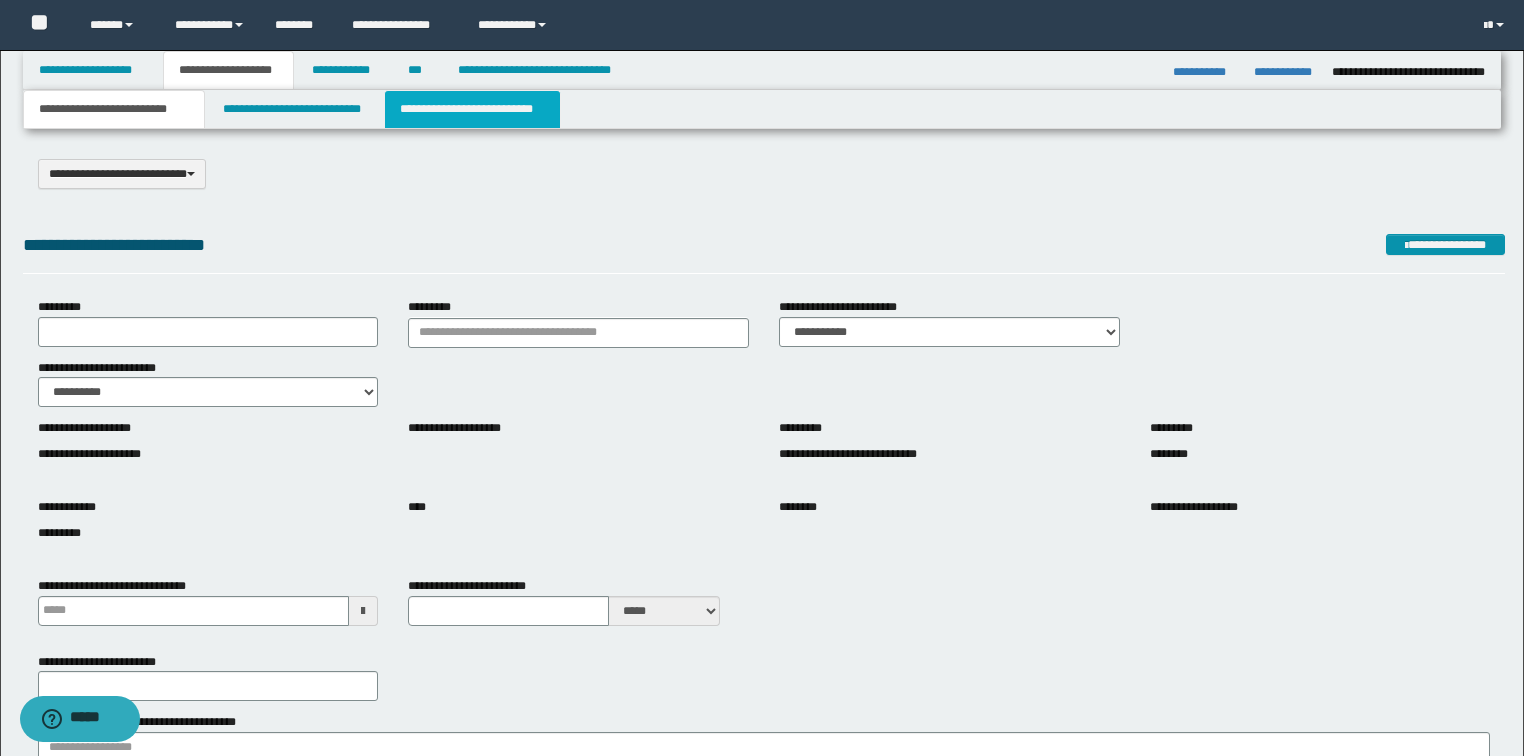 click on "**********" at bounding box center [472, 109] 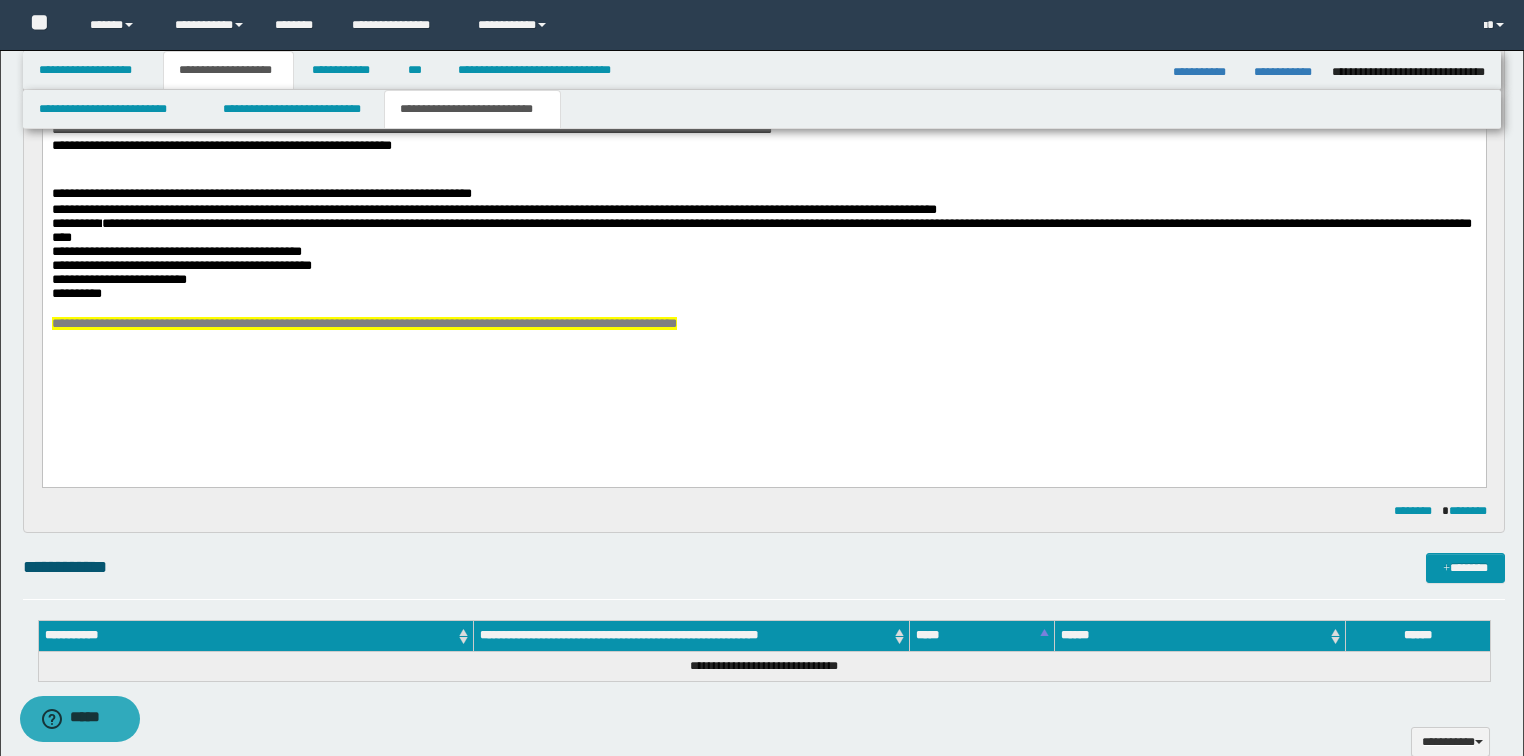 scroll, scrollTop: 240, scrollLeft: 0, axis: vertical 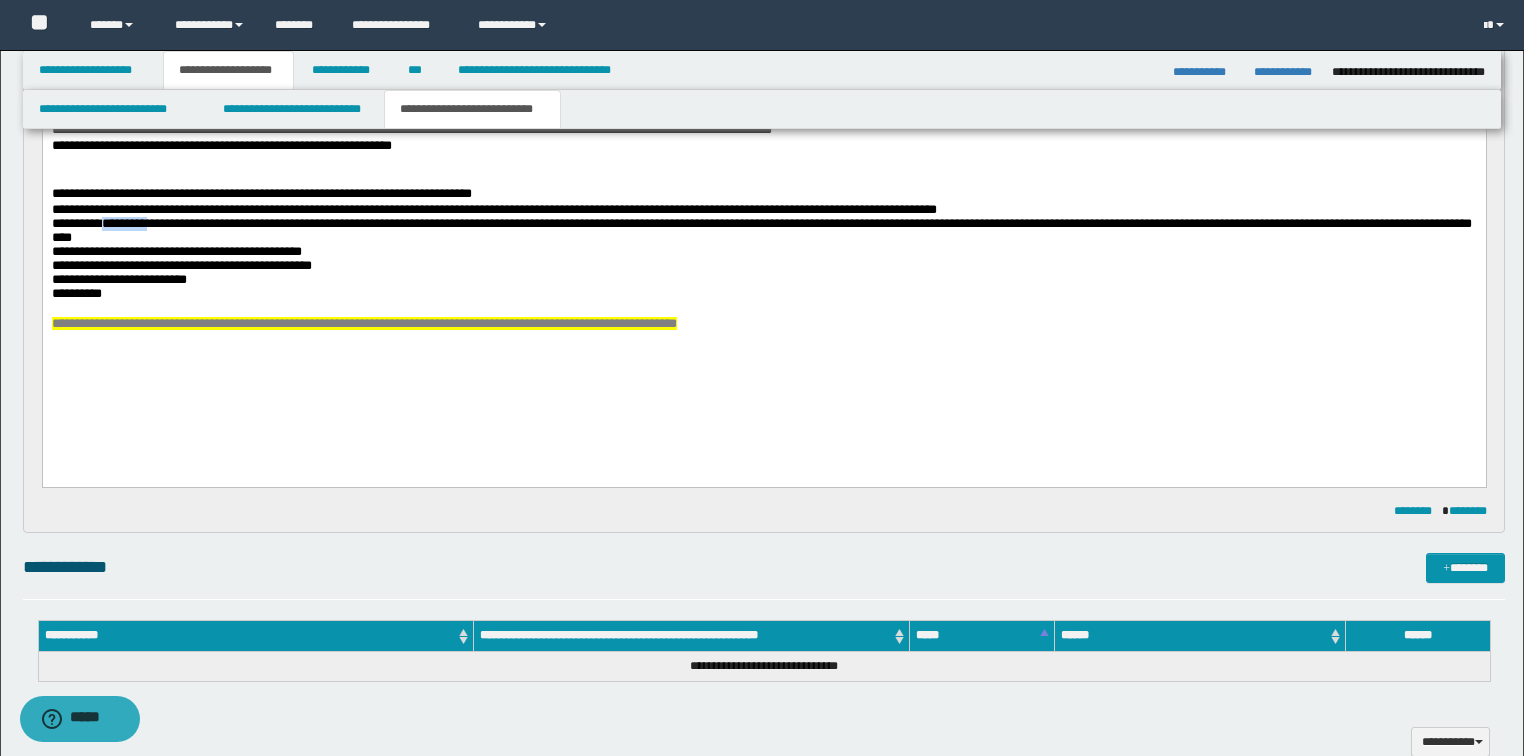 drag, startPoint x: 108, startPoint y: 224, endPoint x: 166, endPoint y: 227, distance: 58.077534 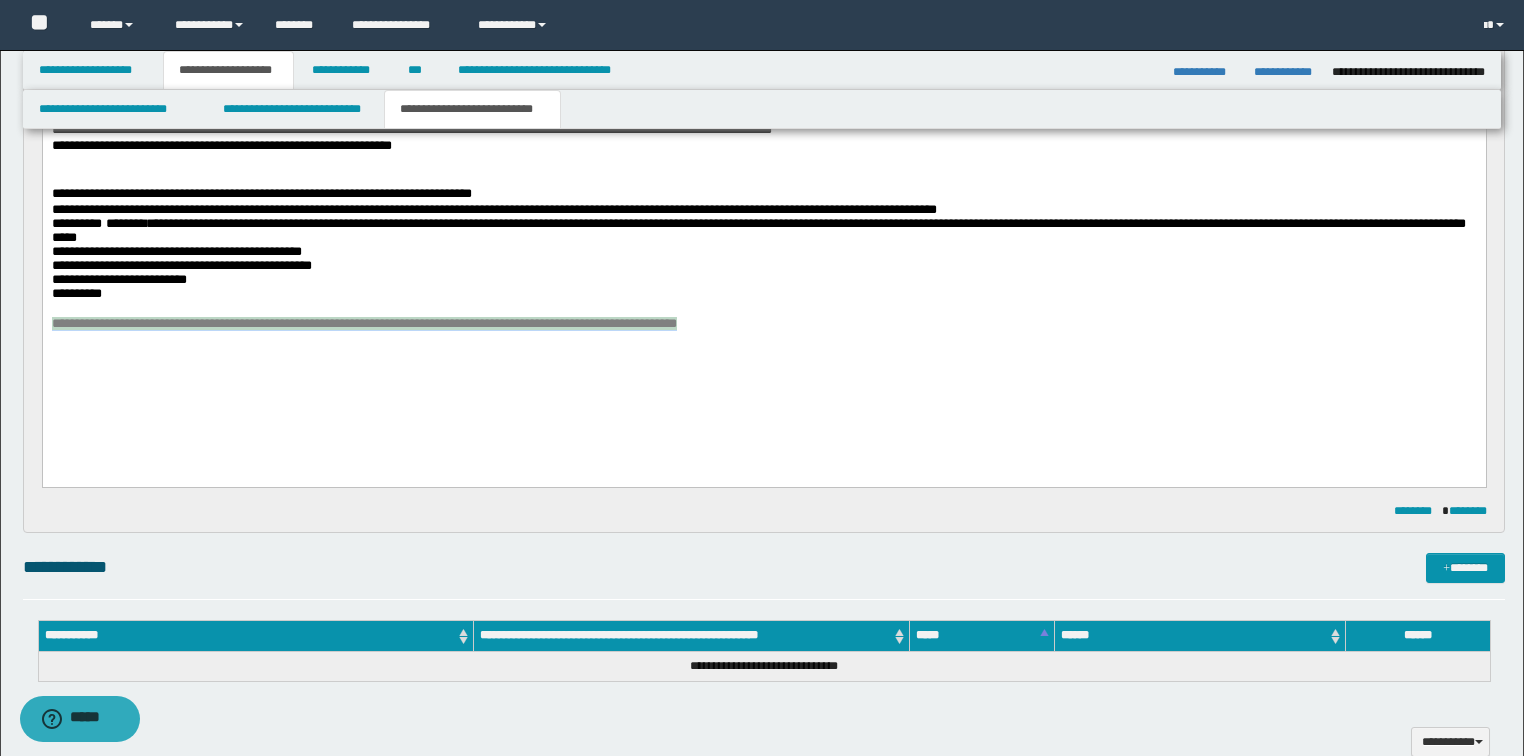 drag, startPoint x: 761, startPoint y: 334, endPoint x: 42, endPoint y: 341, distance: 719.03406 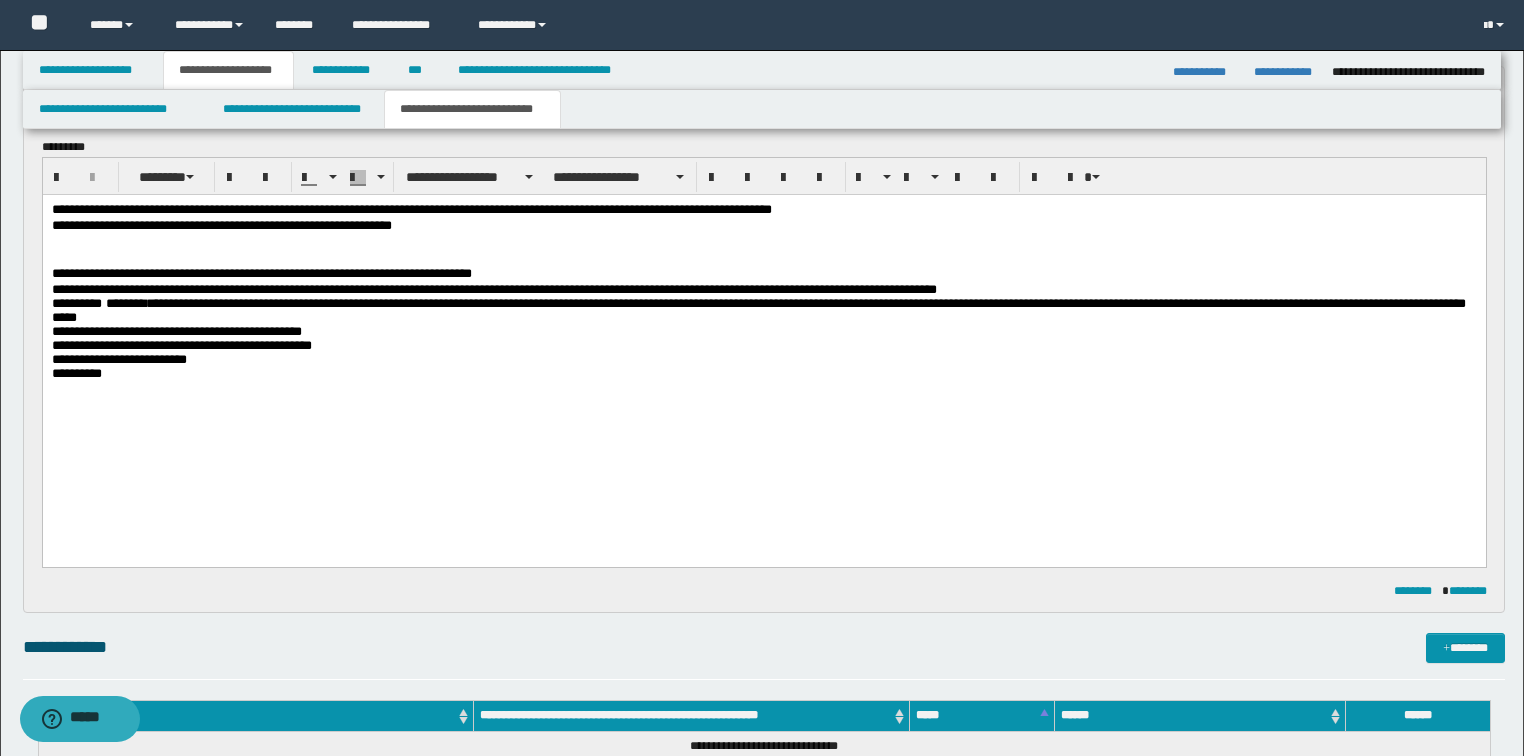 scroll, scrollTop: 400, scrollLeft: 0, axis: vertical 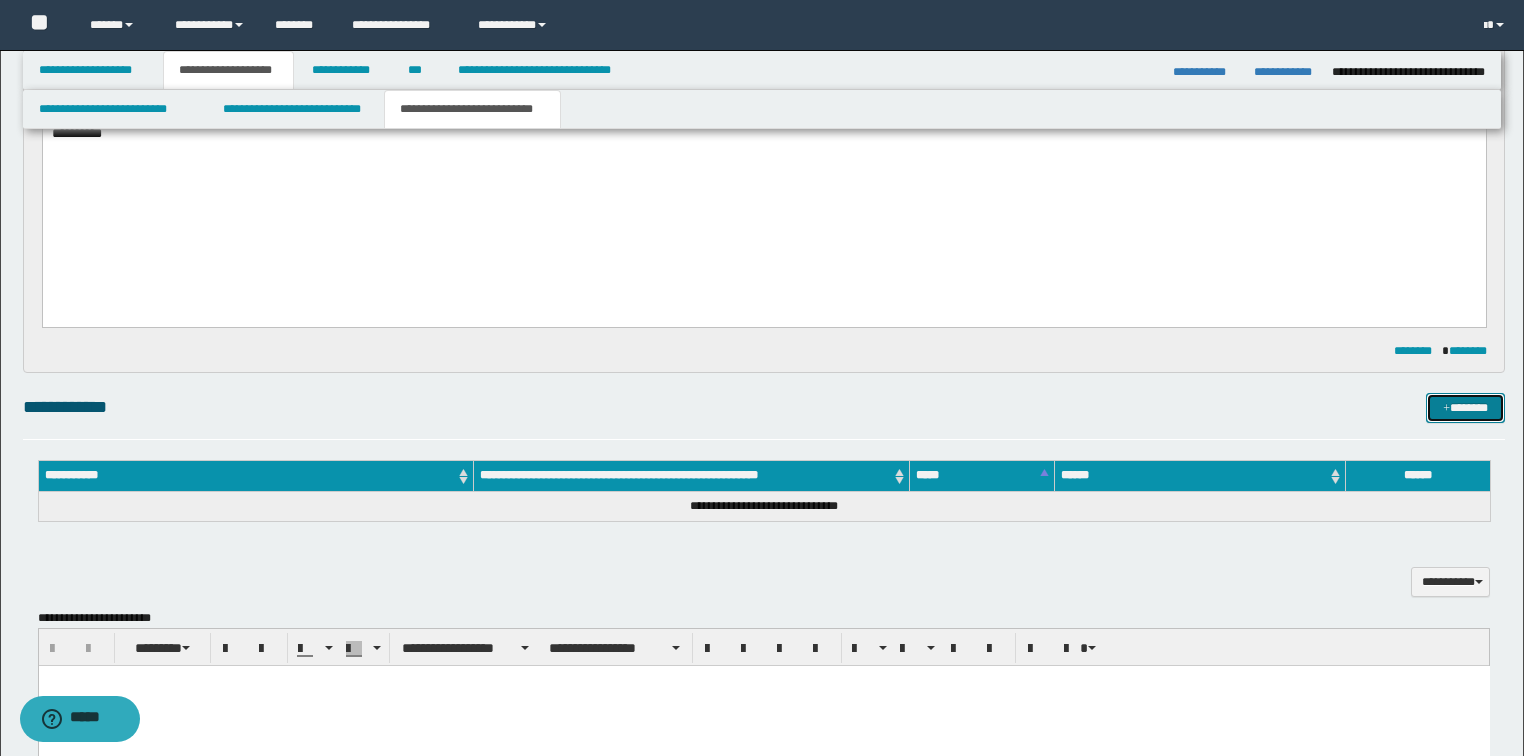 click on "*******" at bounding box center [1465, 408] 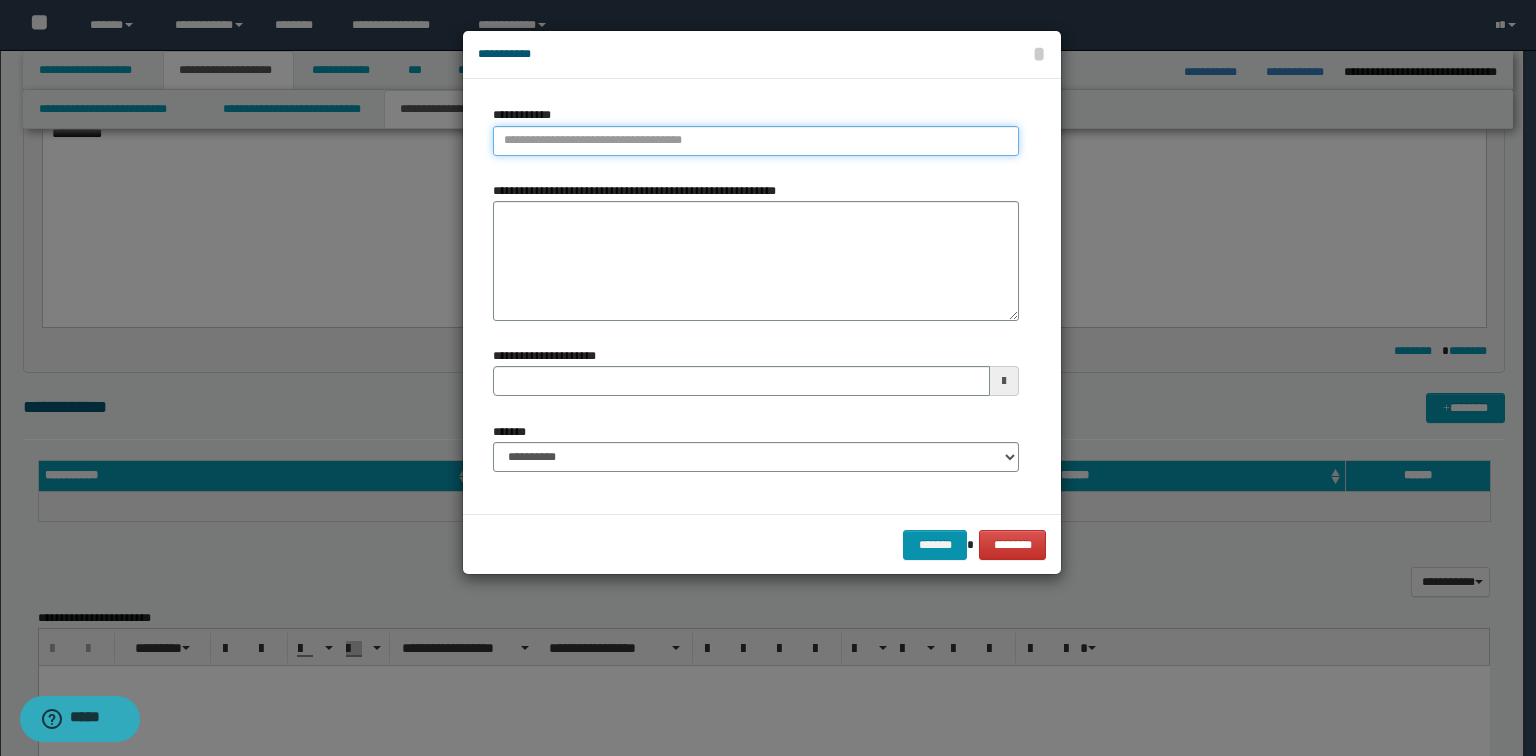 click on "**********" at bounding box center [756, 141] 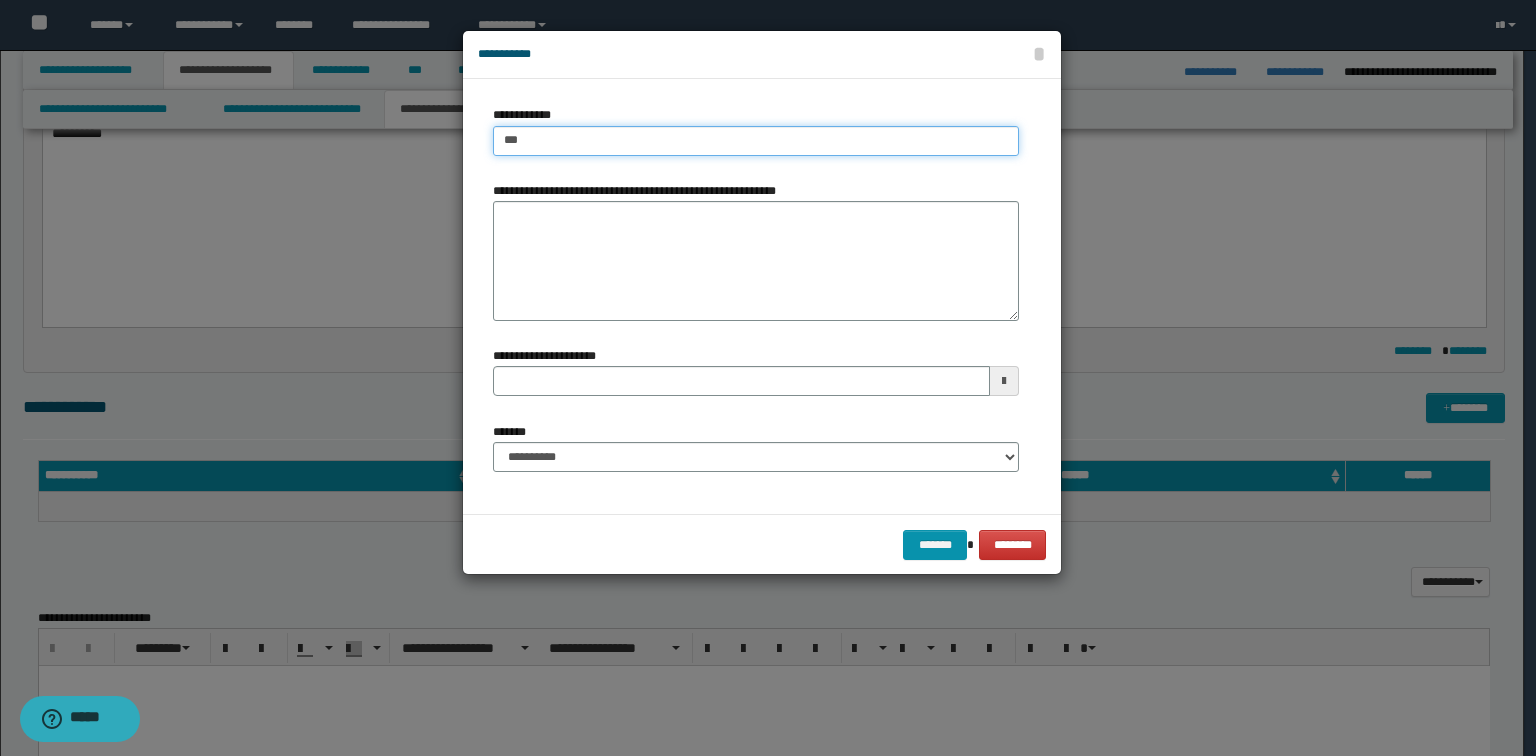 type on "****" 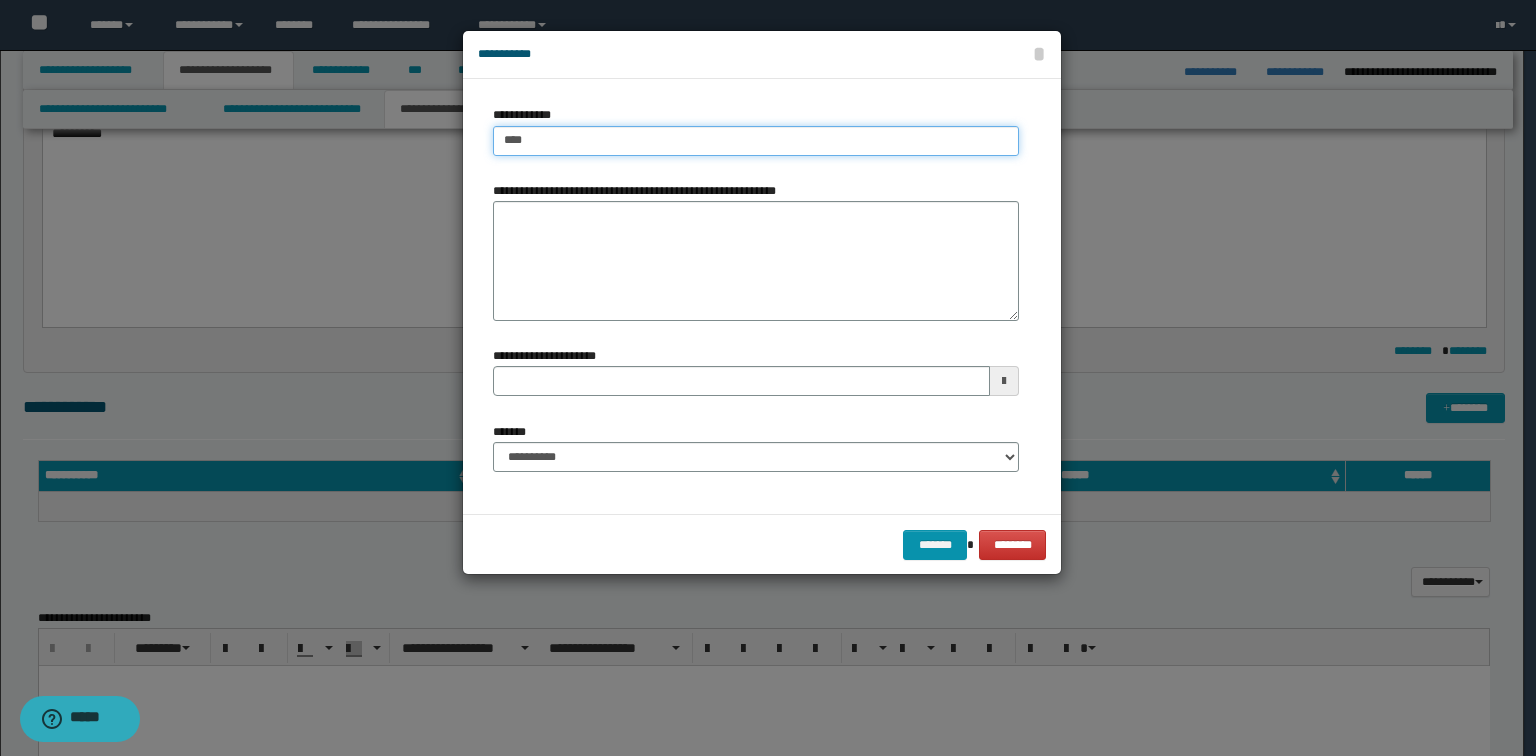 type on "****" 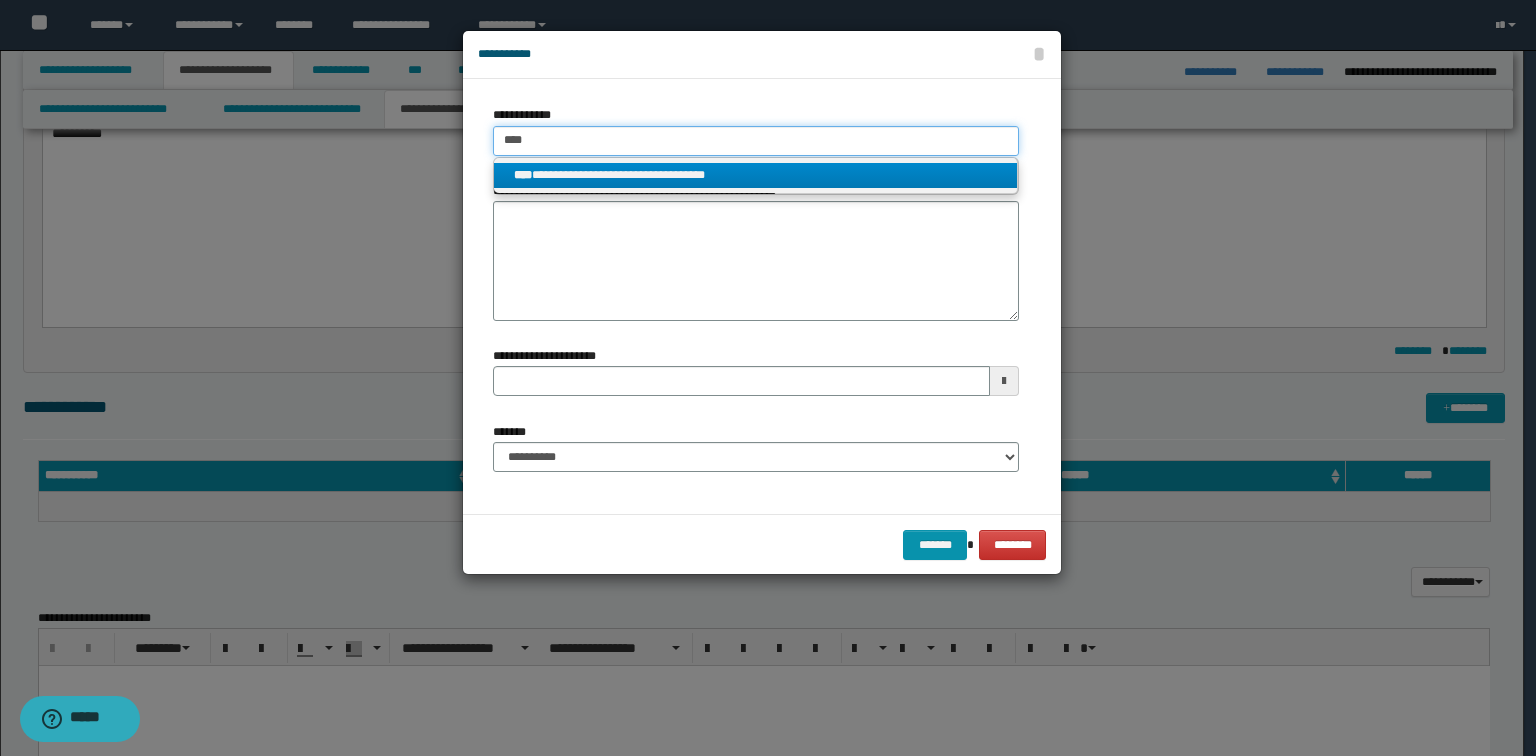 type on "****" 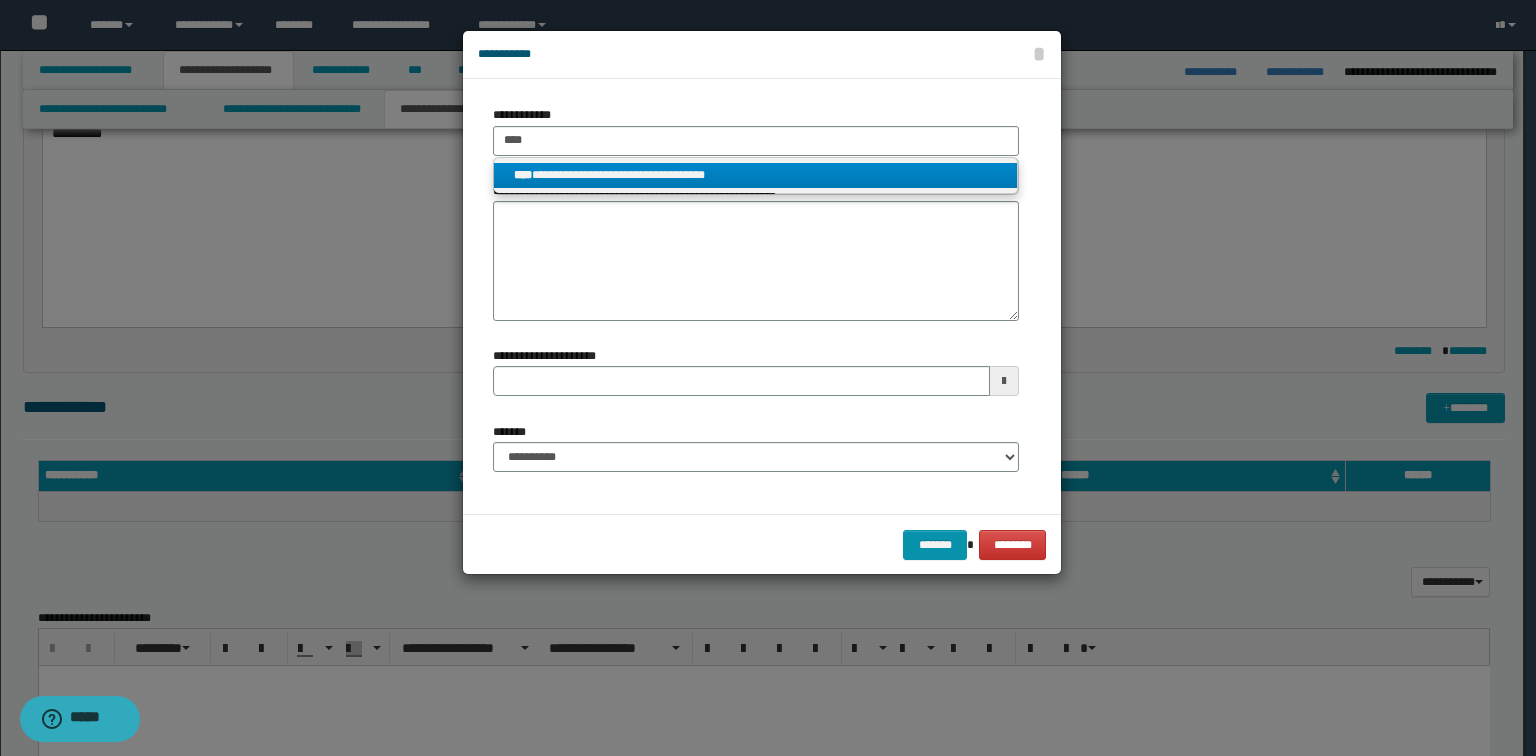 click on "**********" at bounding box center [756, 175] 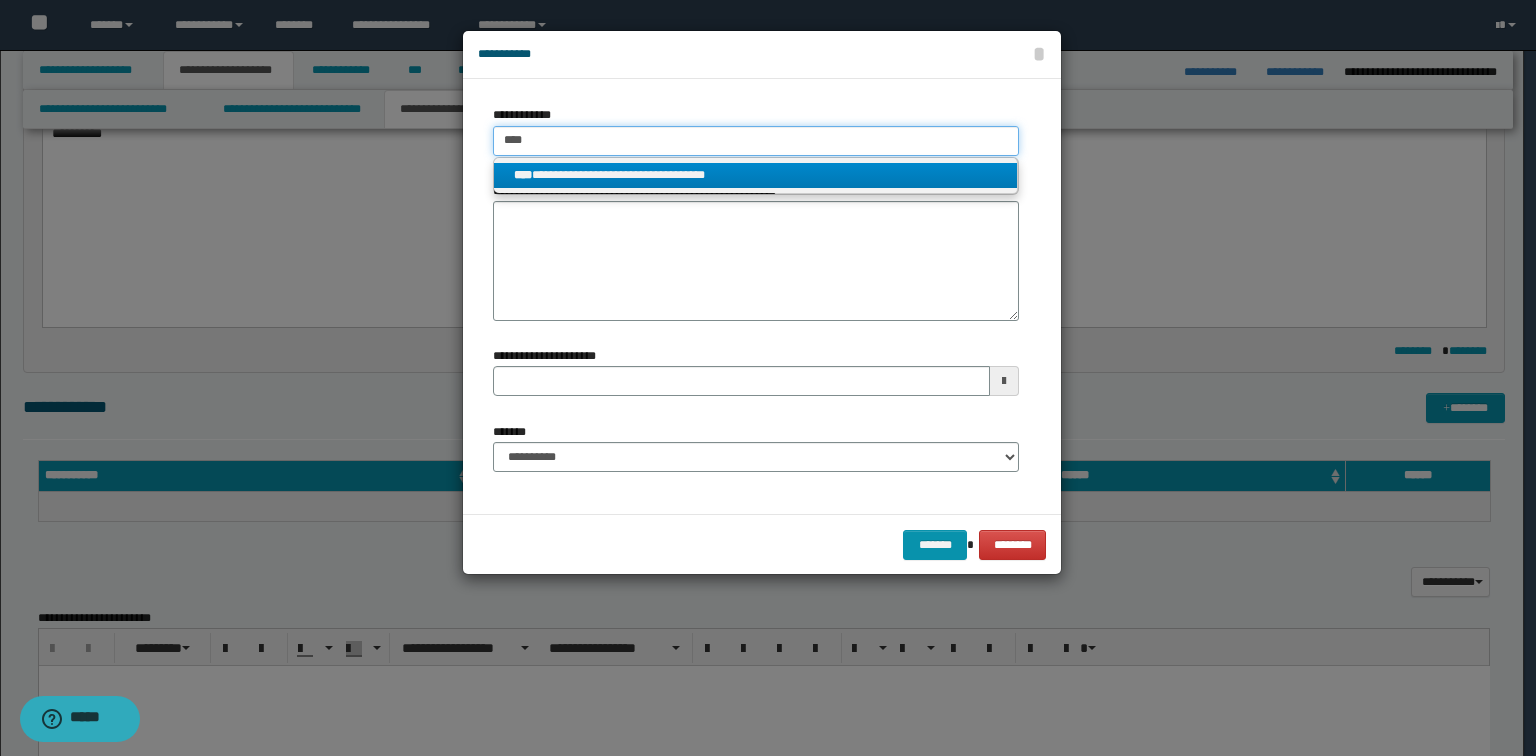 type 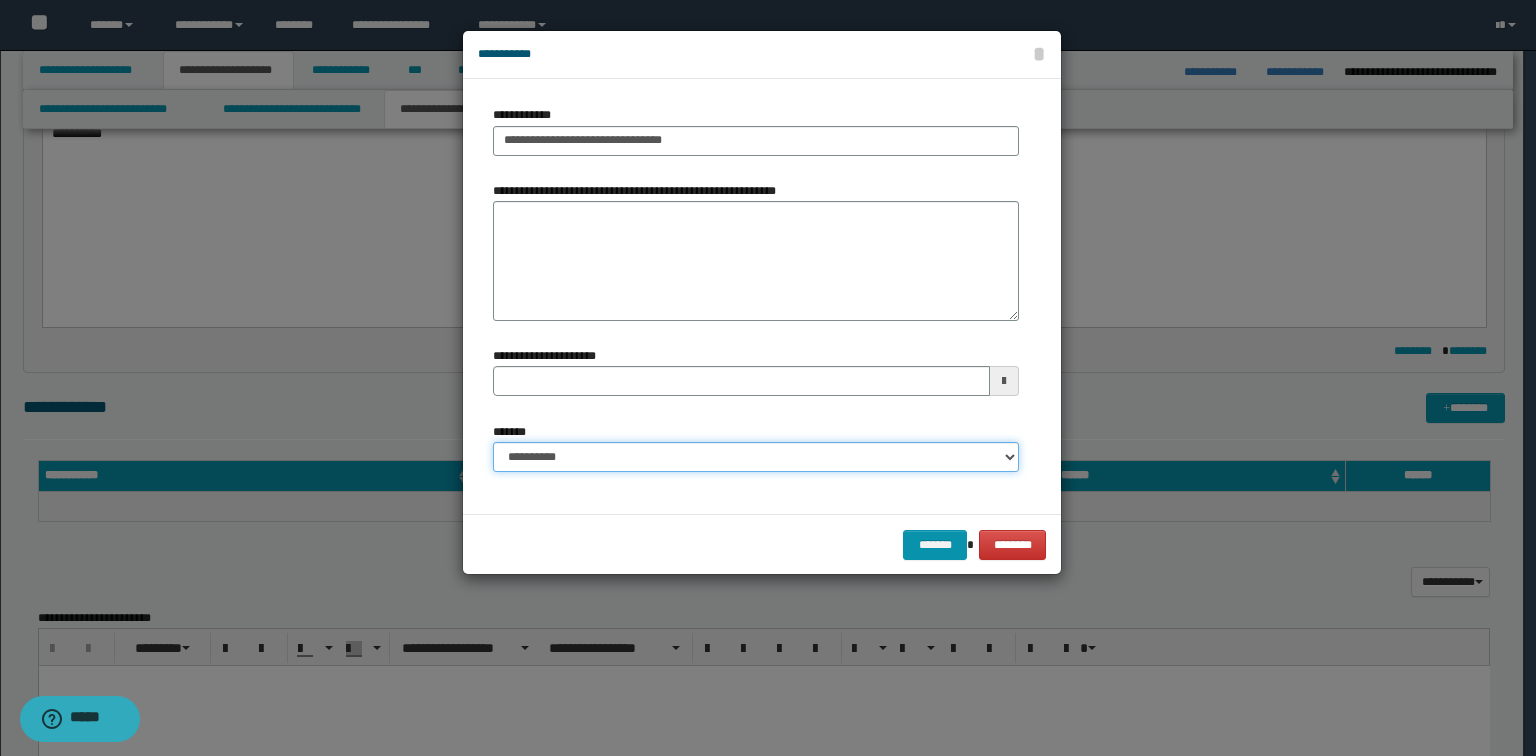 click on "**********" at bounding box center (756, 457) 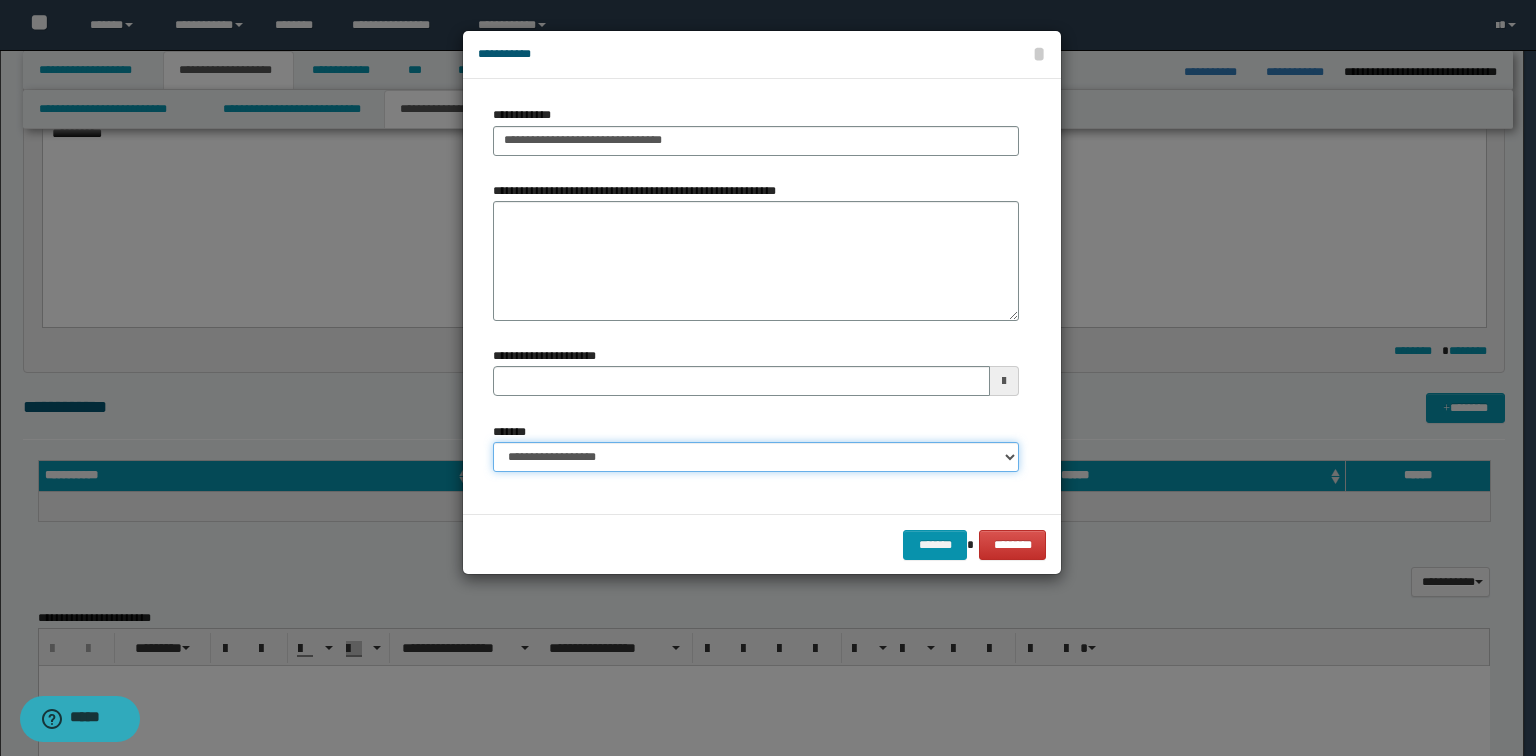 click on "**********" at bounding box center (756, 457) 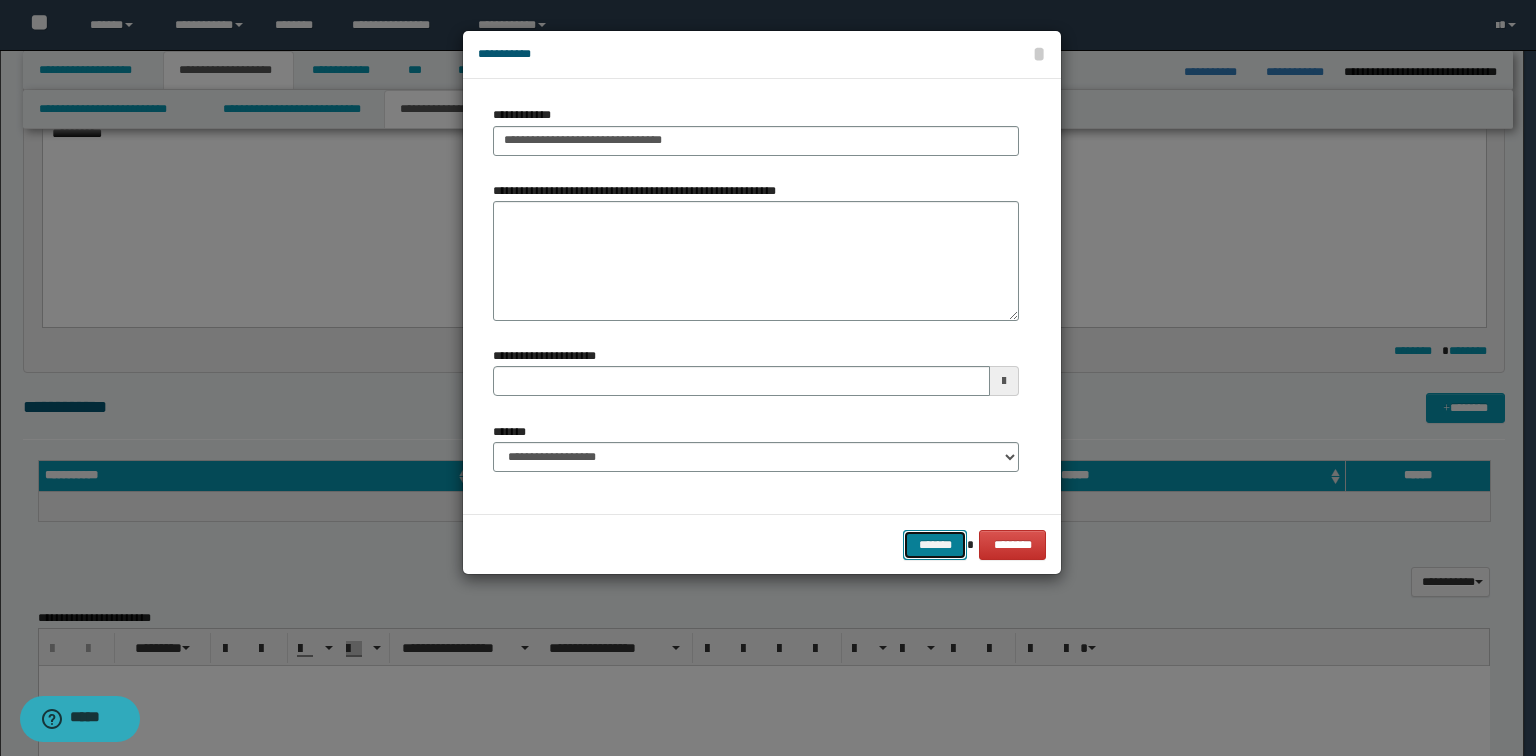 click on "*******" at bounding box center [935, 545] 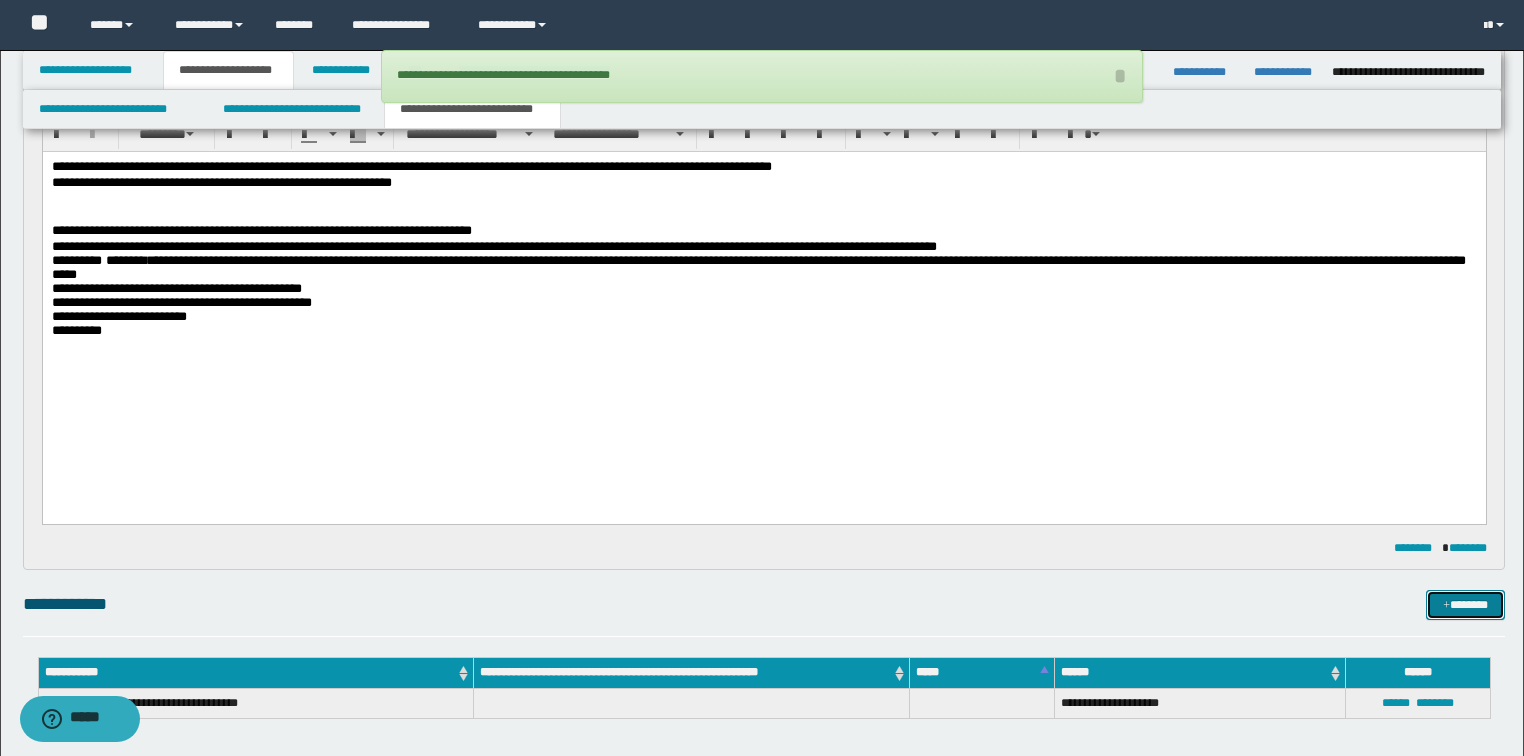 scroll, scrollTop: 240, scrollLeft: 0, axis: vertical 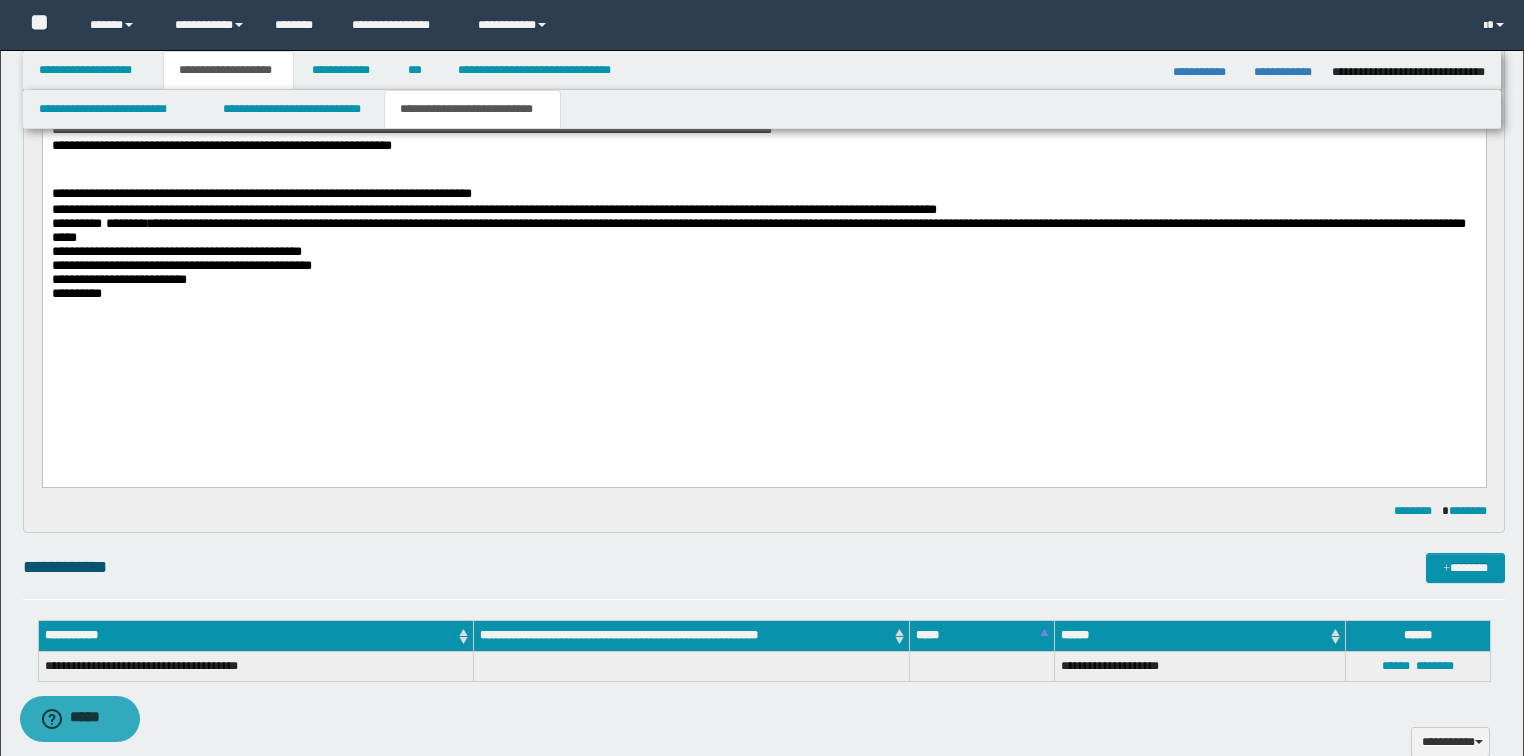 click on "**********" at bounding box center [763, 209] 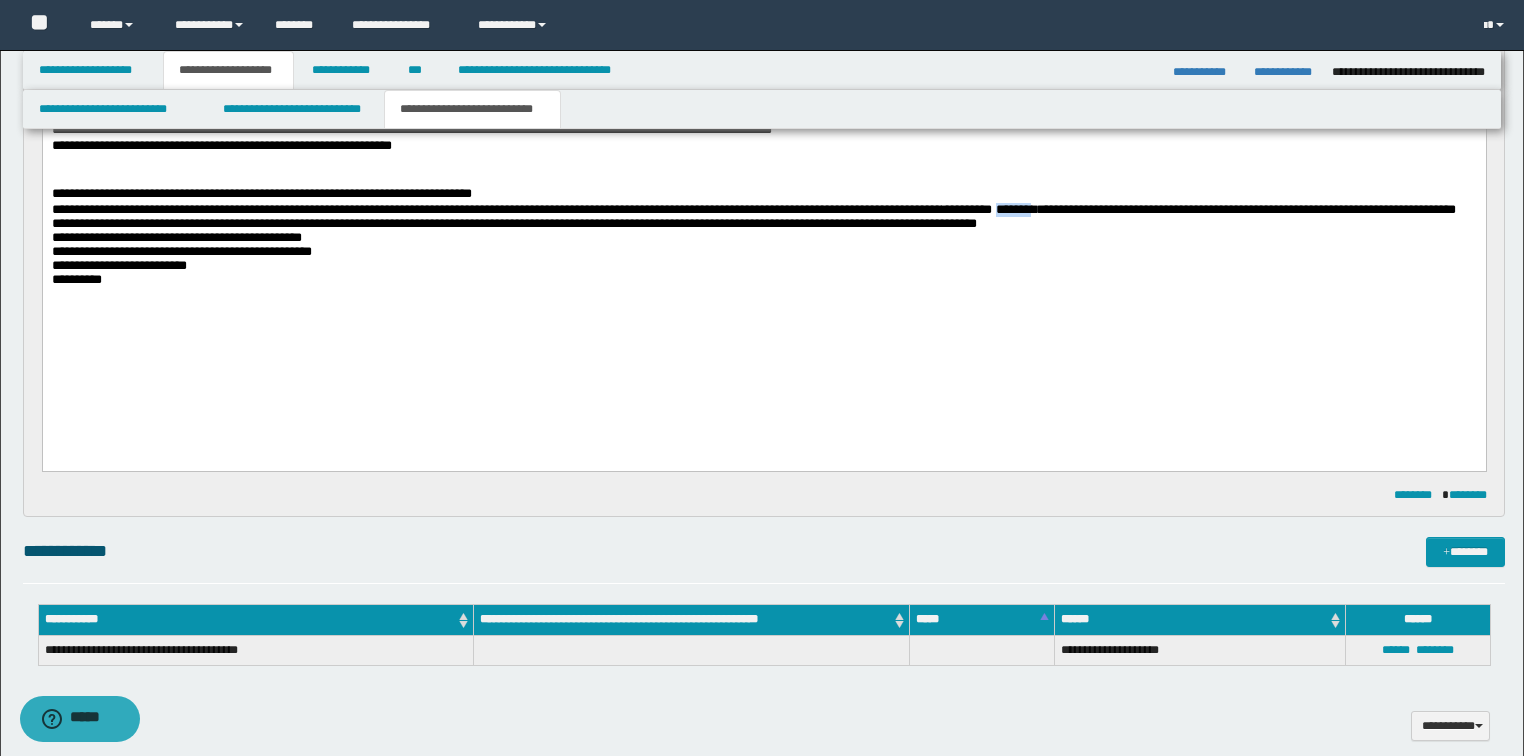 drag, startPoint x: 1154, startPoint y: 209, endPoint x: 1190, endPoint y: 213, distance: 36.221542 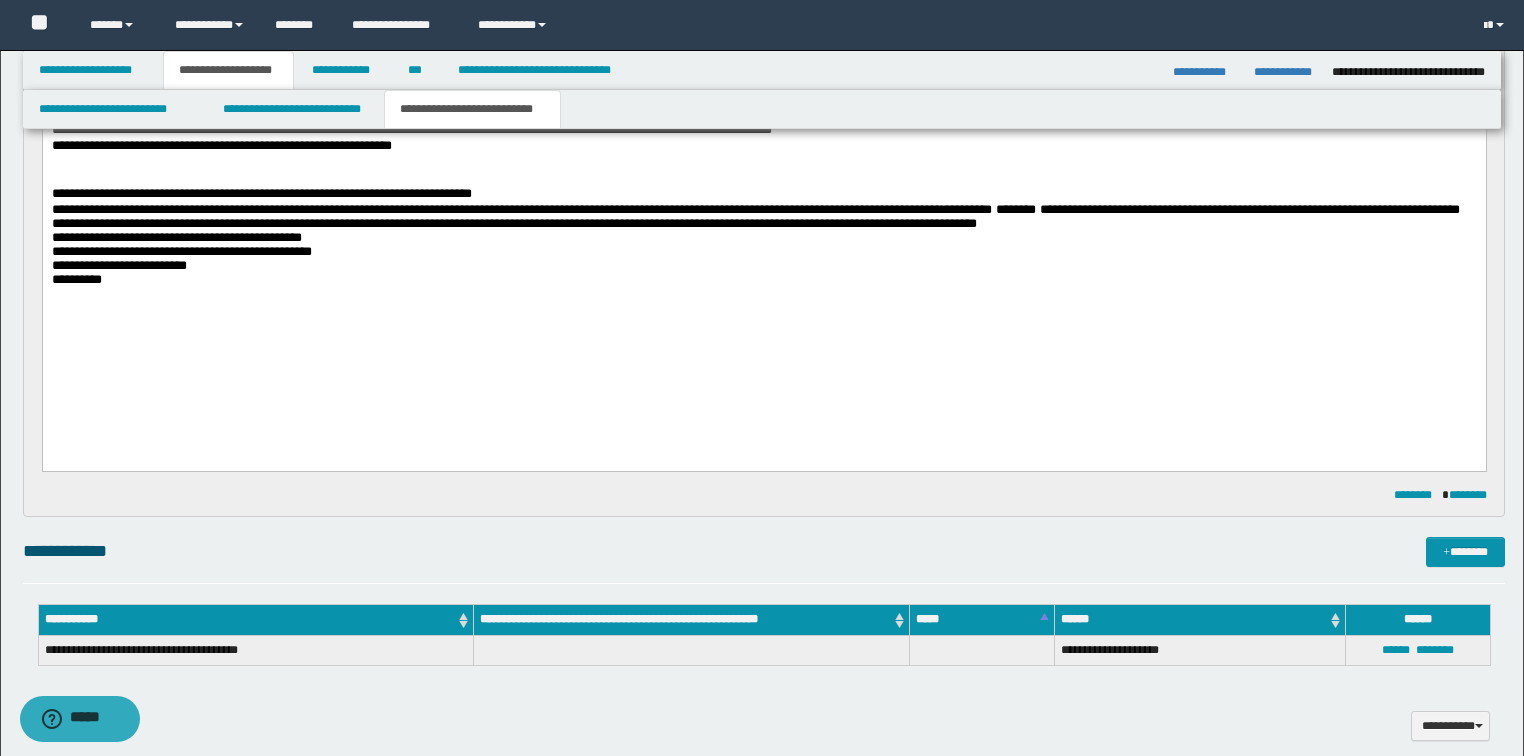 click on "**********" at bounding box center [755, 215] 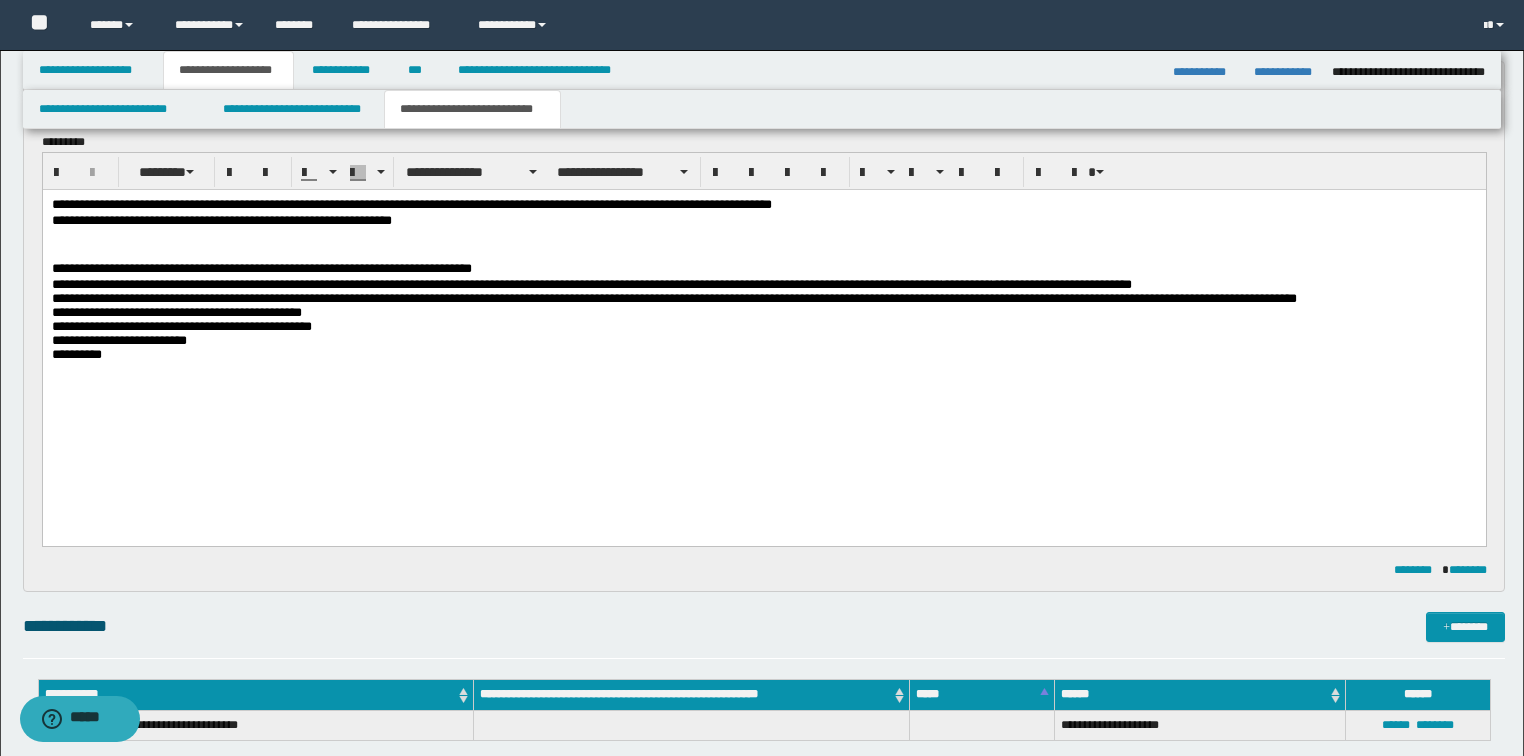 scroll, scrollTop: 0, scrollLeft: 0, axis: both 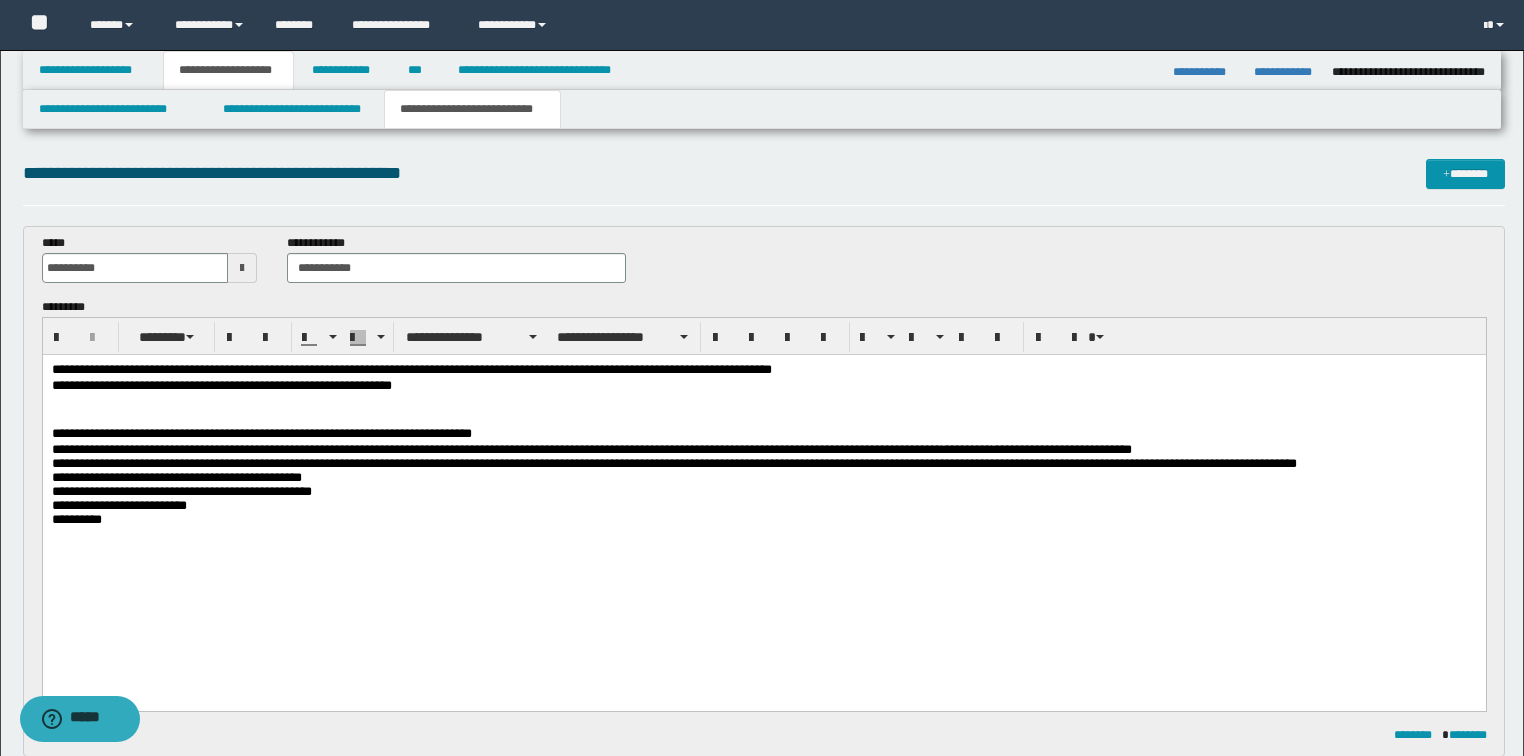 click on "**********" at bounding box center [673, 462] 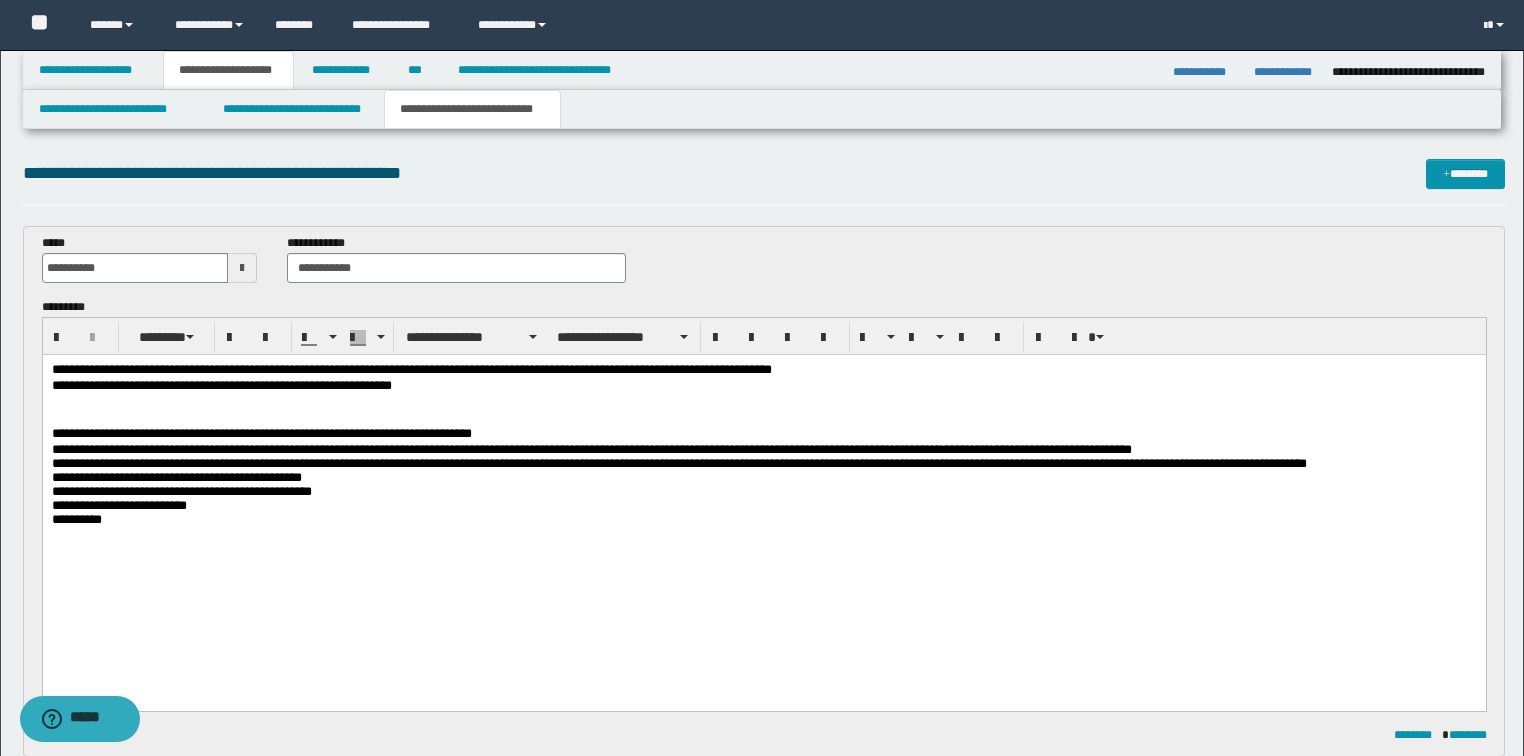 click on "**********" at bounding box center (678, 462) 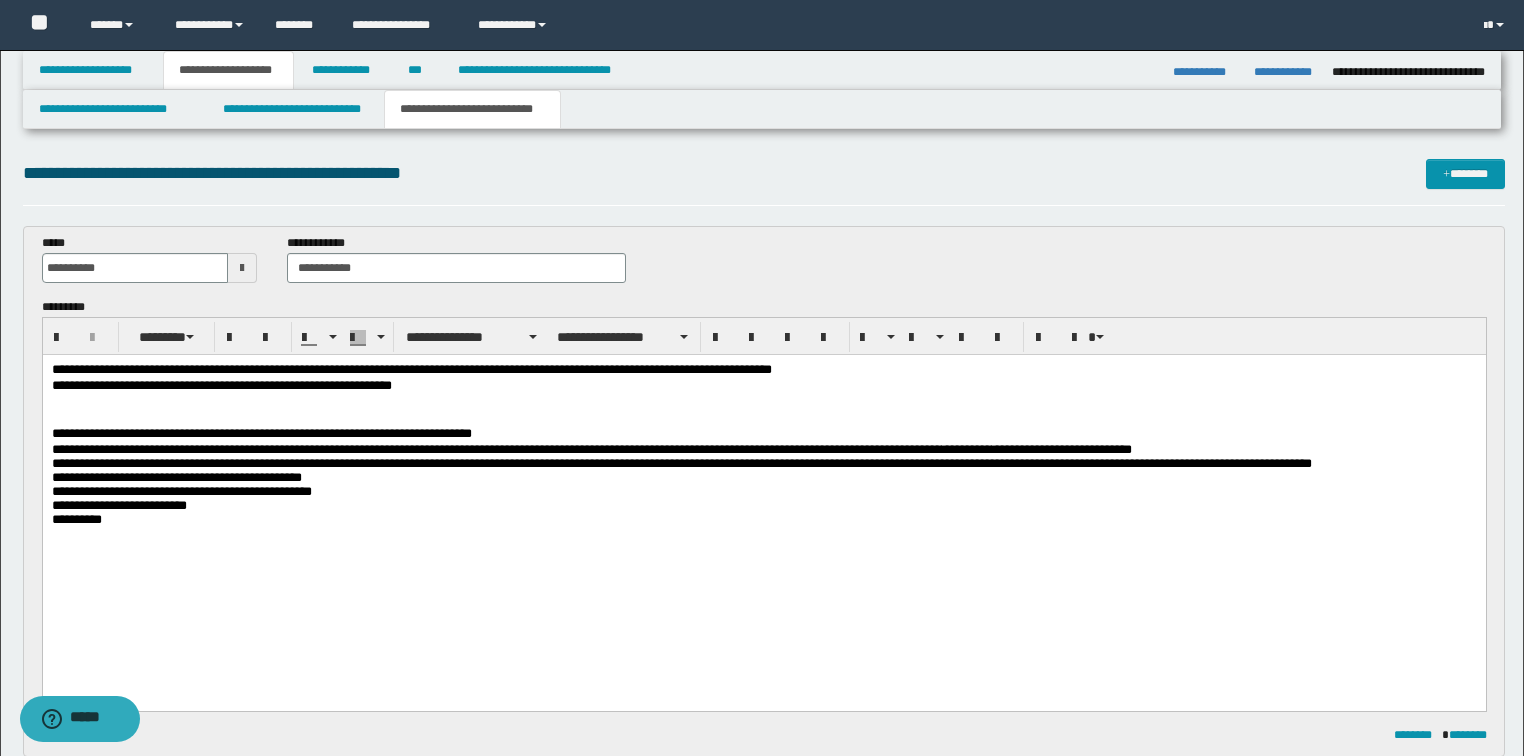 click on "**********" at bounding box center [681, 462] 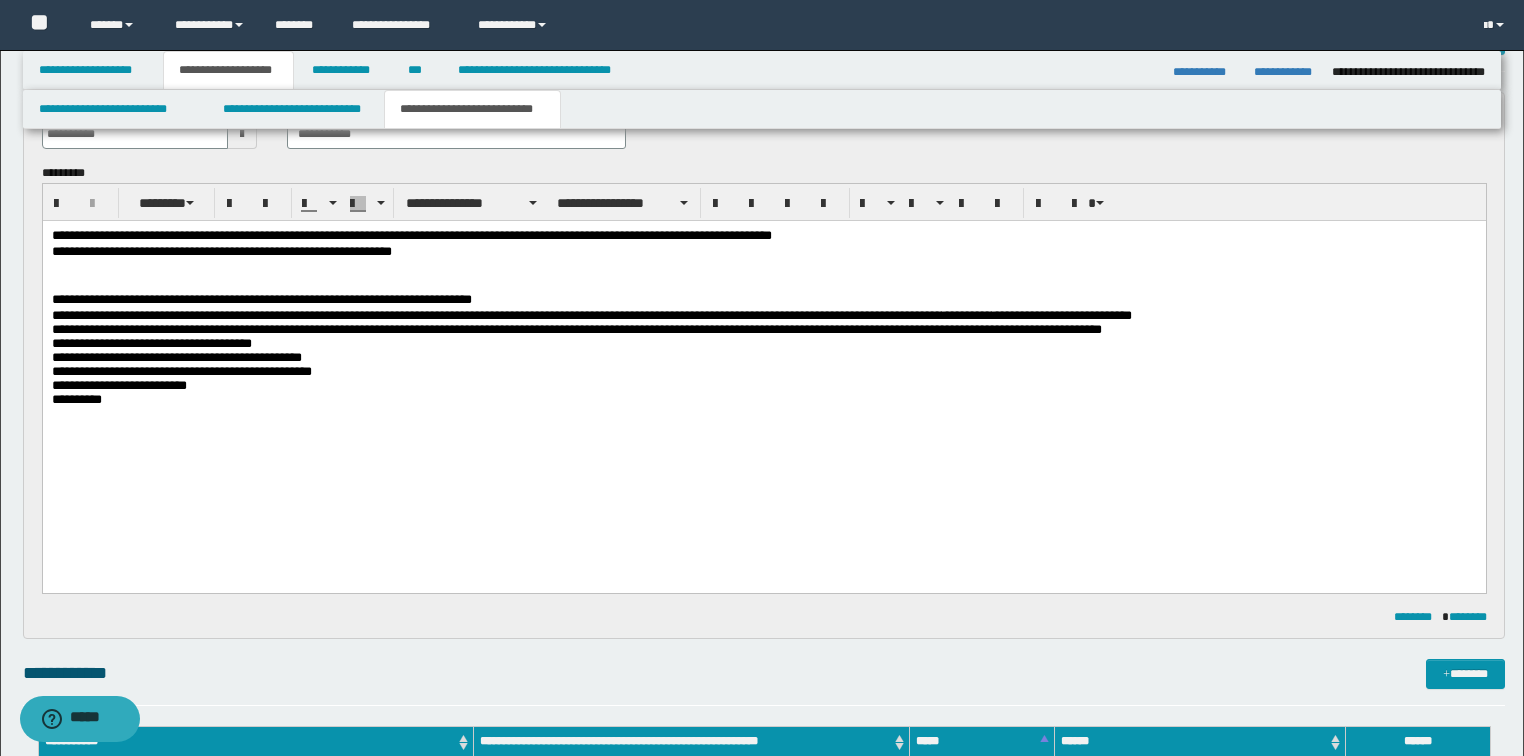 scroll, scrollTop: 240, scrollLeft: 0, axis: vertical 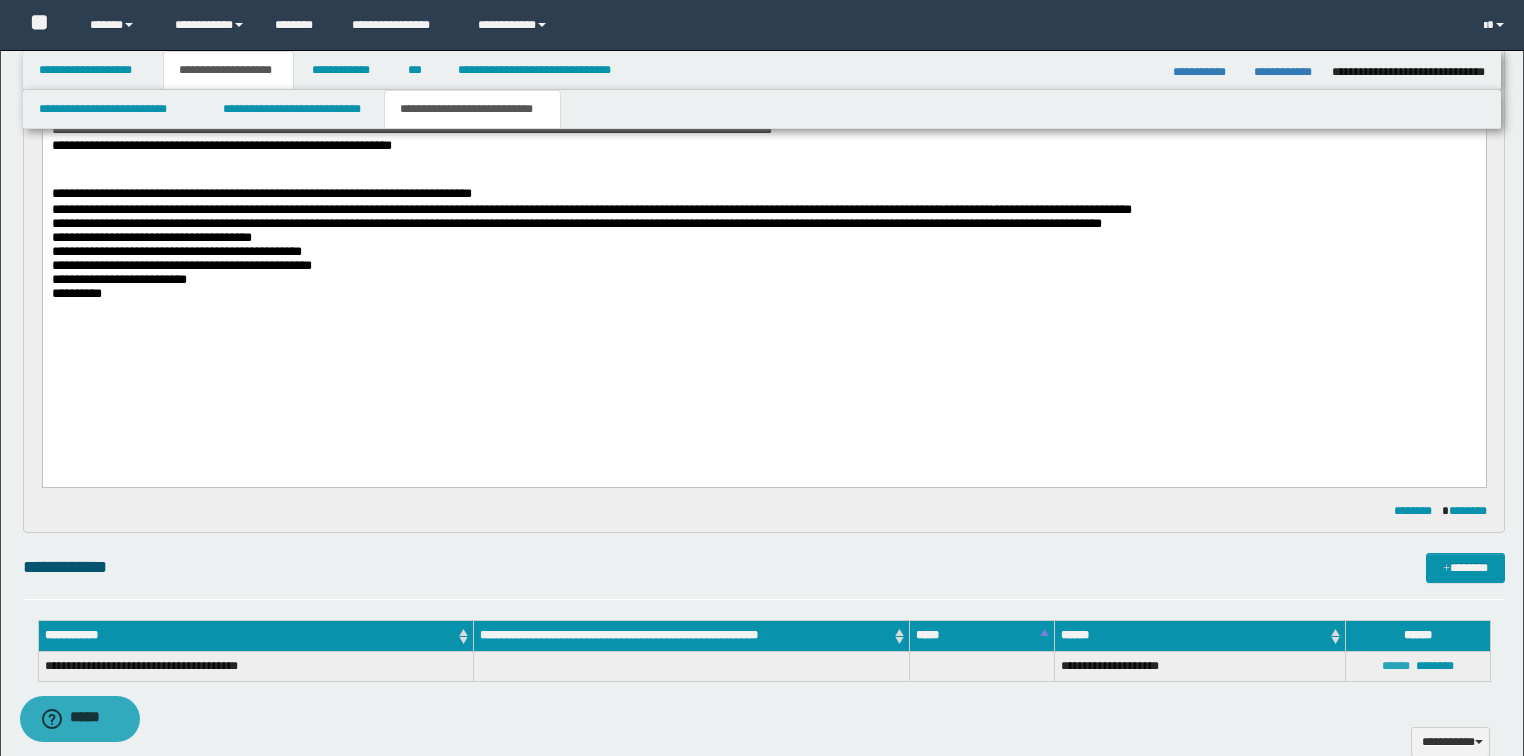 click on "******" at bounding box center (1396, 666) 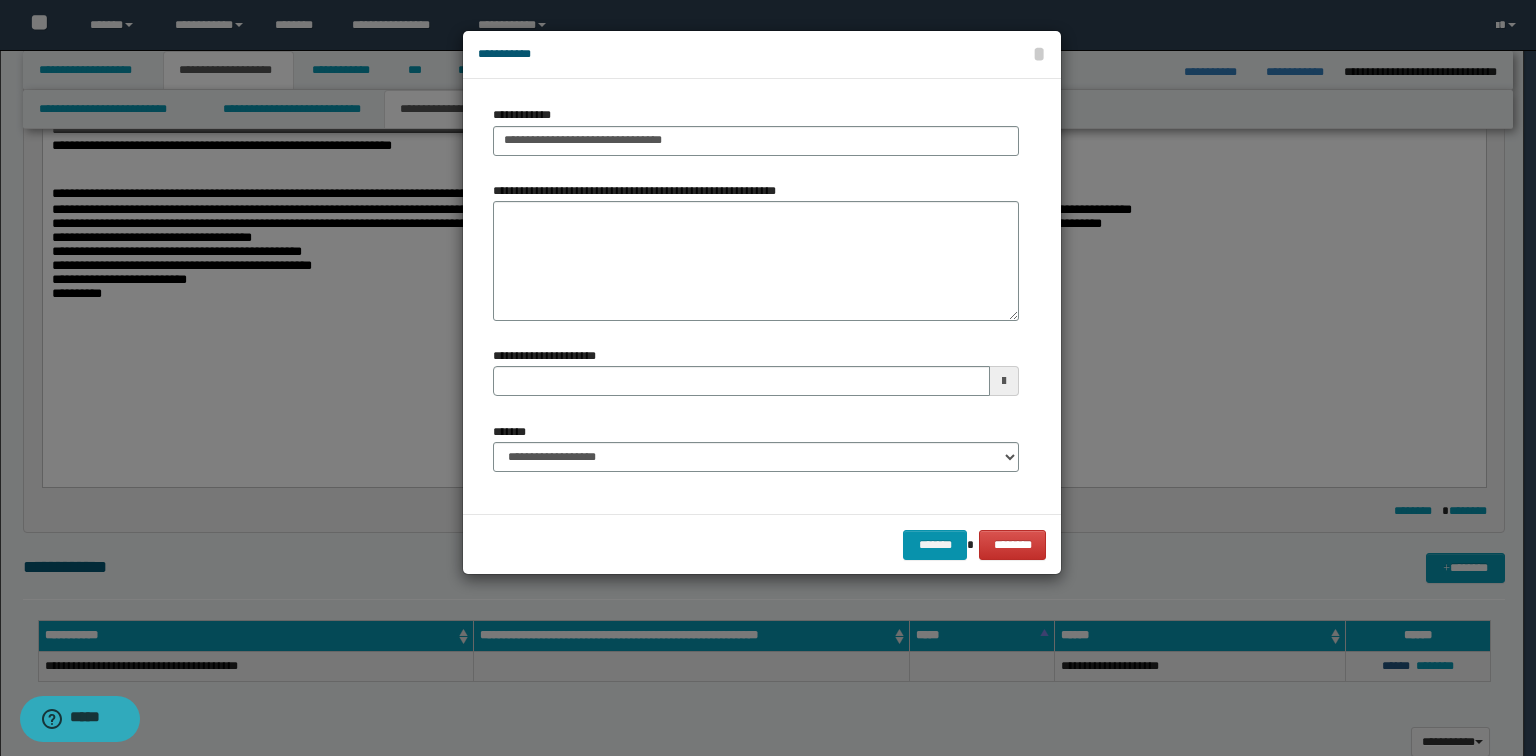 type 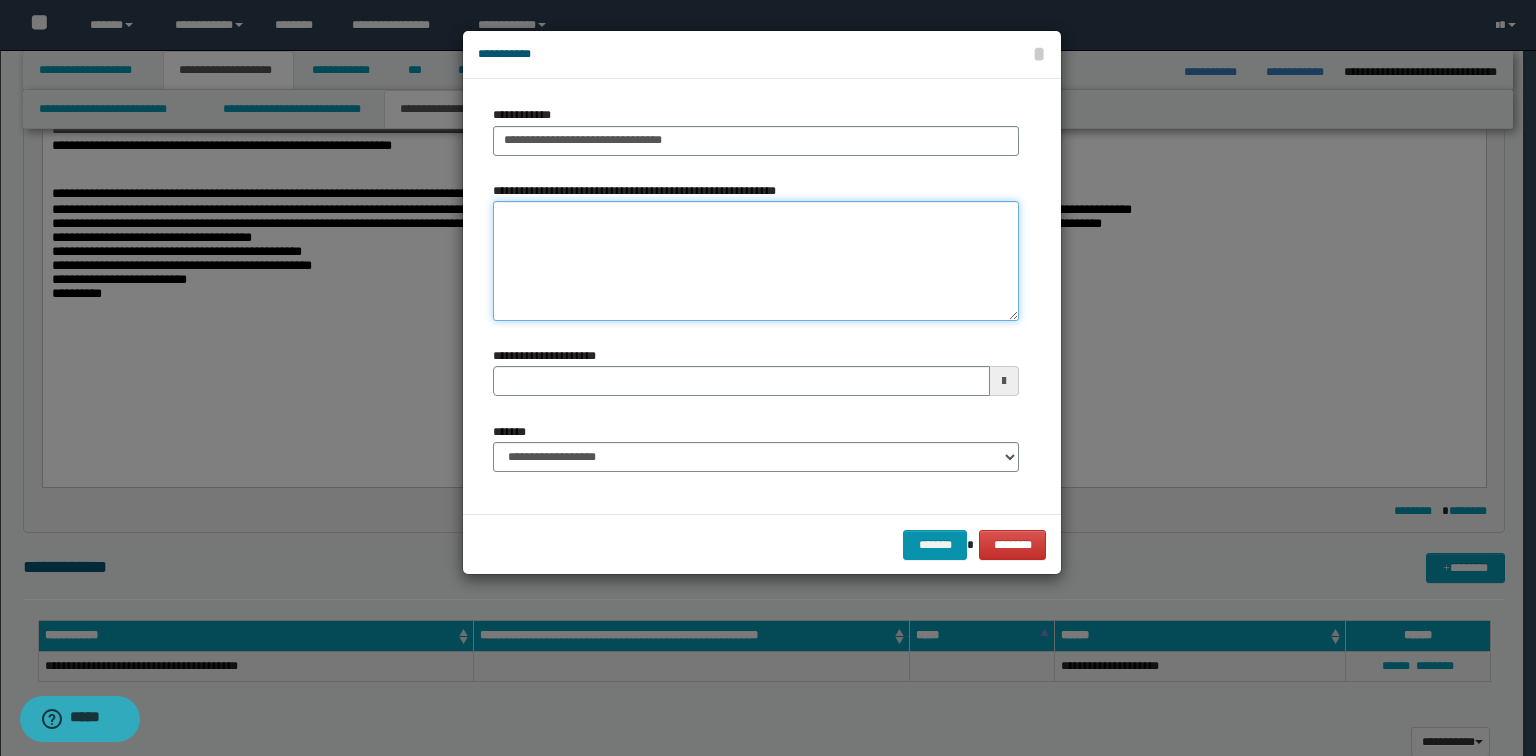 click on "**********" at bounding box center [756, 261] 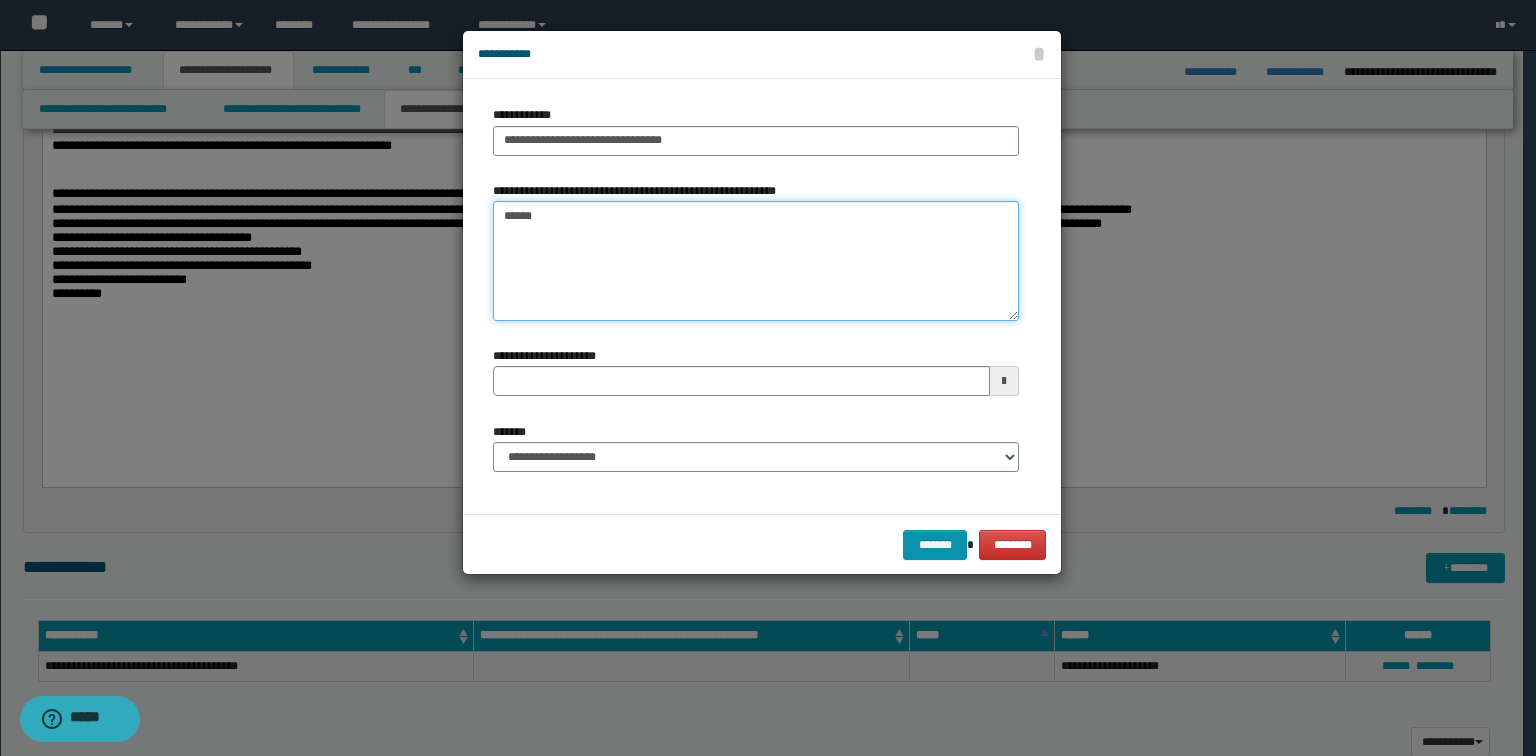 type on "*******" 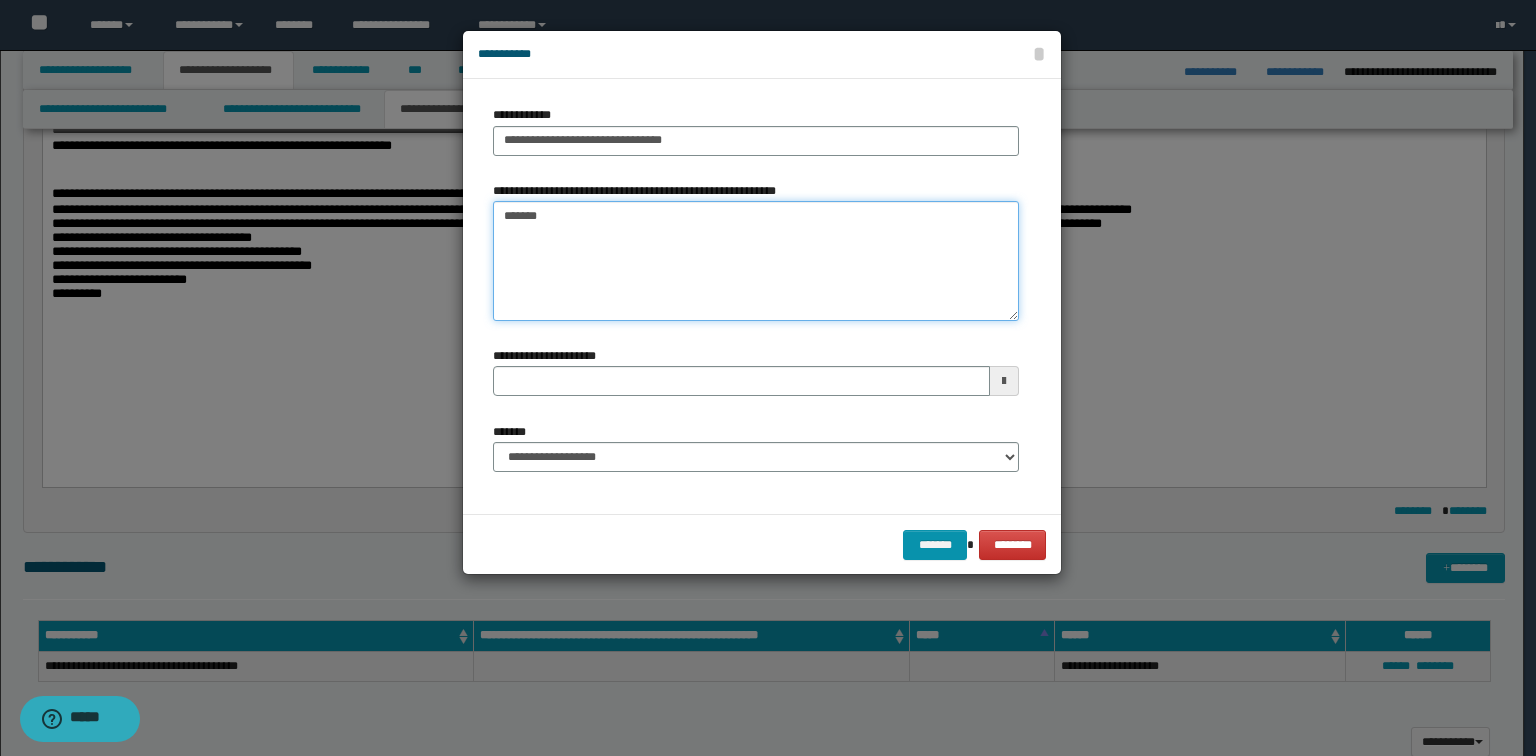 type 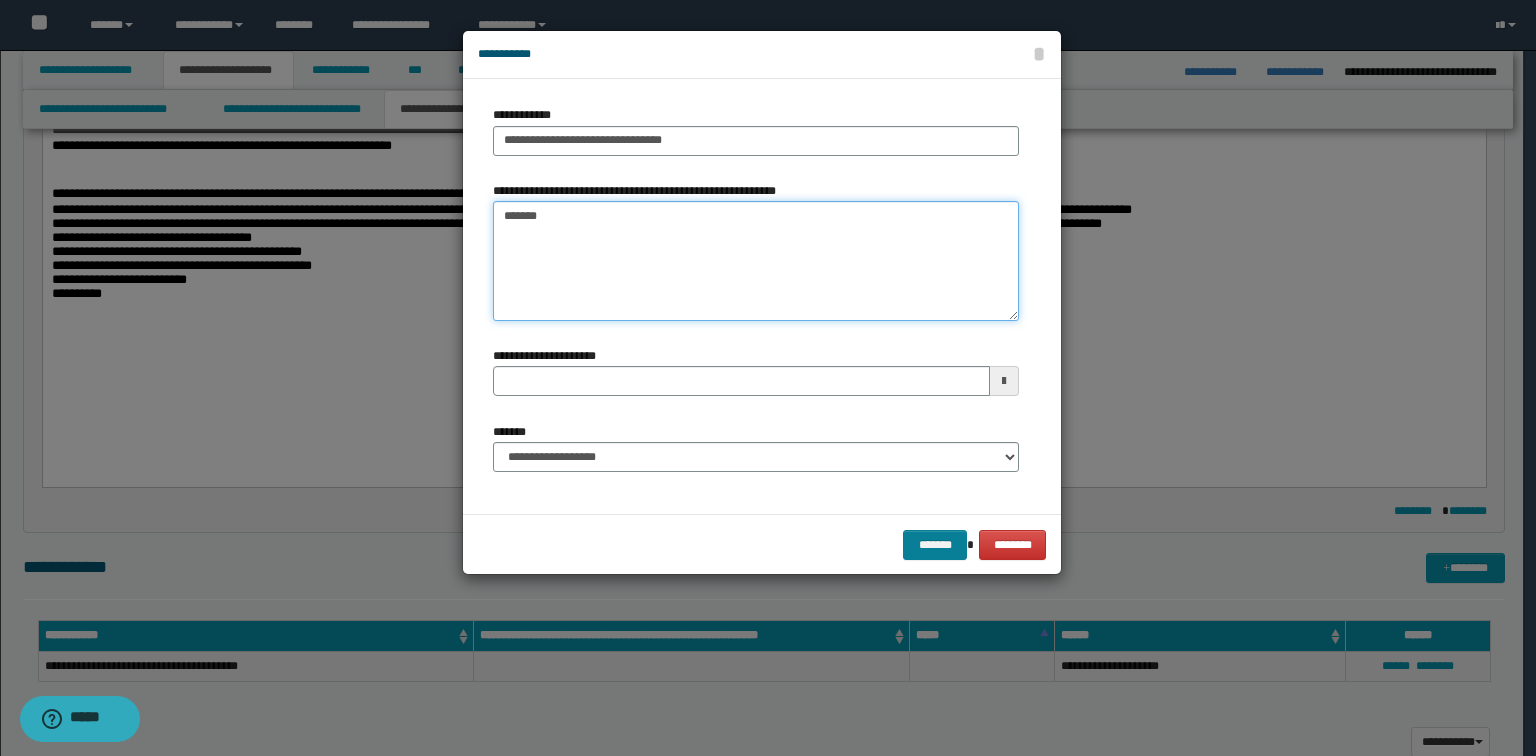 type on "*******" 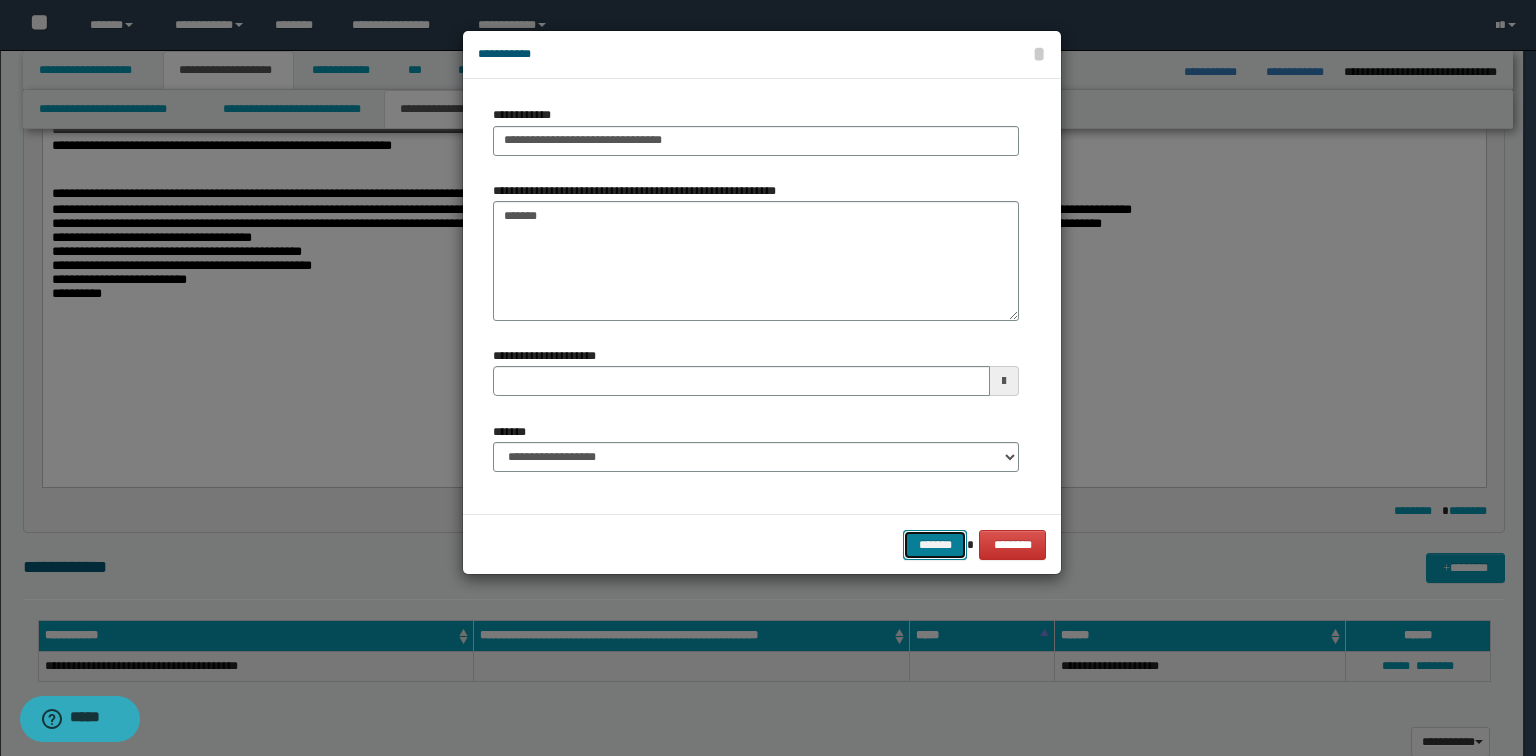 click on "*******" at bounding box center [935, 545] 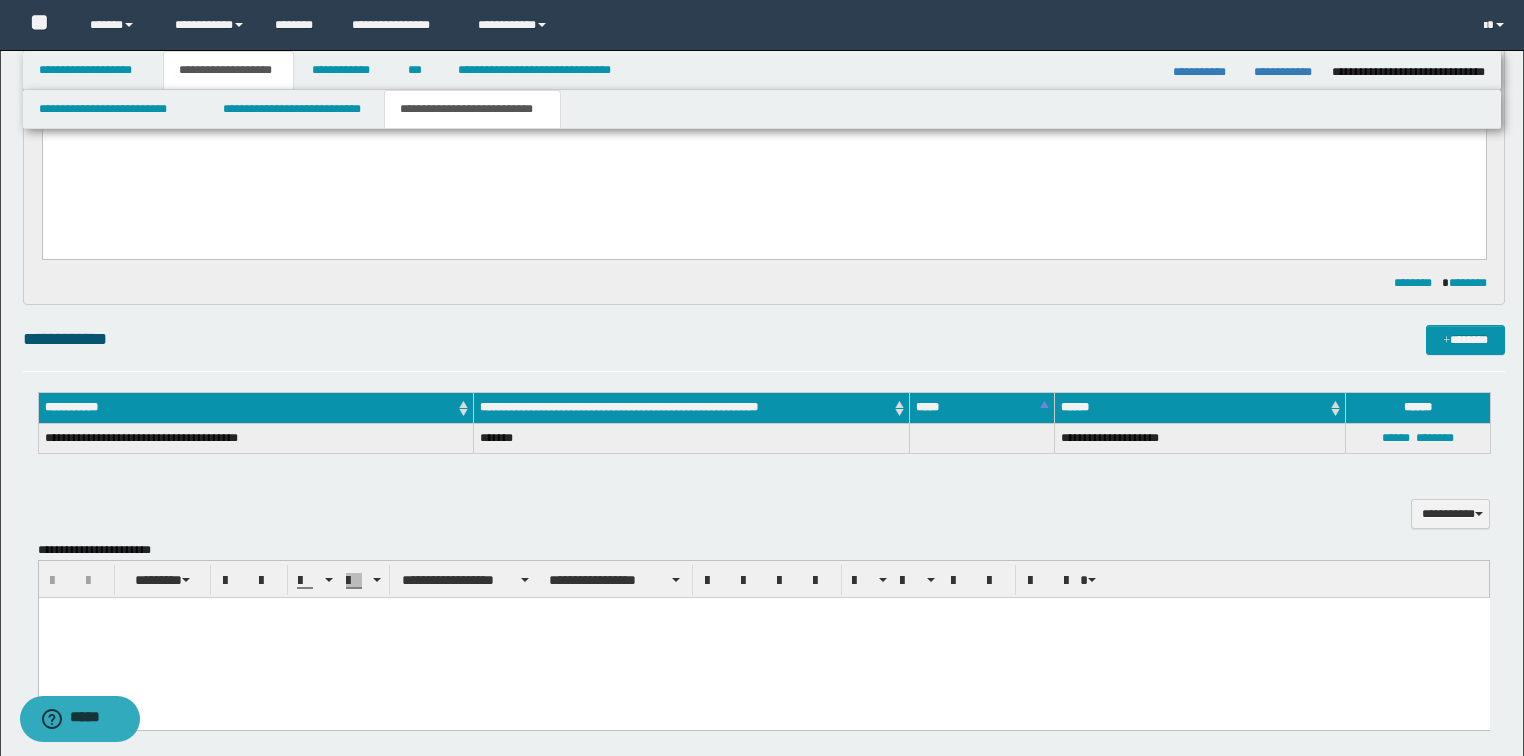 scroll, scrollTop: 480, scrollLeft: 0, axis: vertical 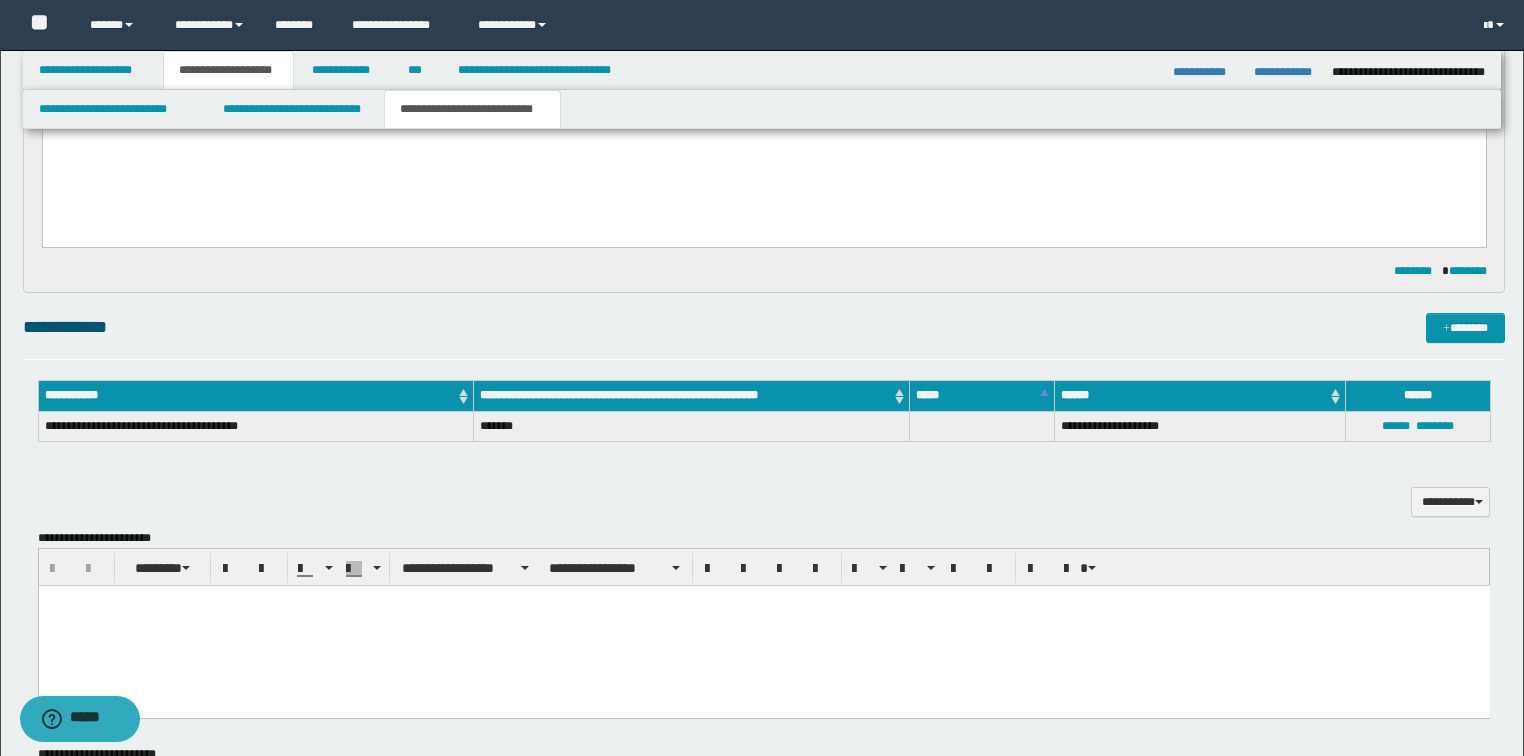 click at bounding box center (763, 625) 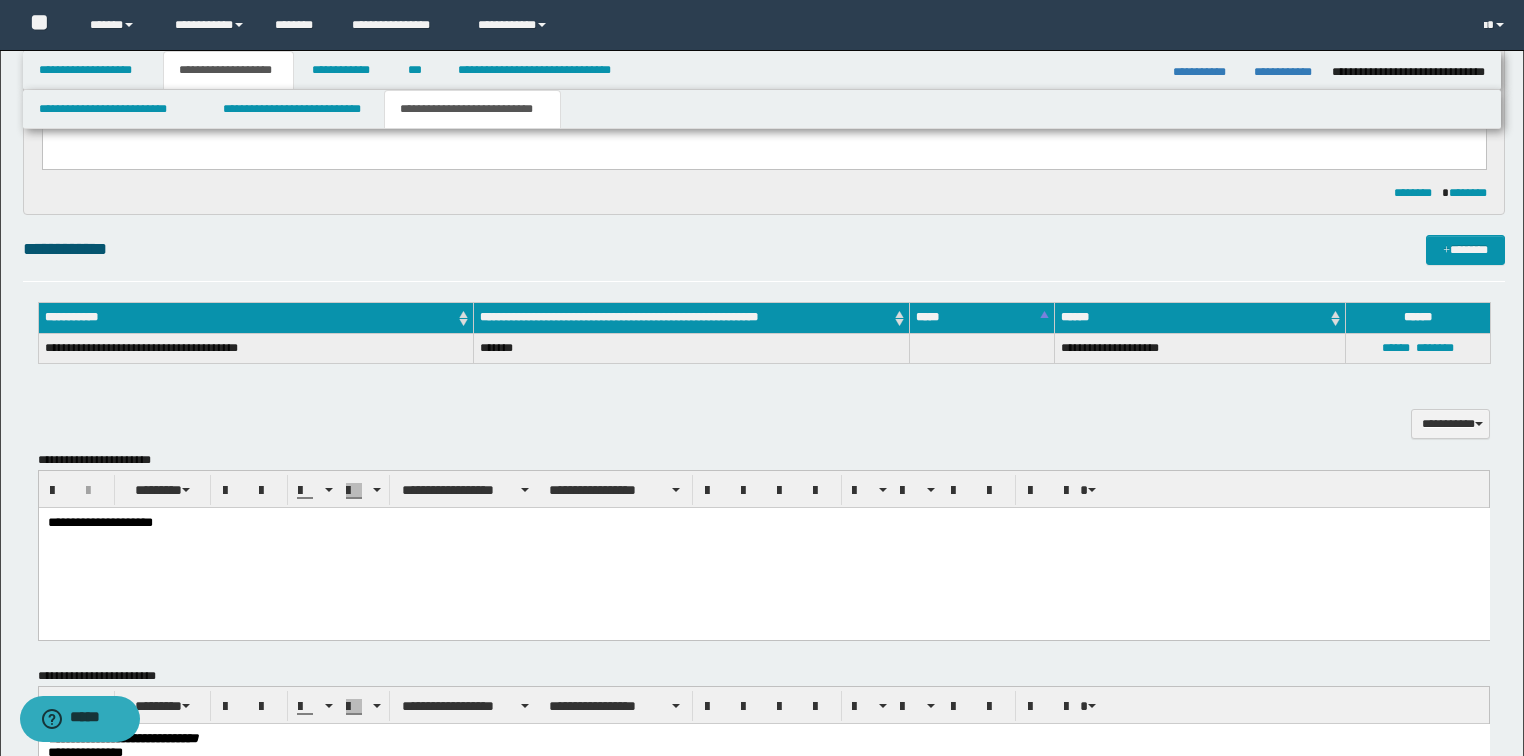 scroll, scrollTop: 560, scrollLeft: 0, axis: vertical 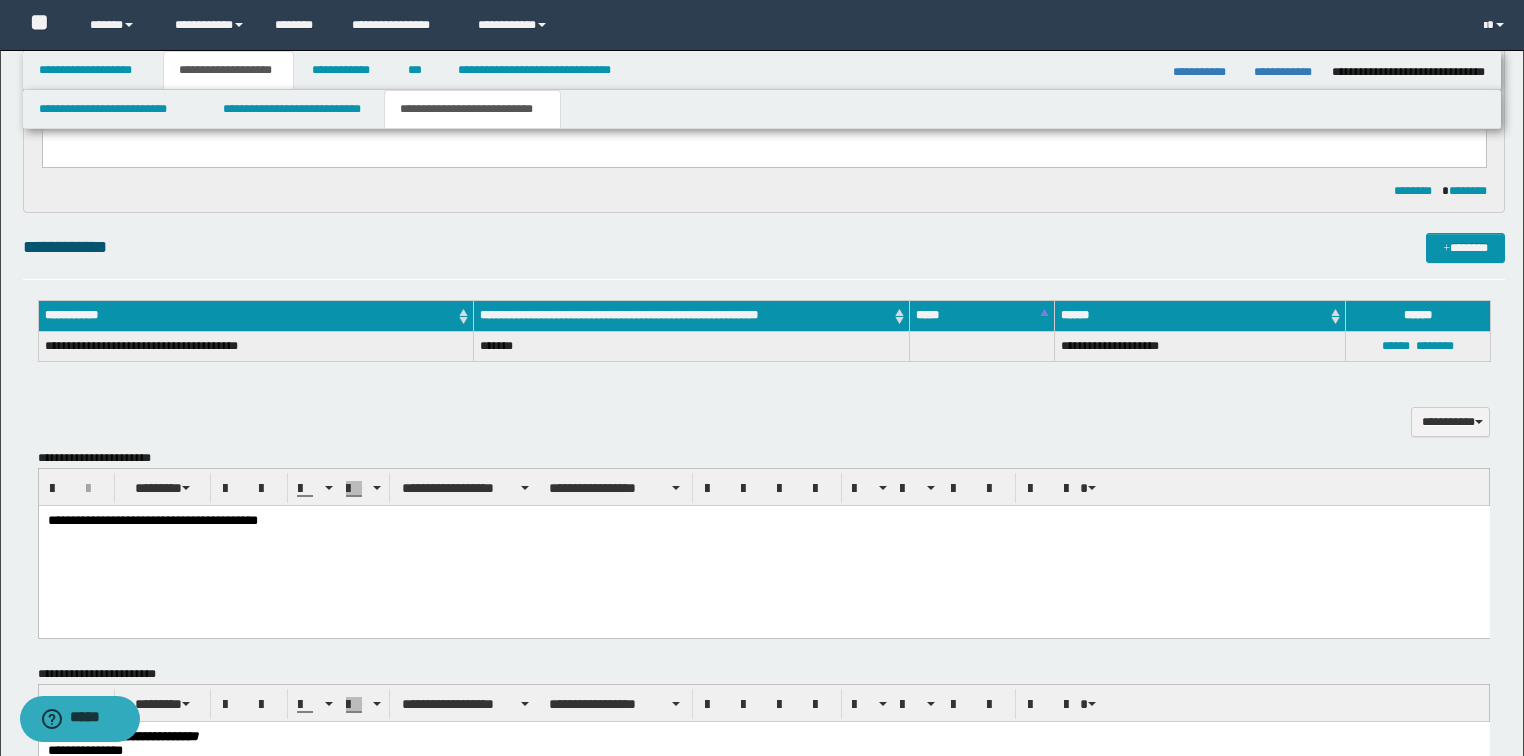 click on "**********" at bounding box center (763, 521) 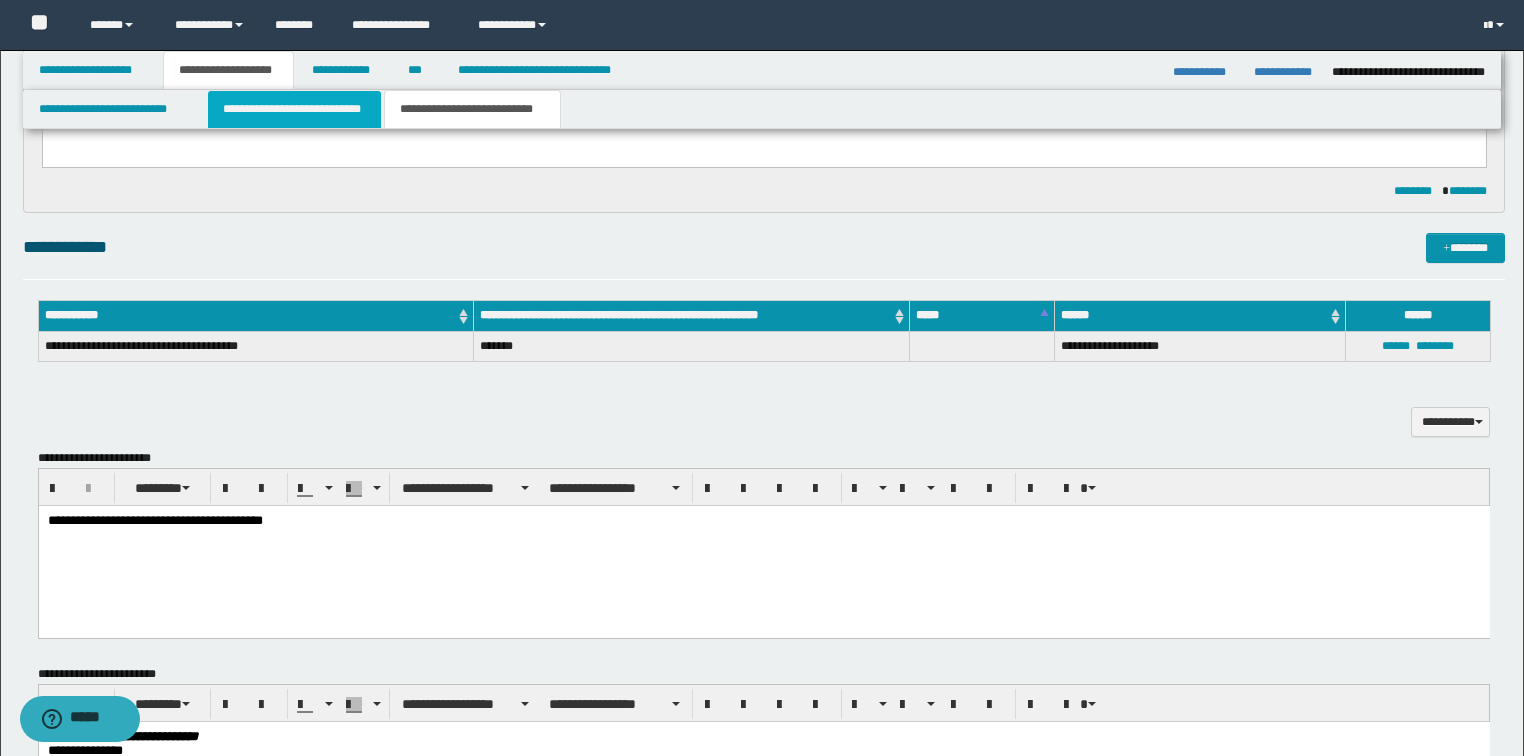 click on "**********" at bounding box center [294, 109] 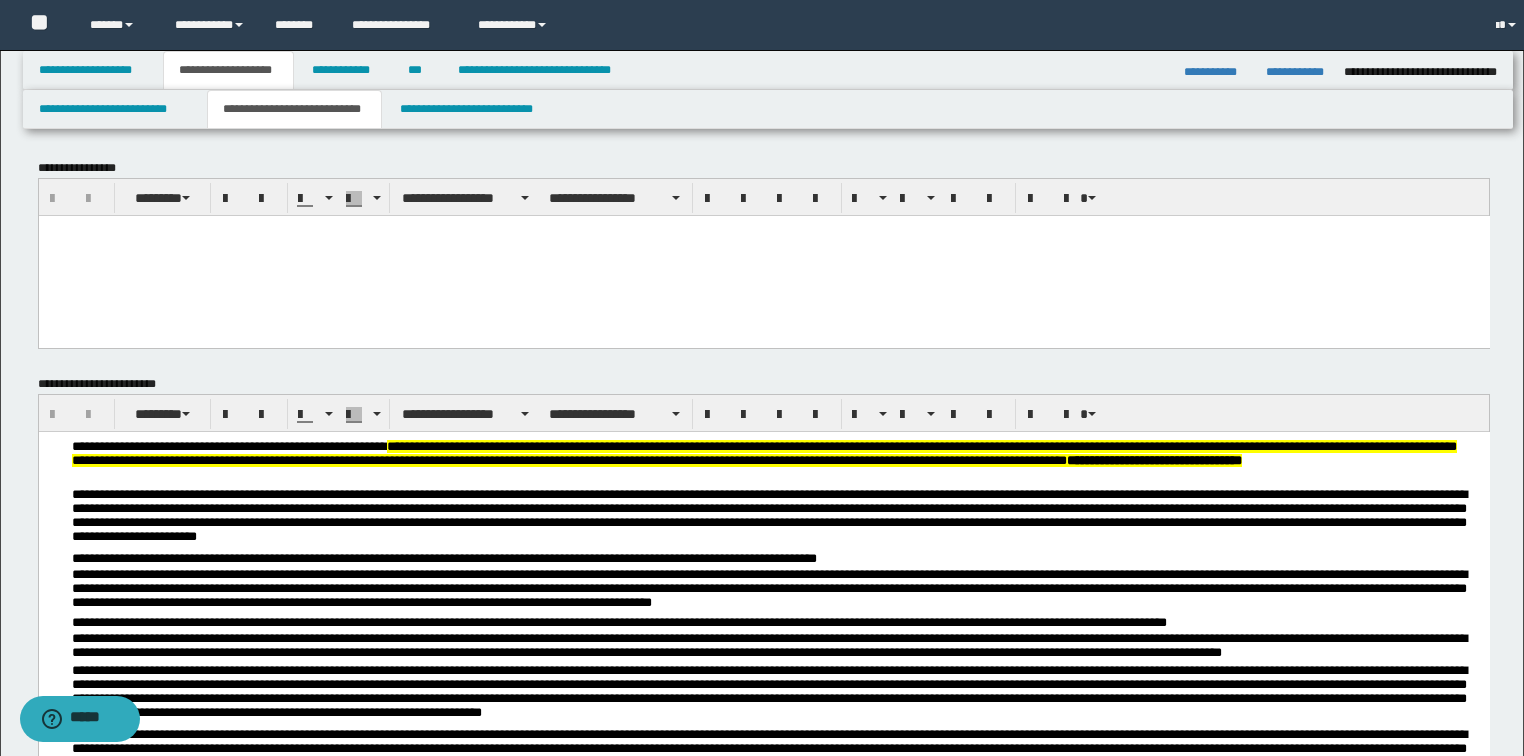 scroll, scrollTop: 0, scrollLeft: 0, axis: both 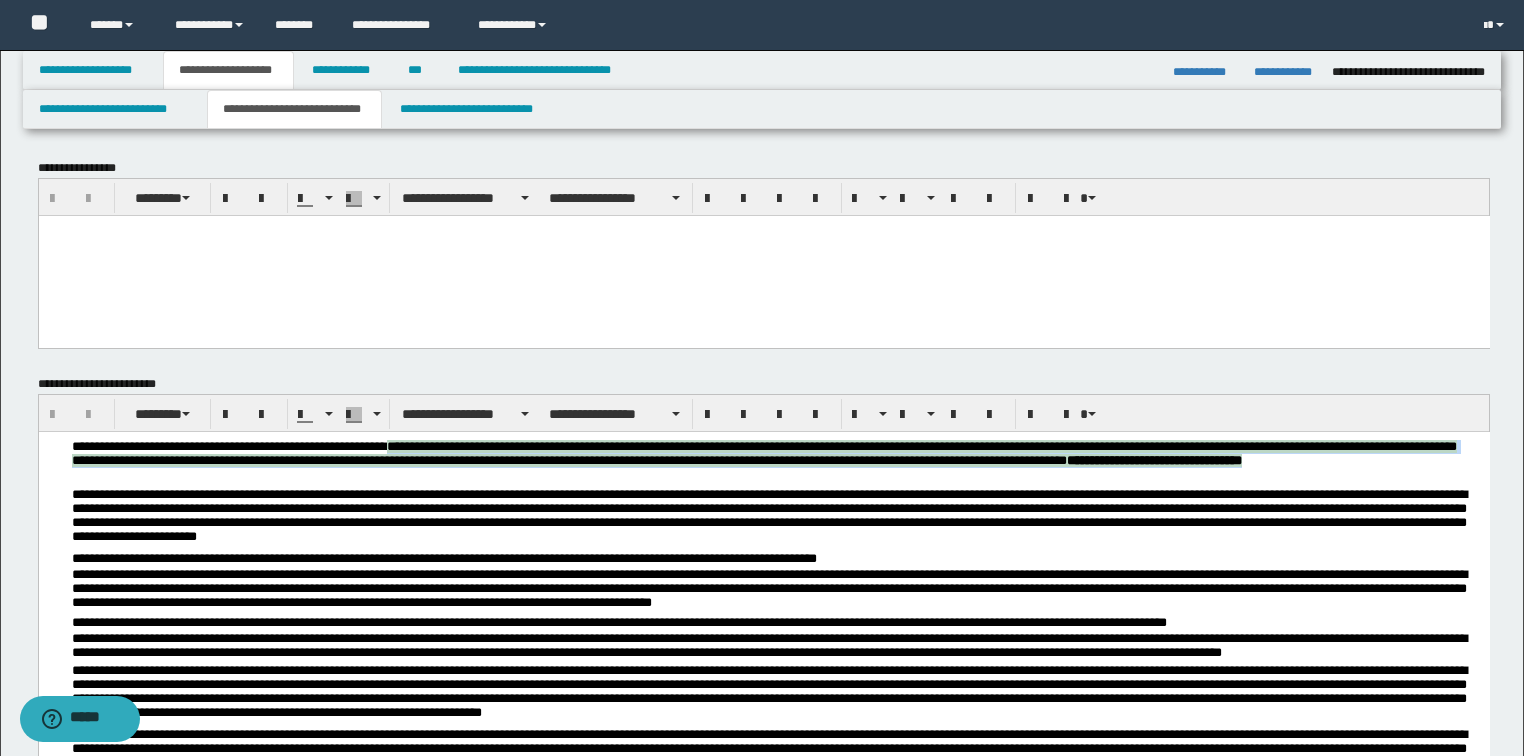 drag, startPoint x: 503, startPoint y: 445, endPoint x: 513, endPoint y: 478, distance: 34.48188 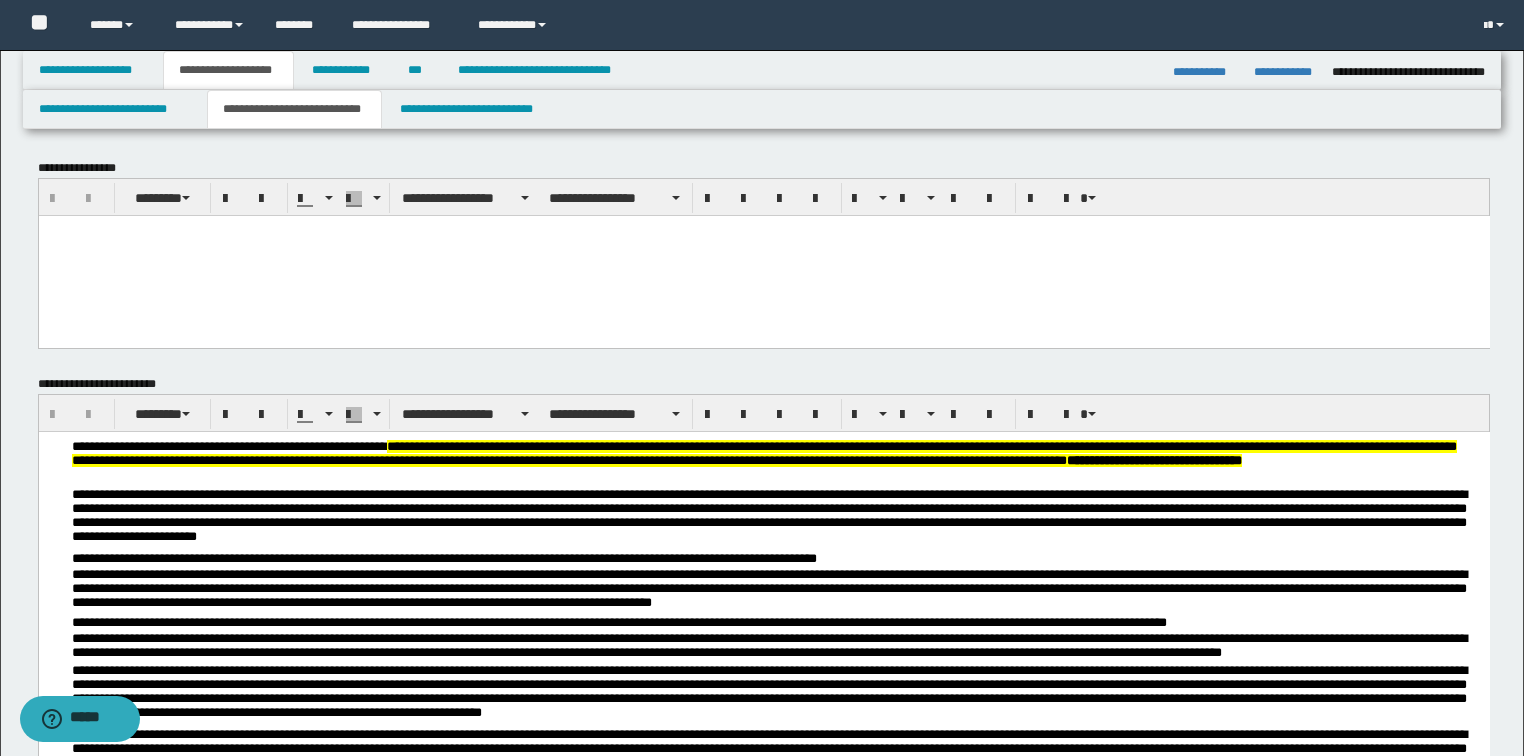 drag, startPoint x: 567, startPoint y: 451, endPoint x: 535, endPoint y: 493, distance: 52.801514 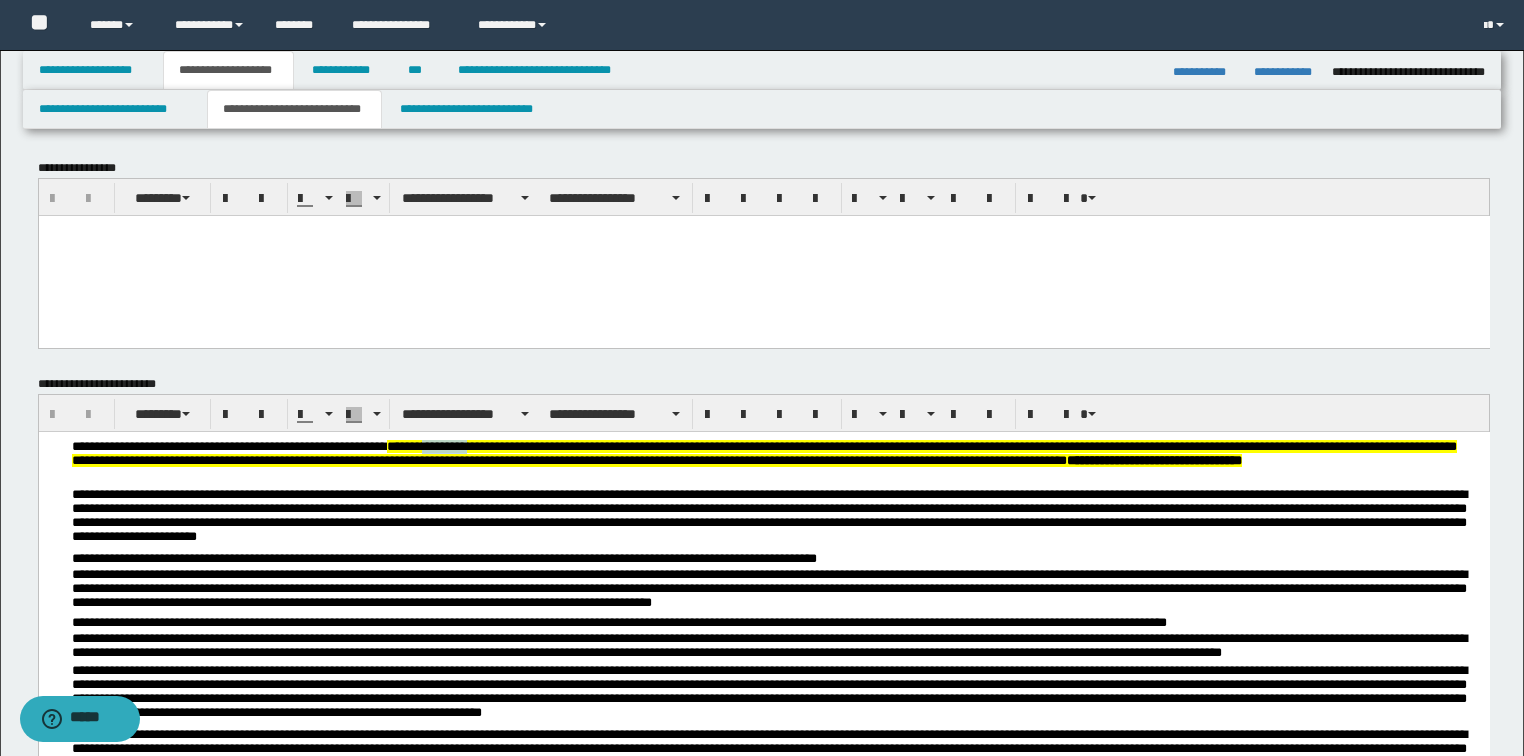 type 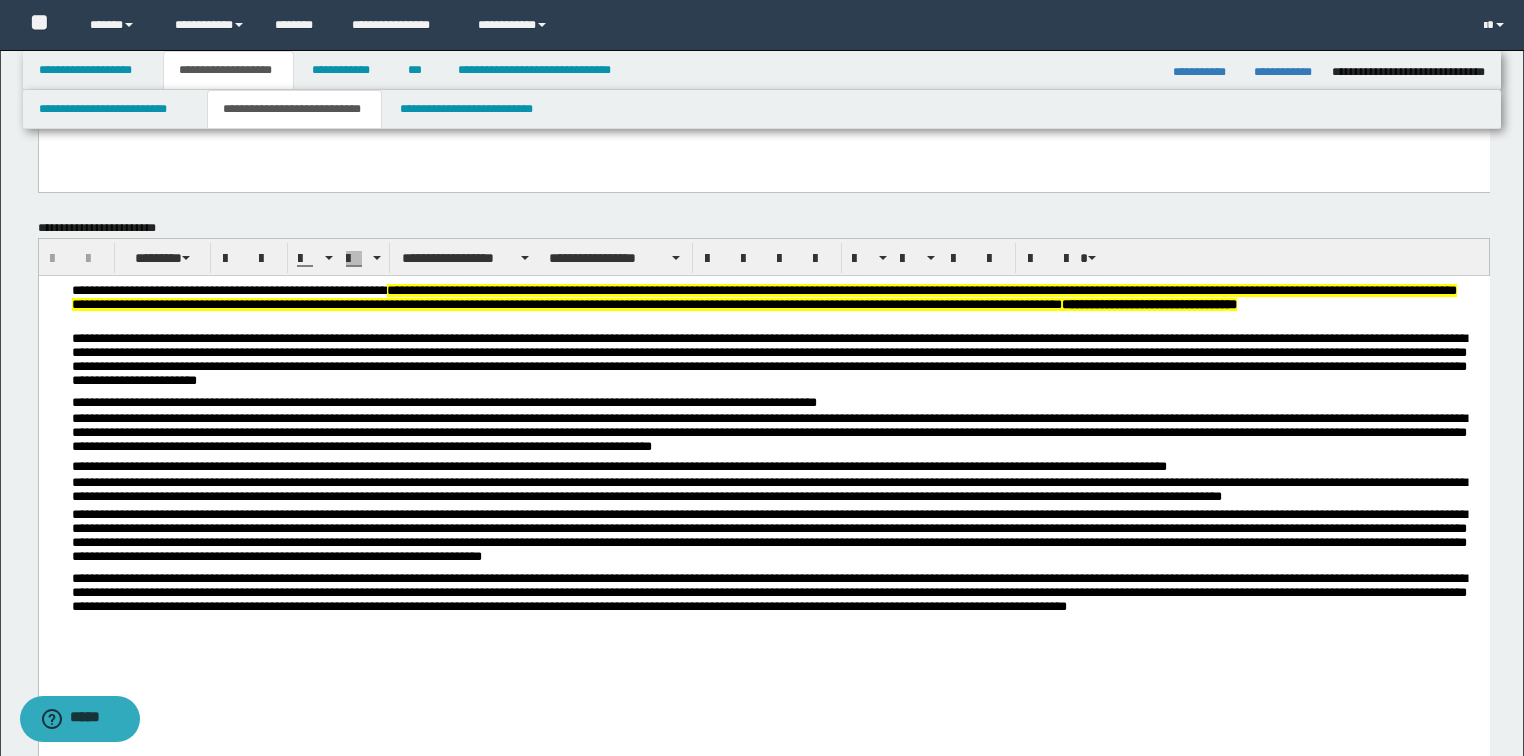 scroll, scrollTop: 160, scrollLeft: 0, axis: vertical 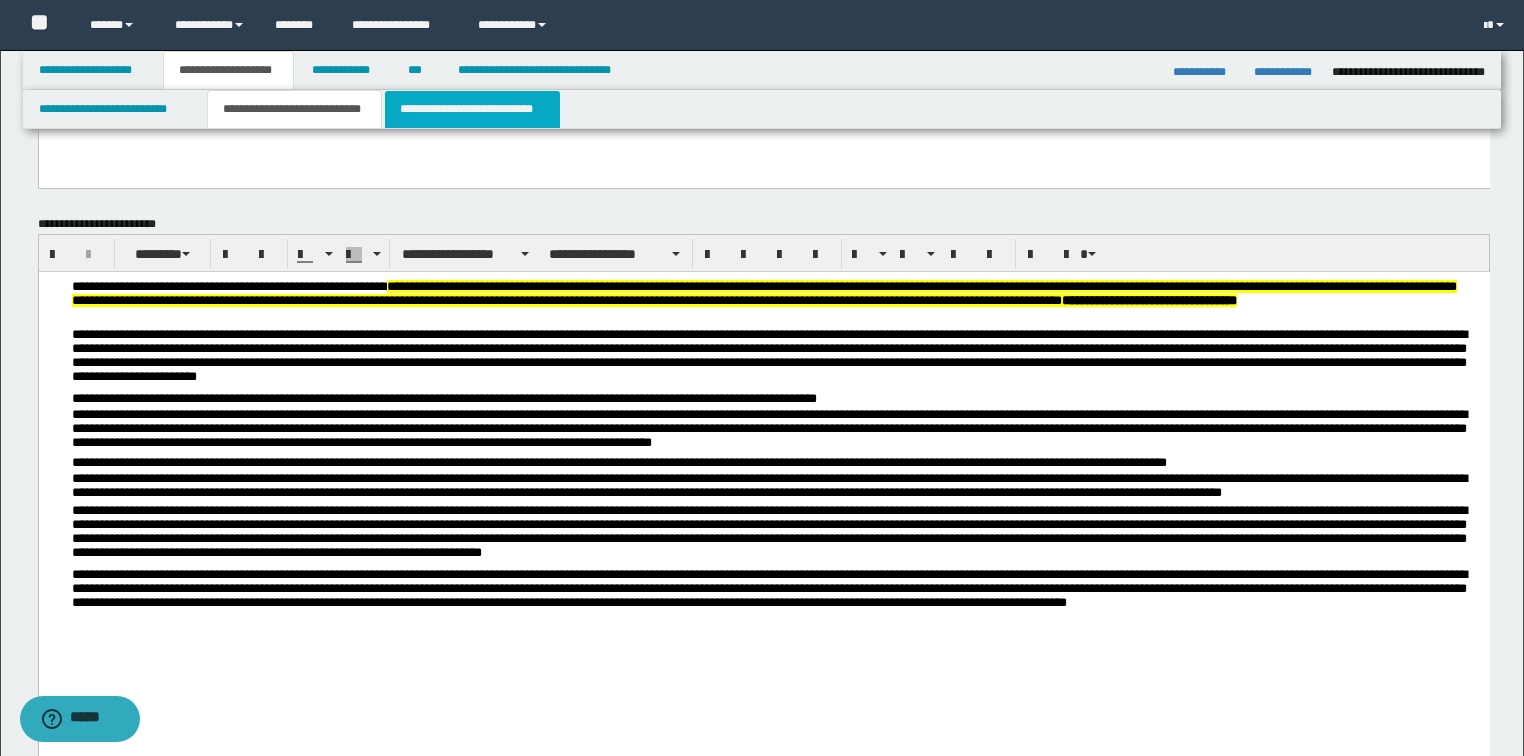 click on "**********" at bounding box center (472, 109) 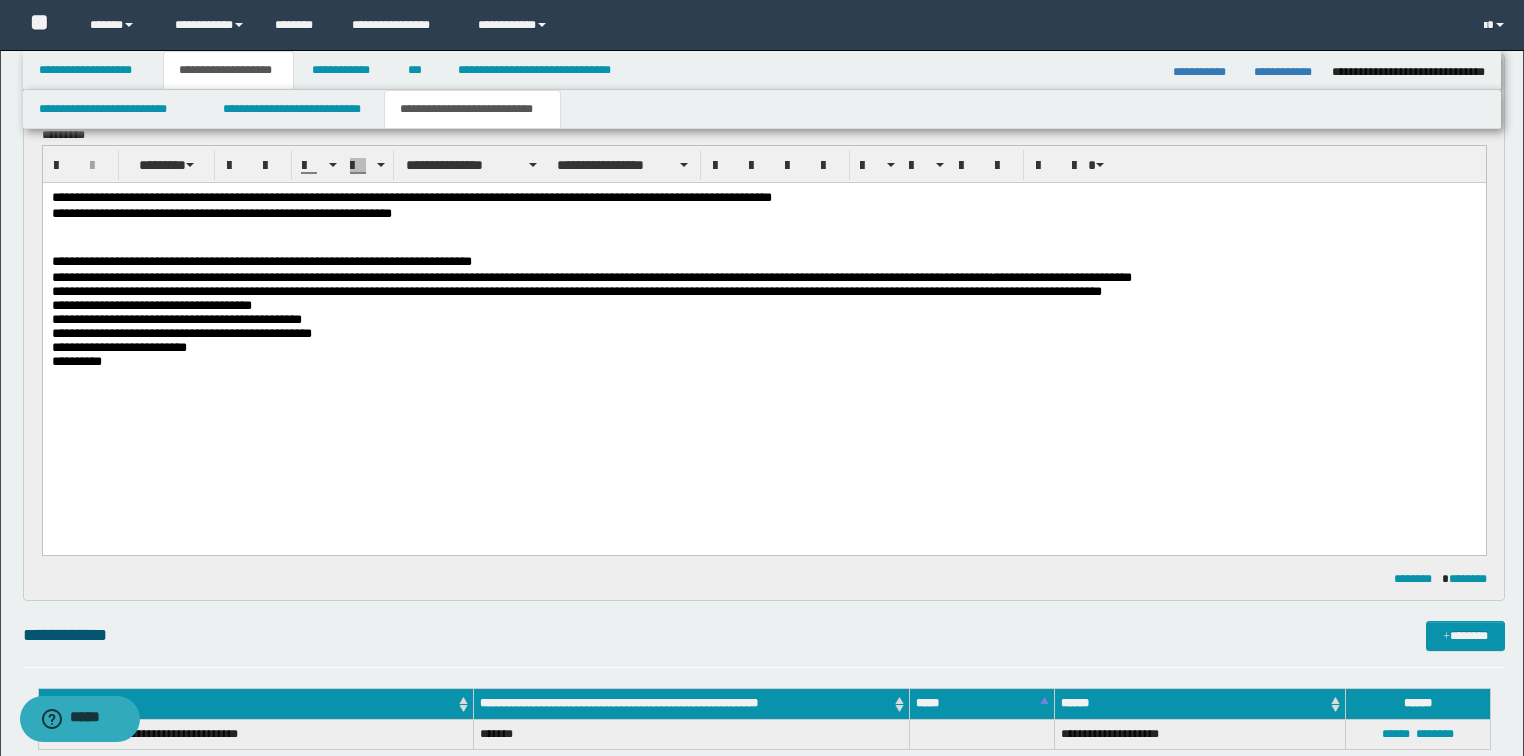 scroll, scrollTop: 80, scrollLeft: 0, axis: vertical 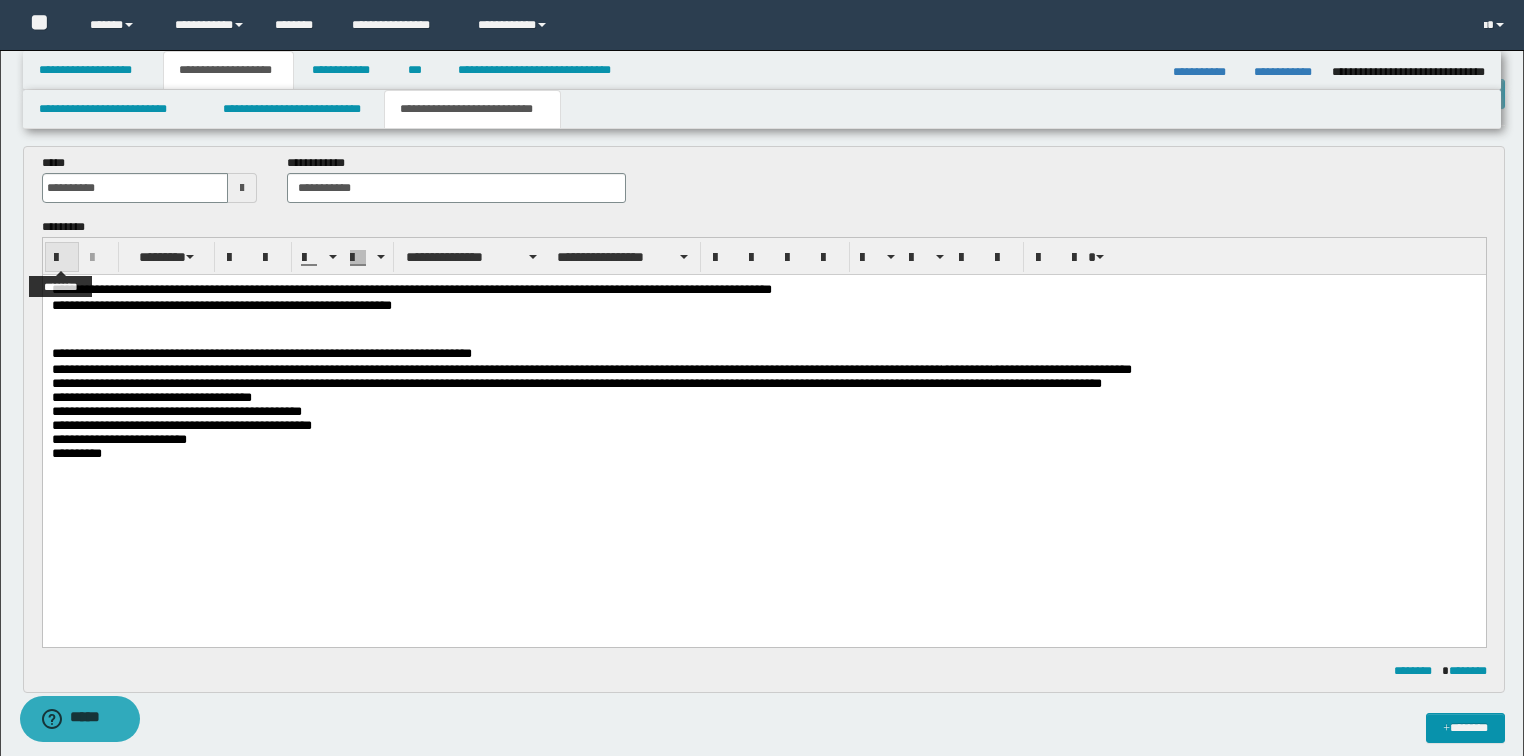 click at bounding box center [62, 258] 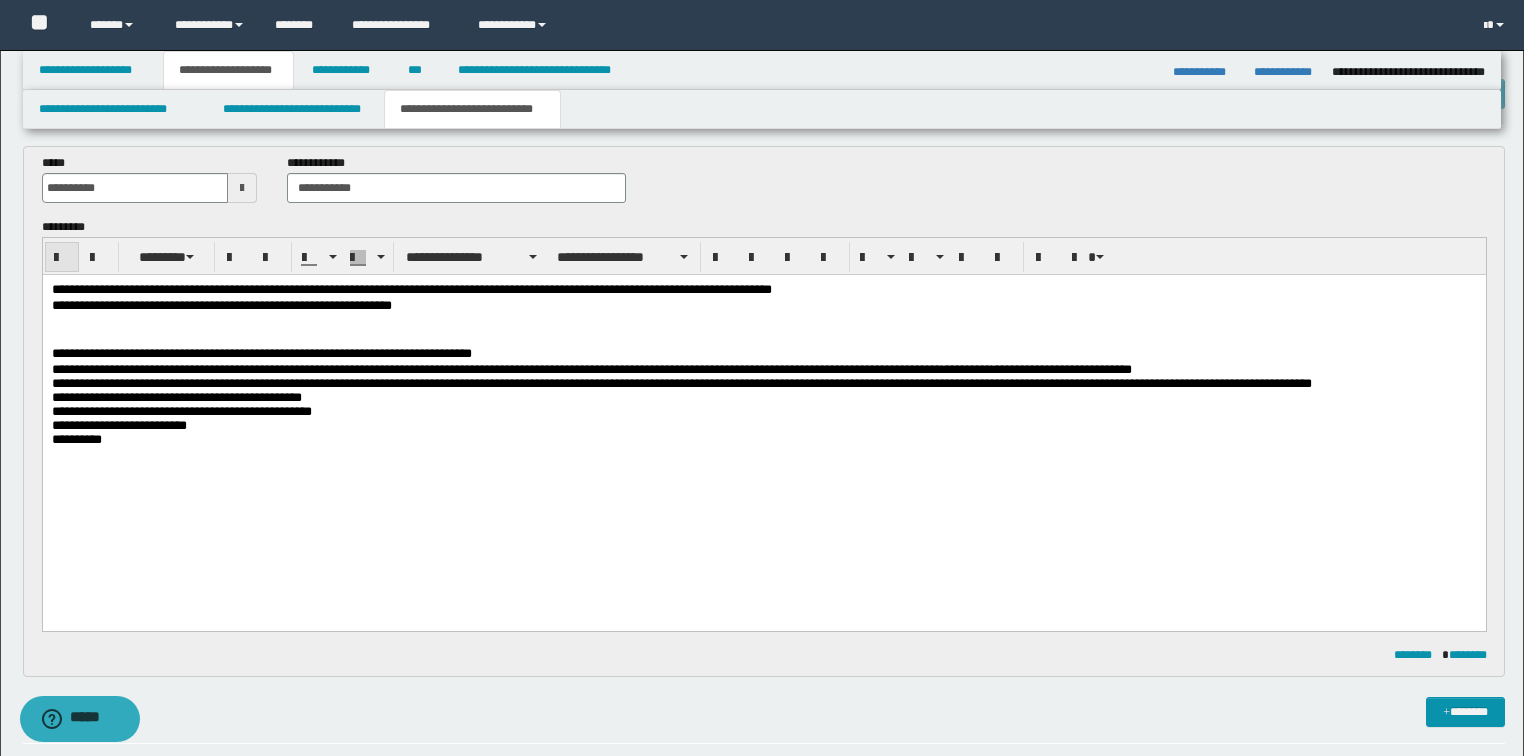 click at bounding box center [62, 258] 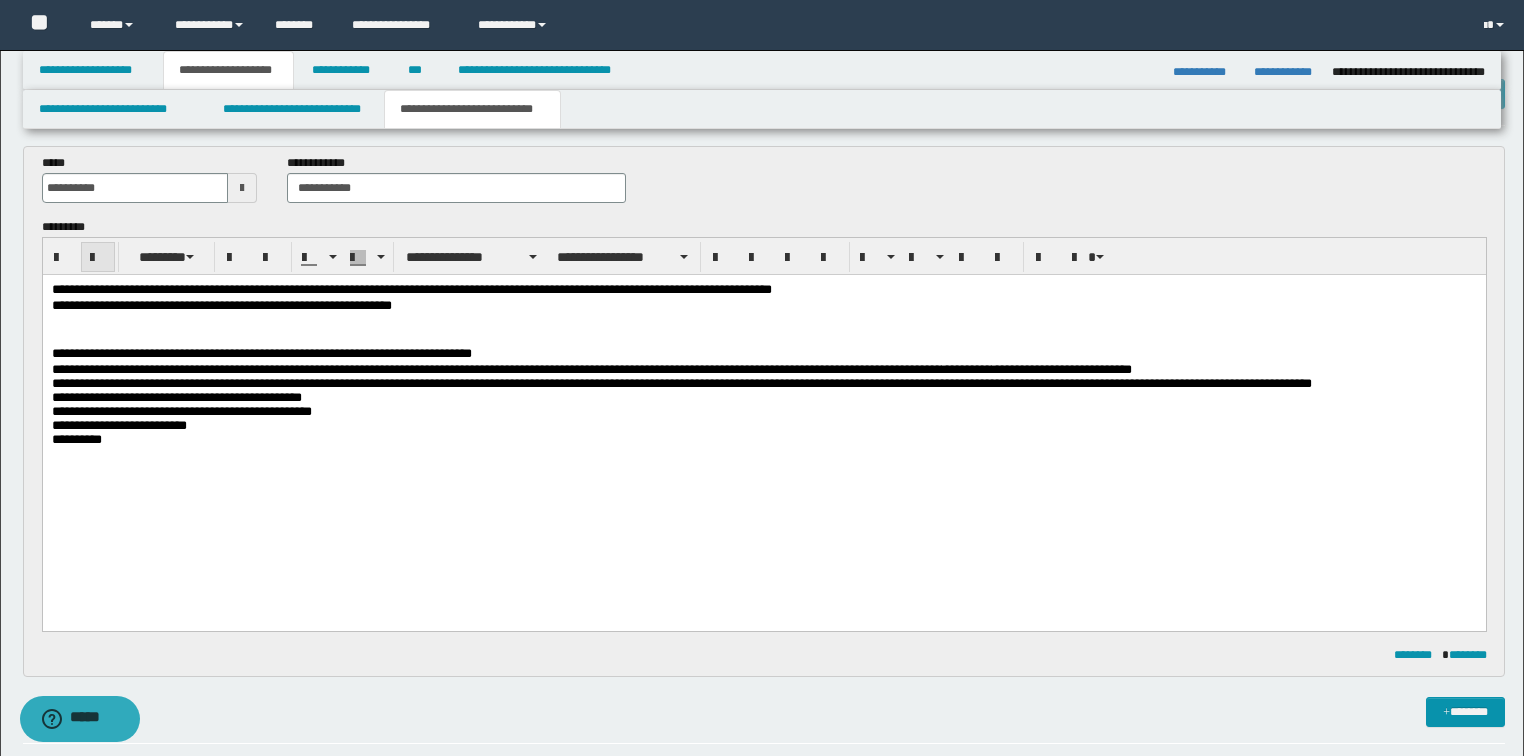 click at bounding box center (98, 258) 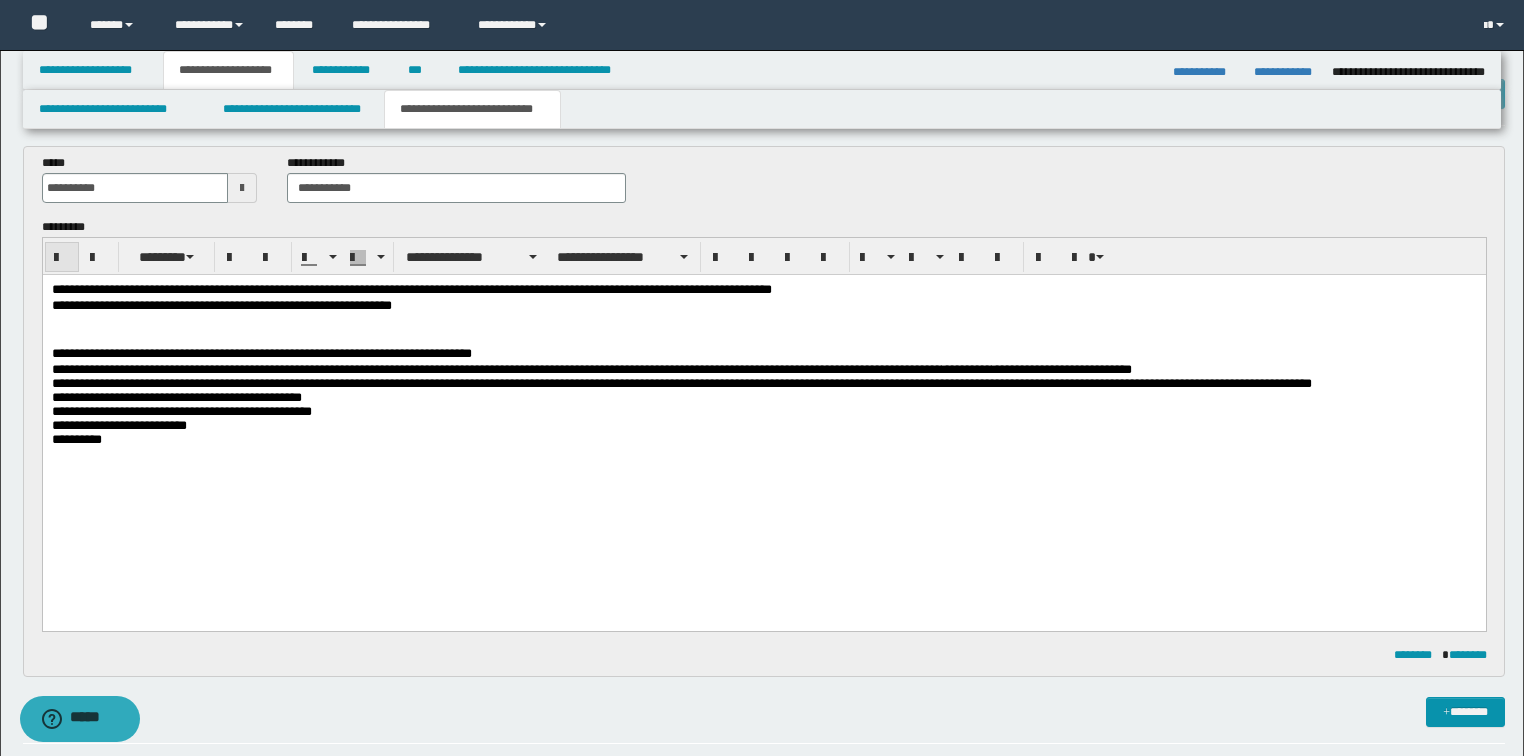 click at bounding box center [62, 258] 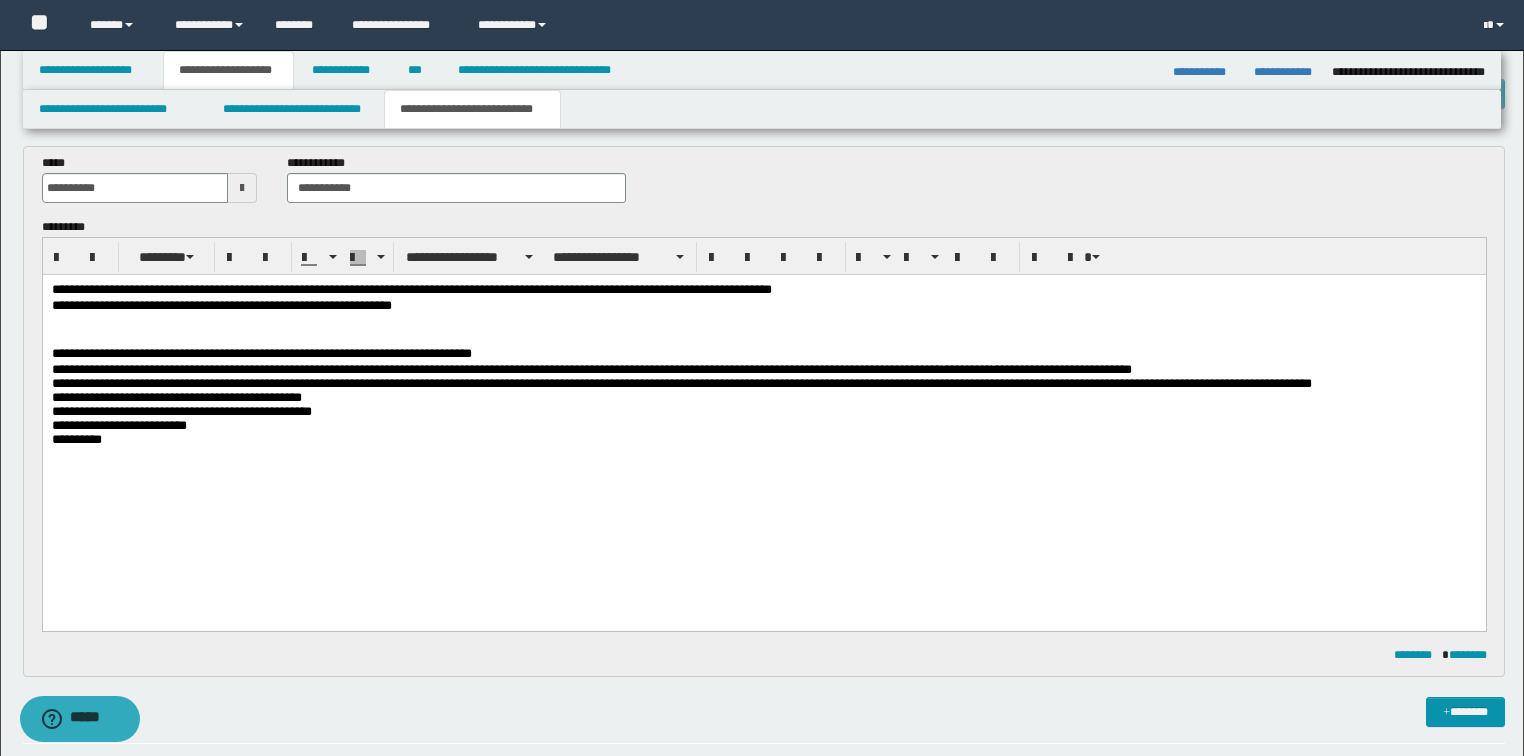 drag, startPoint x: 860, startPoint y: 394, endPoint x: 798, endPoint y: 465, distance: 94.26028 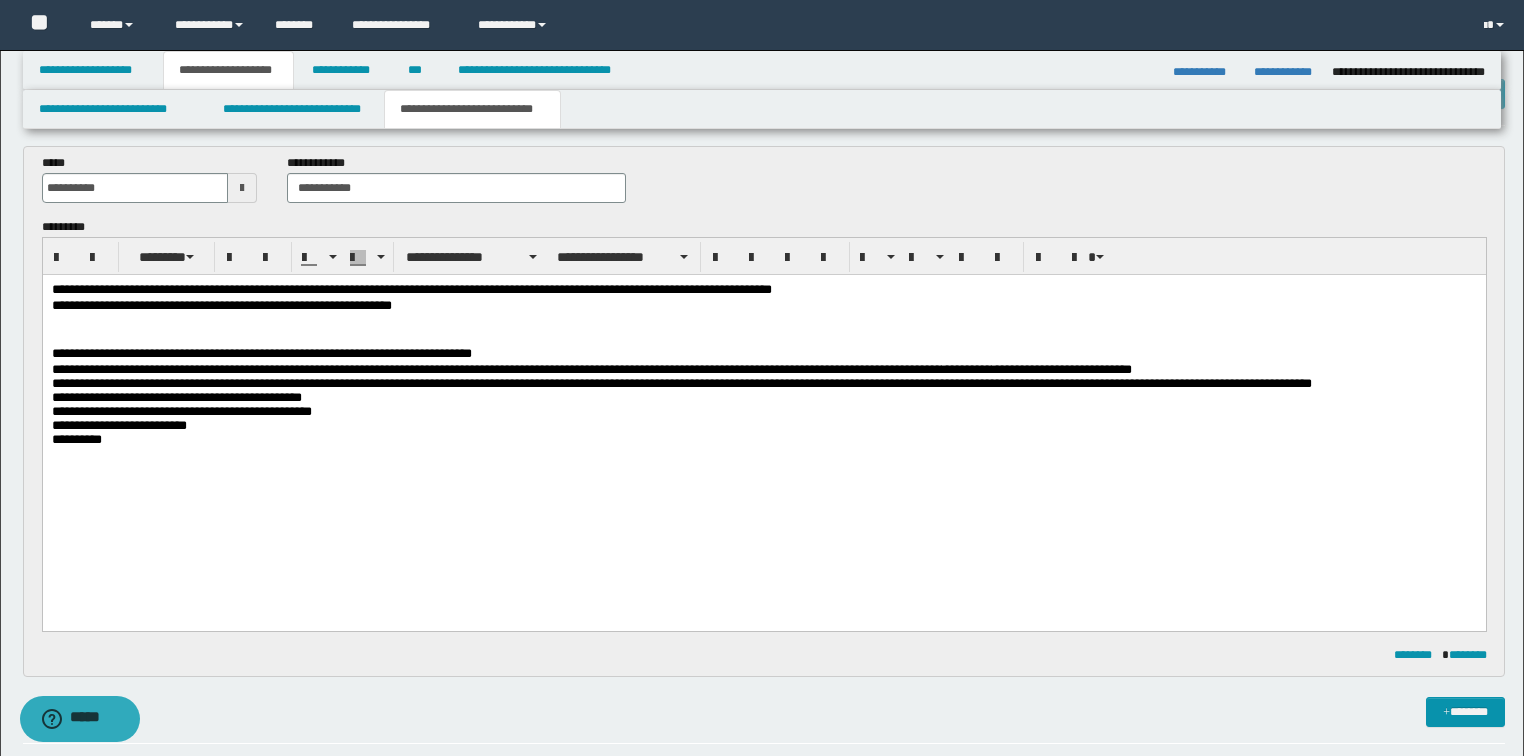 click on "**********" at bounding box center (681, 382) 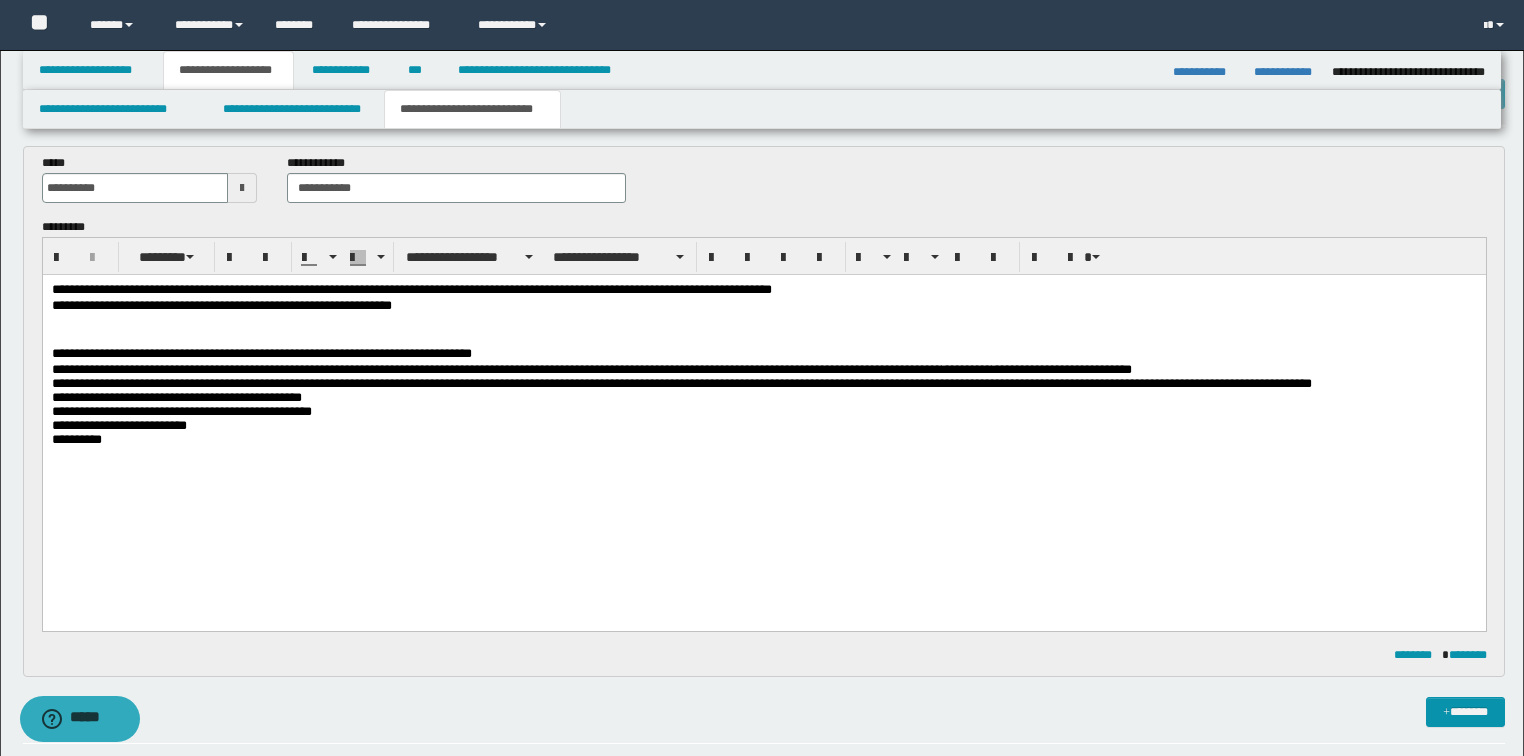 click on "**********" at bounding box center (764, 354) 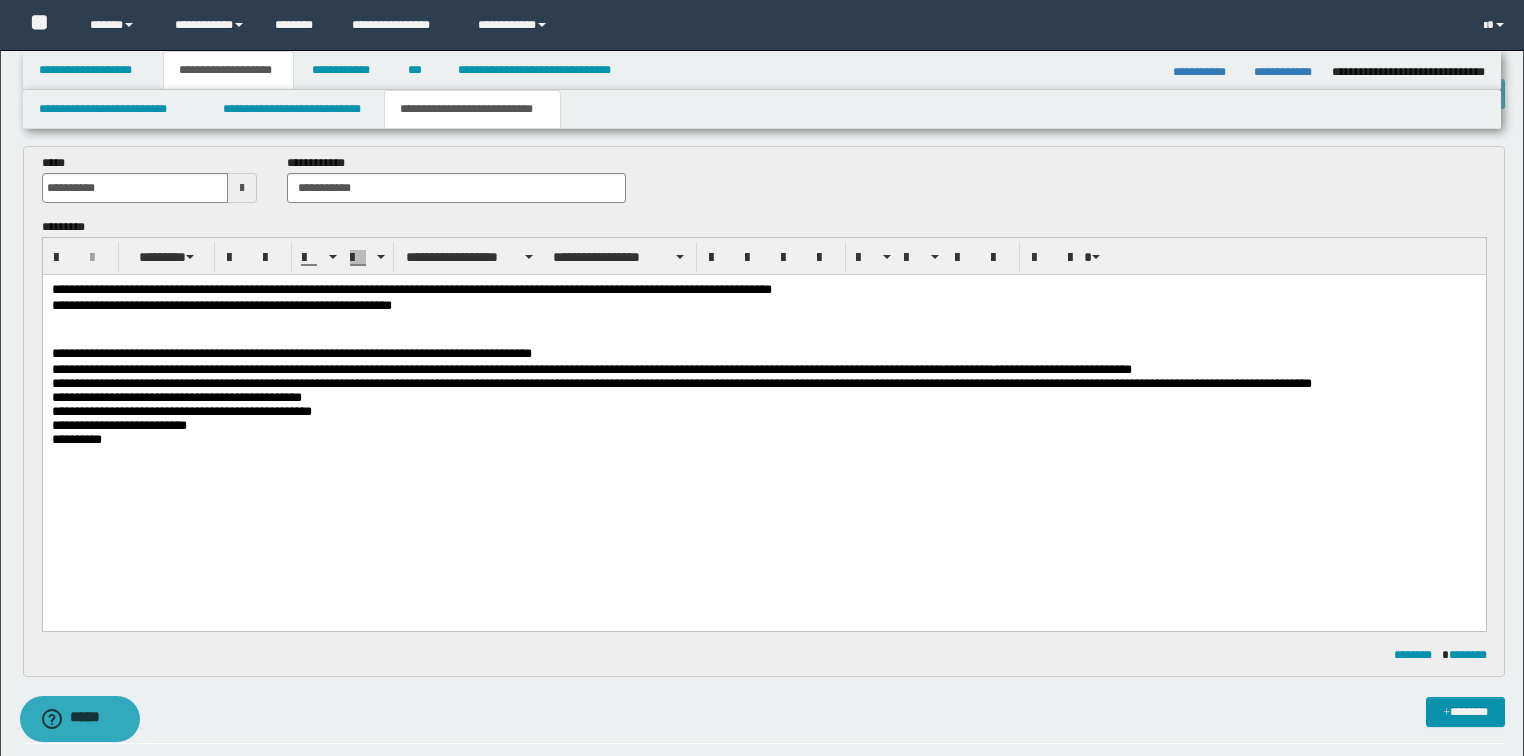 click on "**********" at bounding box center (764, 354) 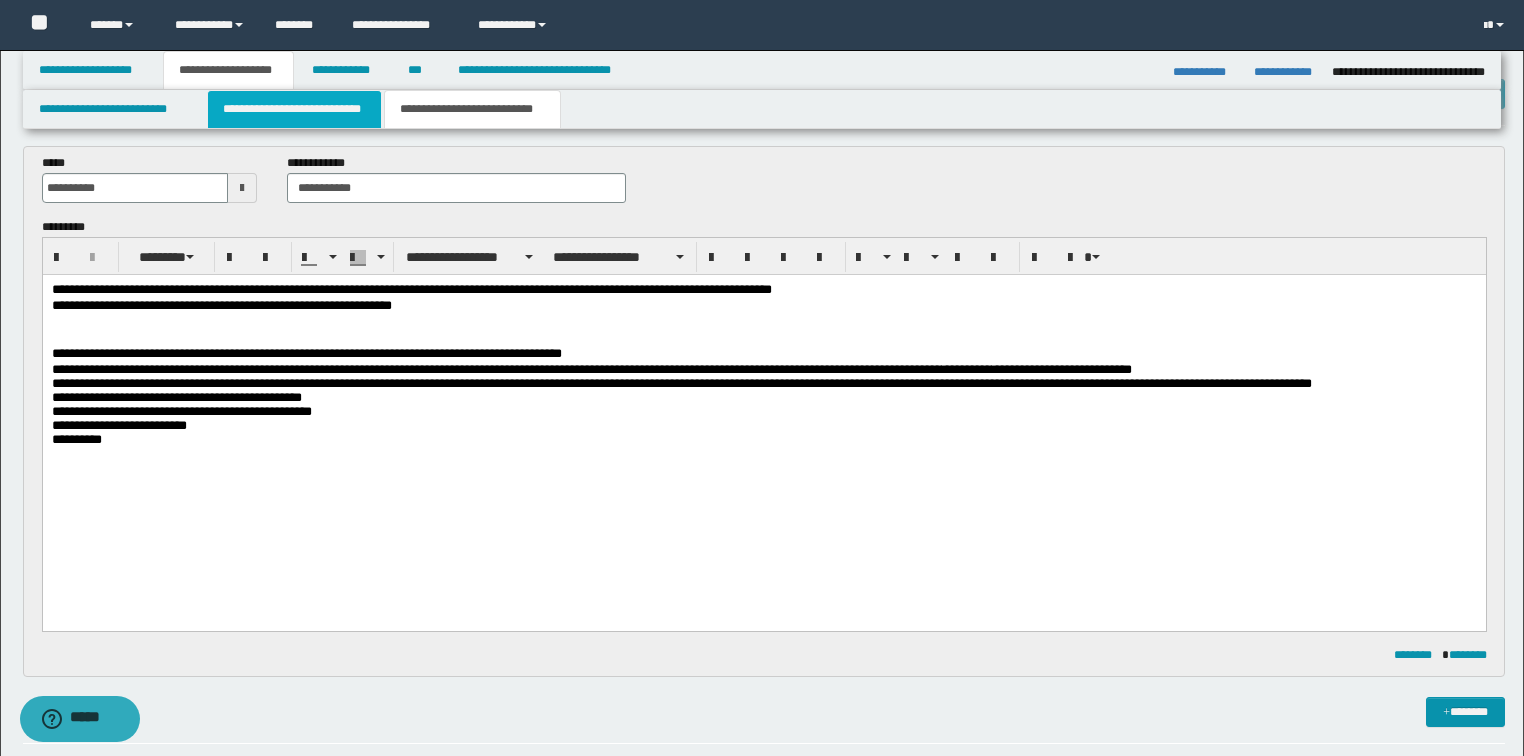 click on "**********" at bounding box center [294, 109] 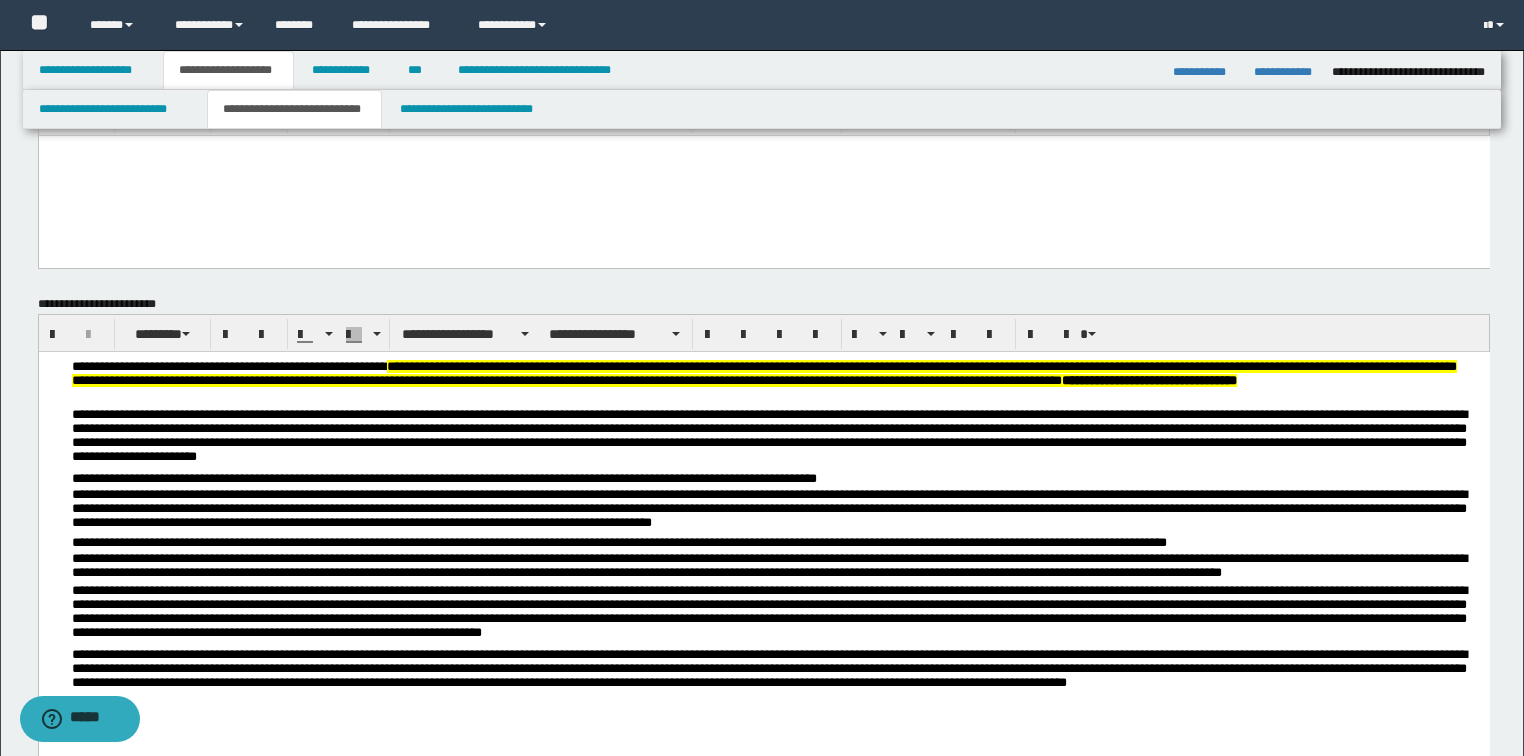 click on "**********" at bounding box center (775, 439) 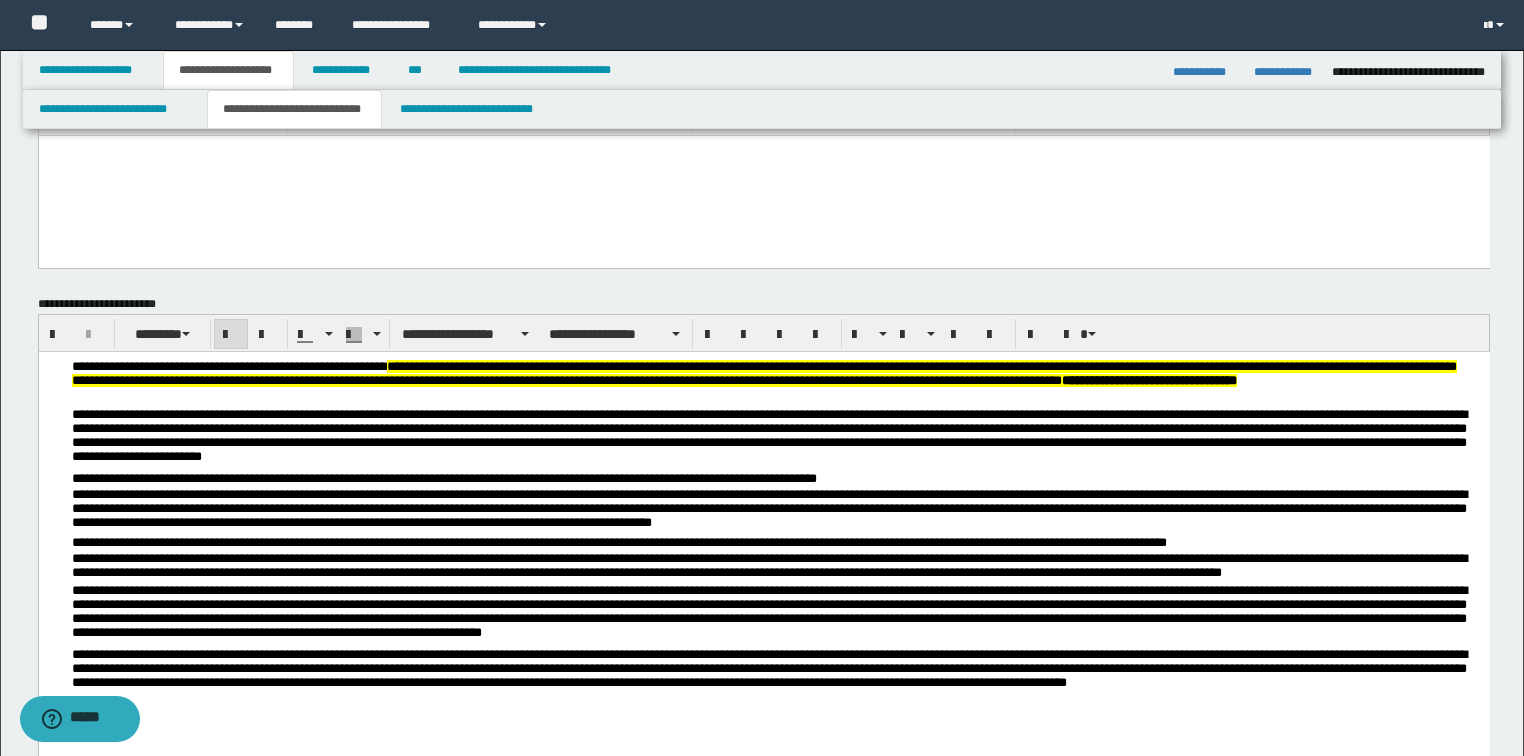 drag, startPoint x: 103, startPoint y: 404, endPoint x: 940, endPoint y: 400, distance: 837.0096 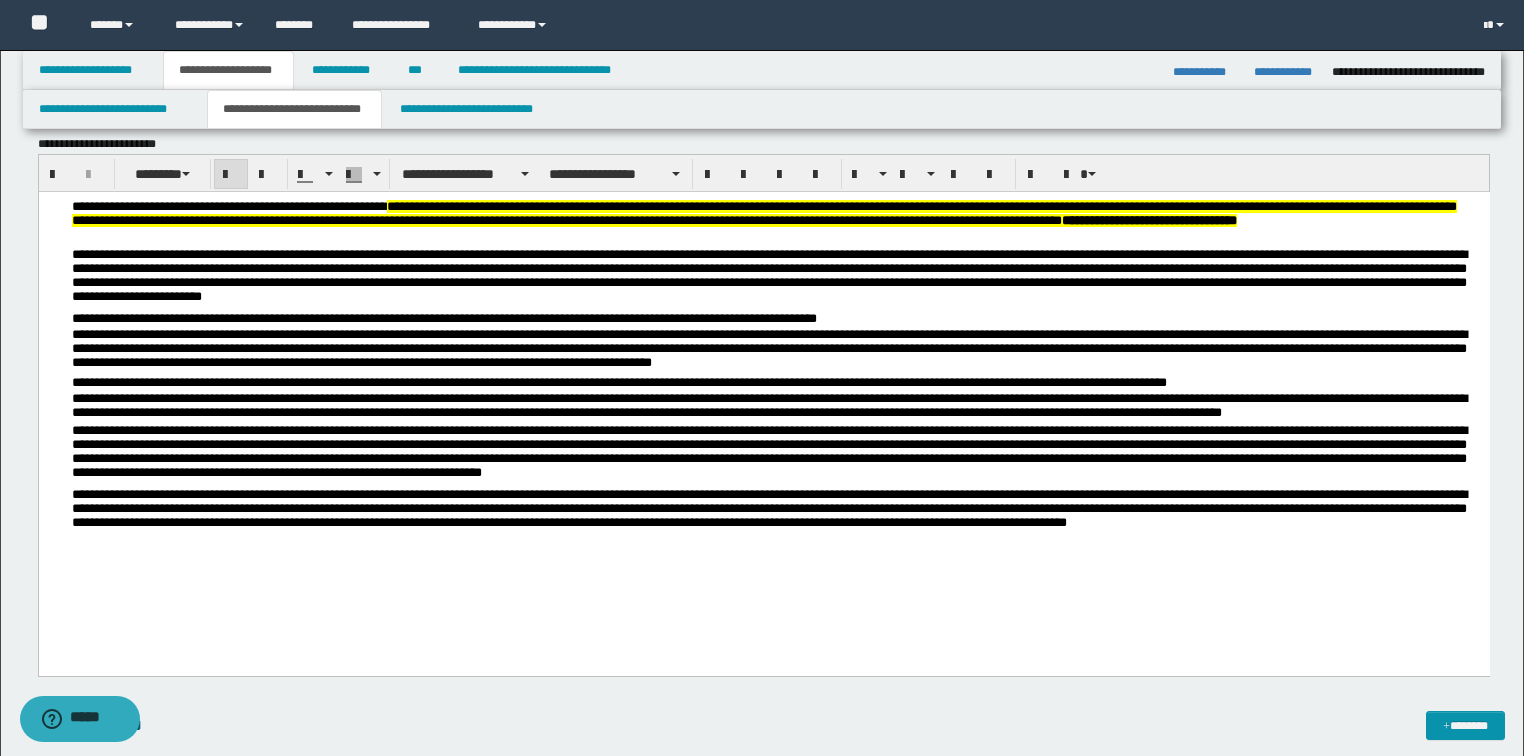 click on "**********" at bounding box center [775, 511] 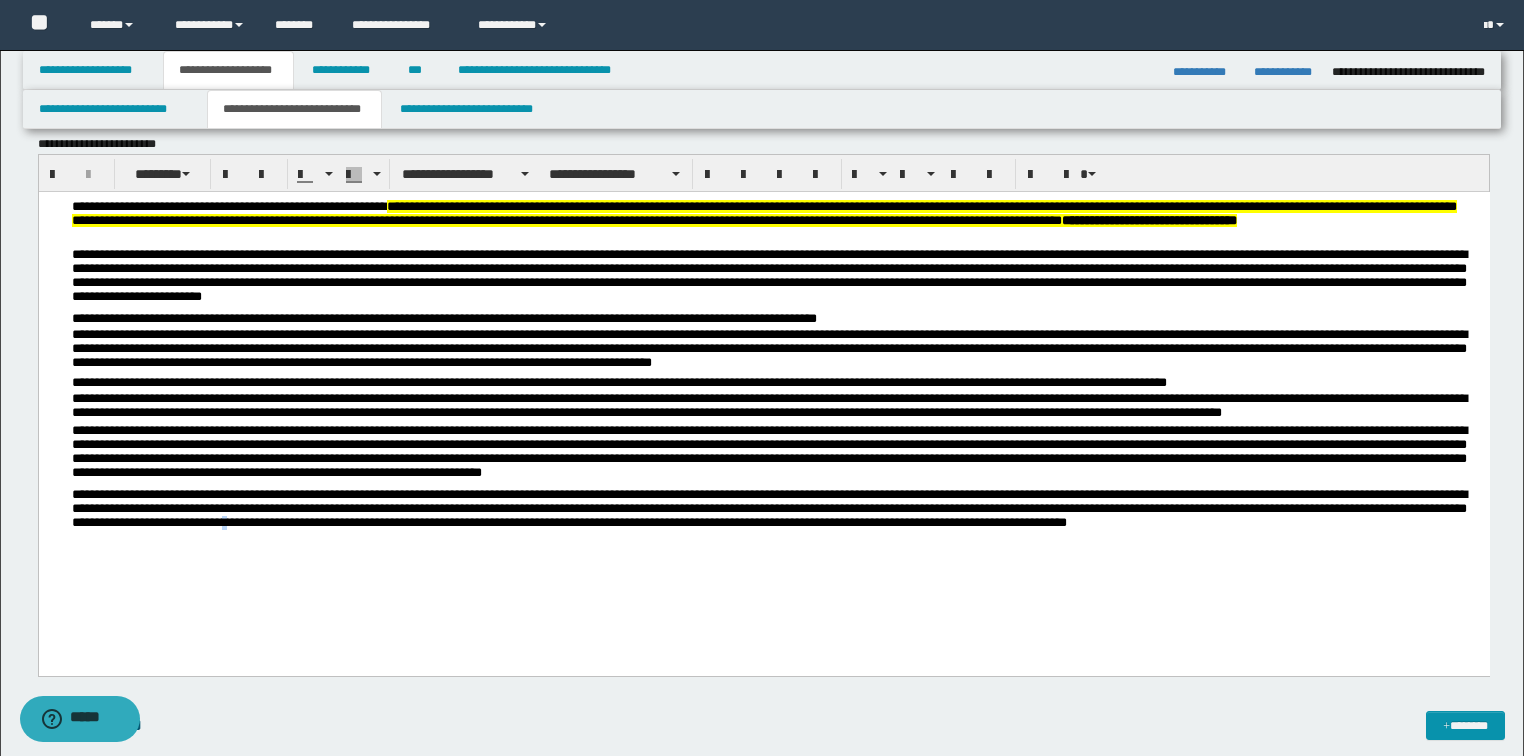 click on "**********" at bounding box center (775, 511) 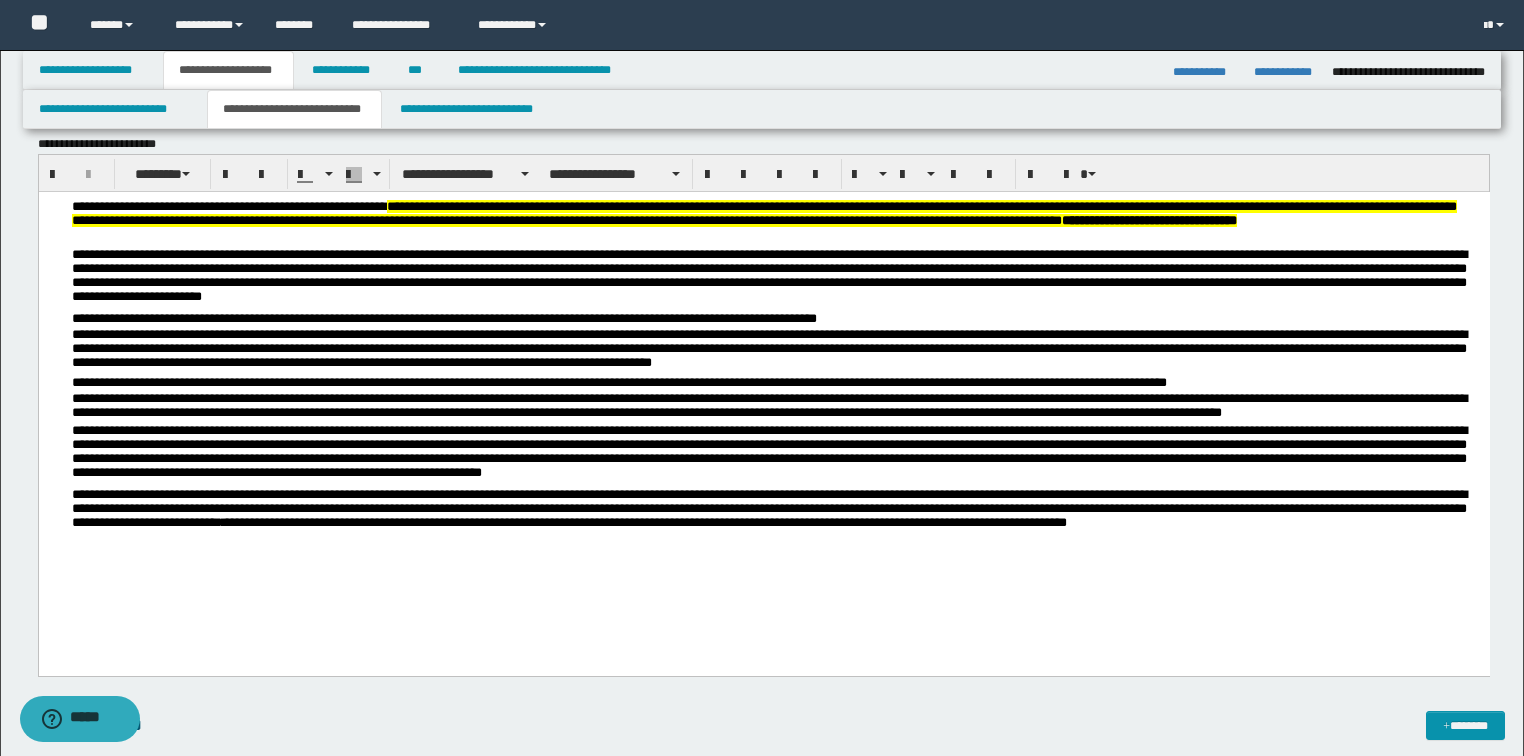 click on "**********" at bounding box center (775, 511) 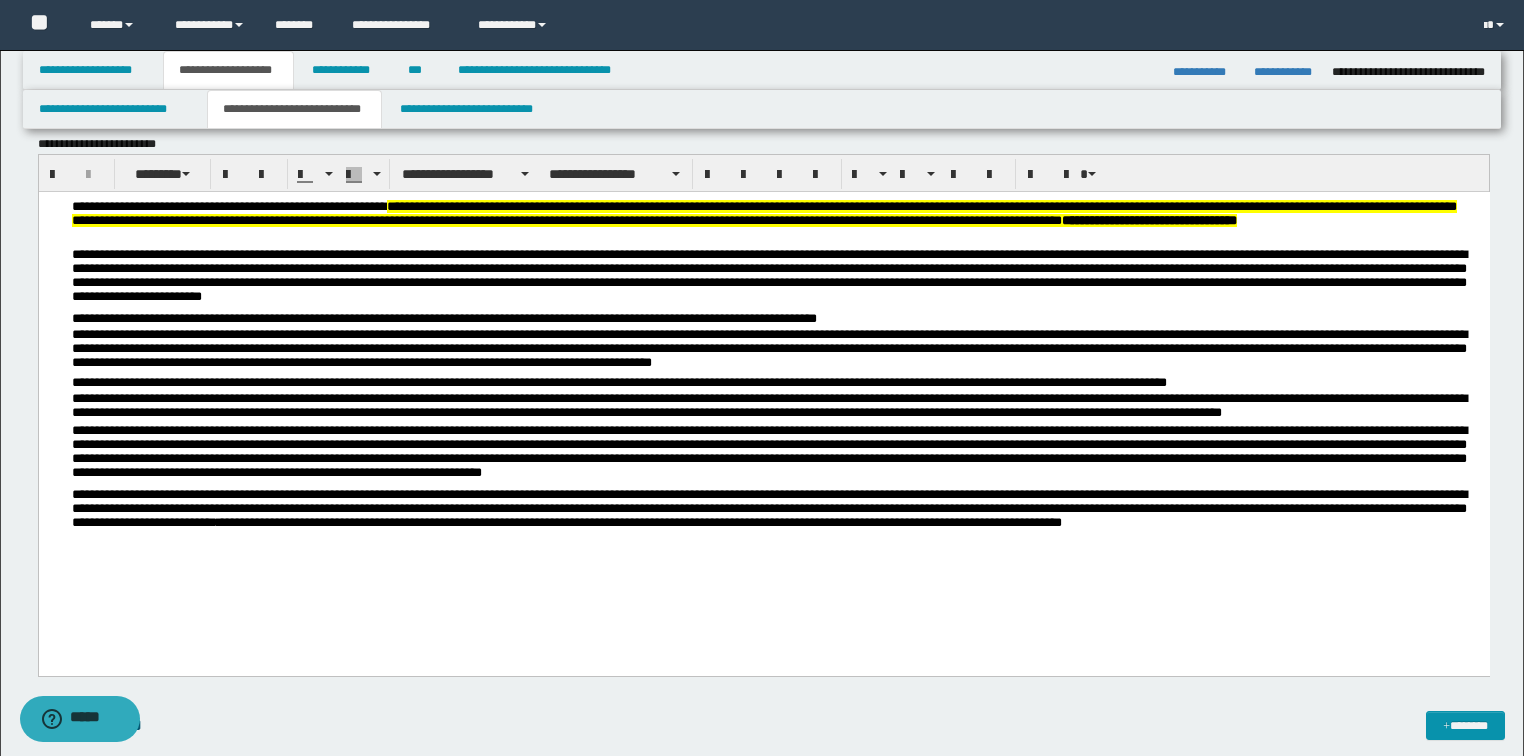 scroll, scrollTop: 320, scrollLeft: 0, axis: vertical 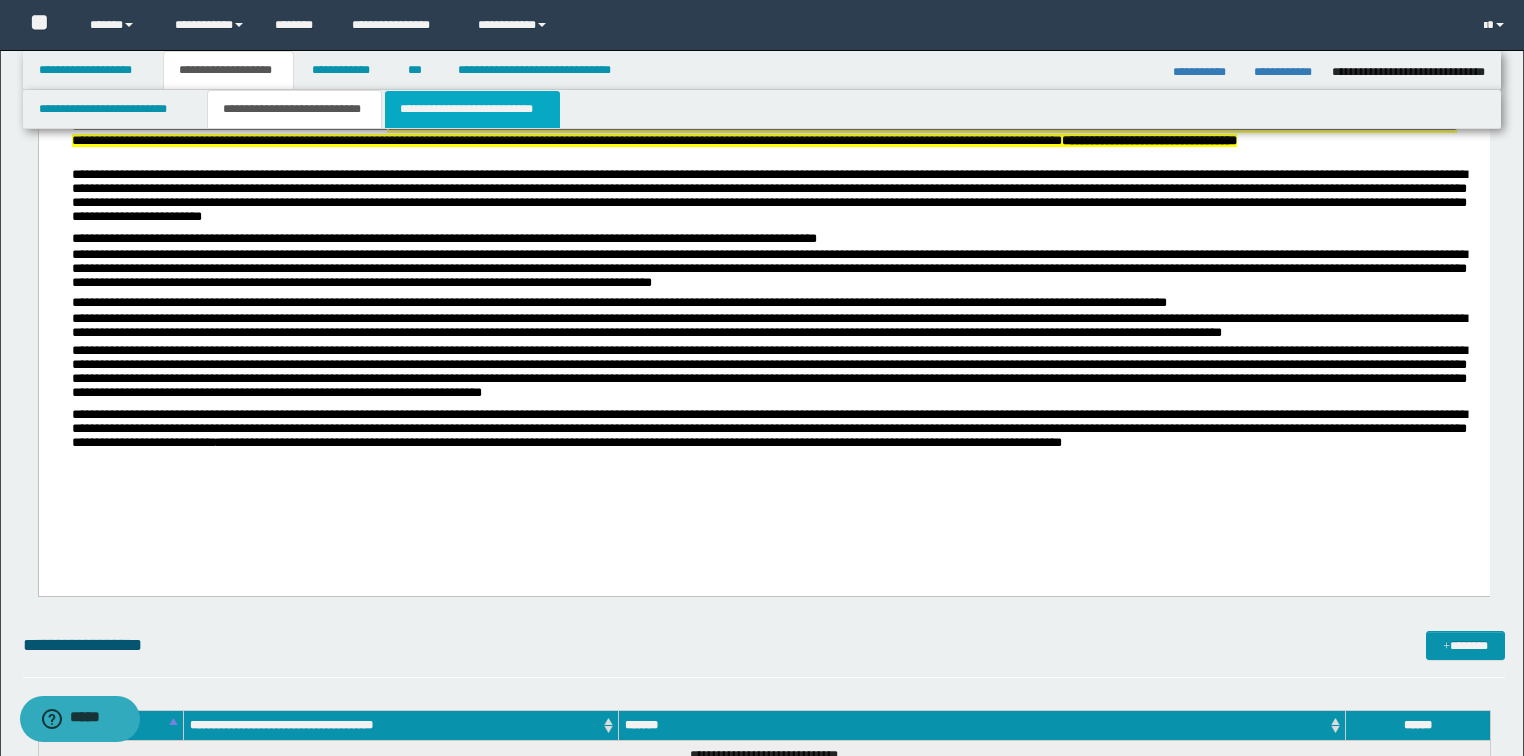 click on "**********" at bounding box center [472, 109] 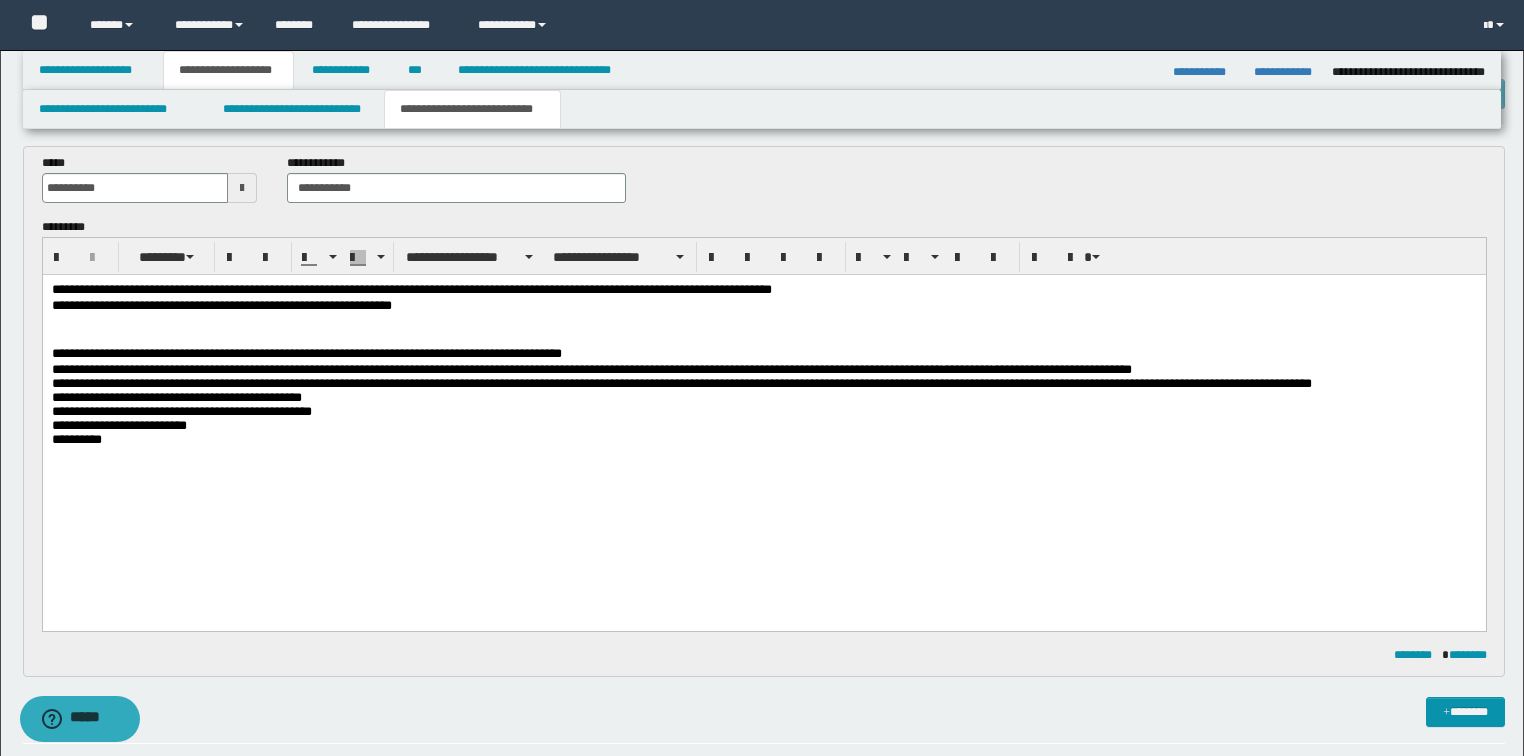 scroll, scrollTop: 0, scrollLeft: 0, axis: both 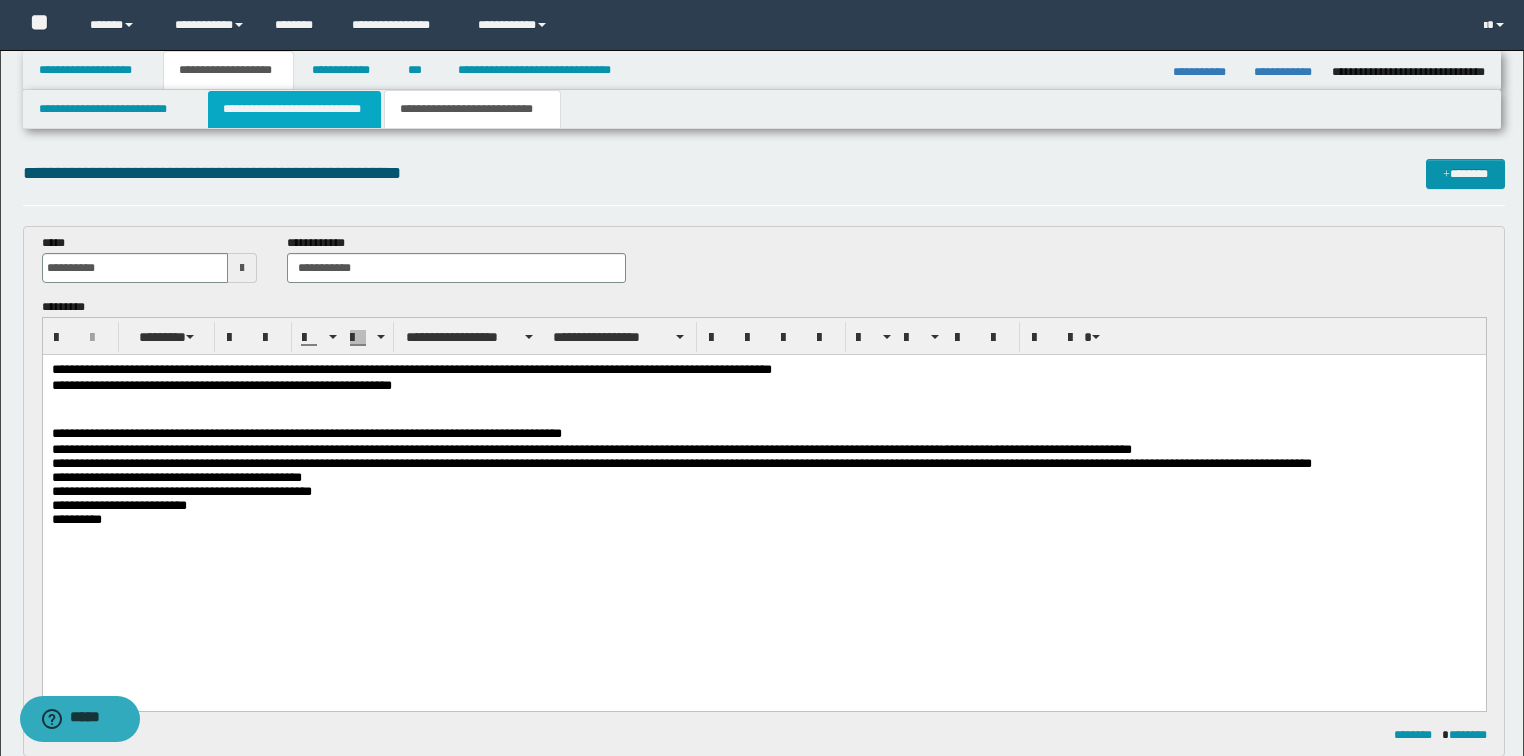 click on "**********" at bounding box center (294, 109) 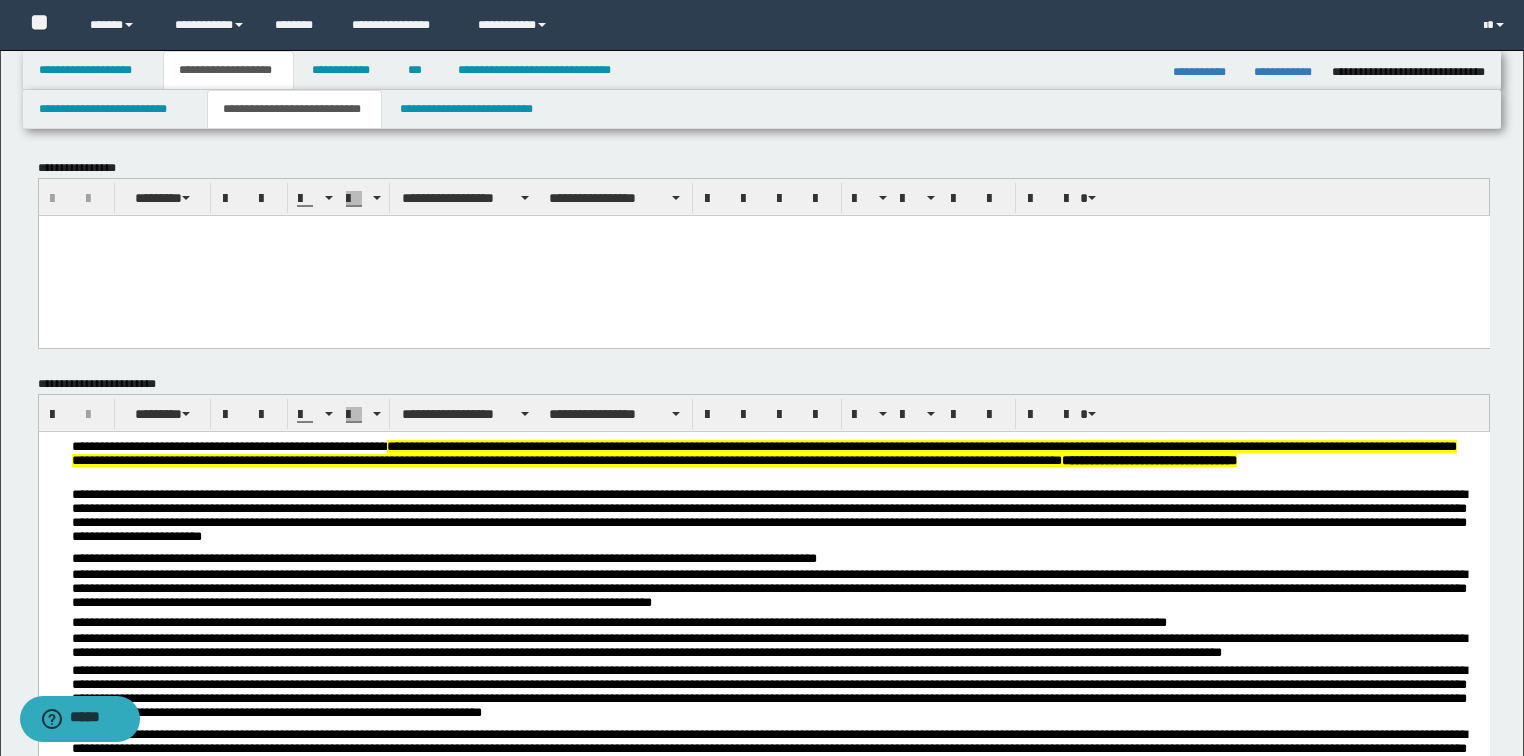 drag, startPoint x: 359, startPoint y: 497, endPoint x: 374, endPoint y: 513, distance: 21.931713 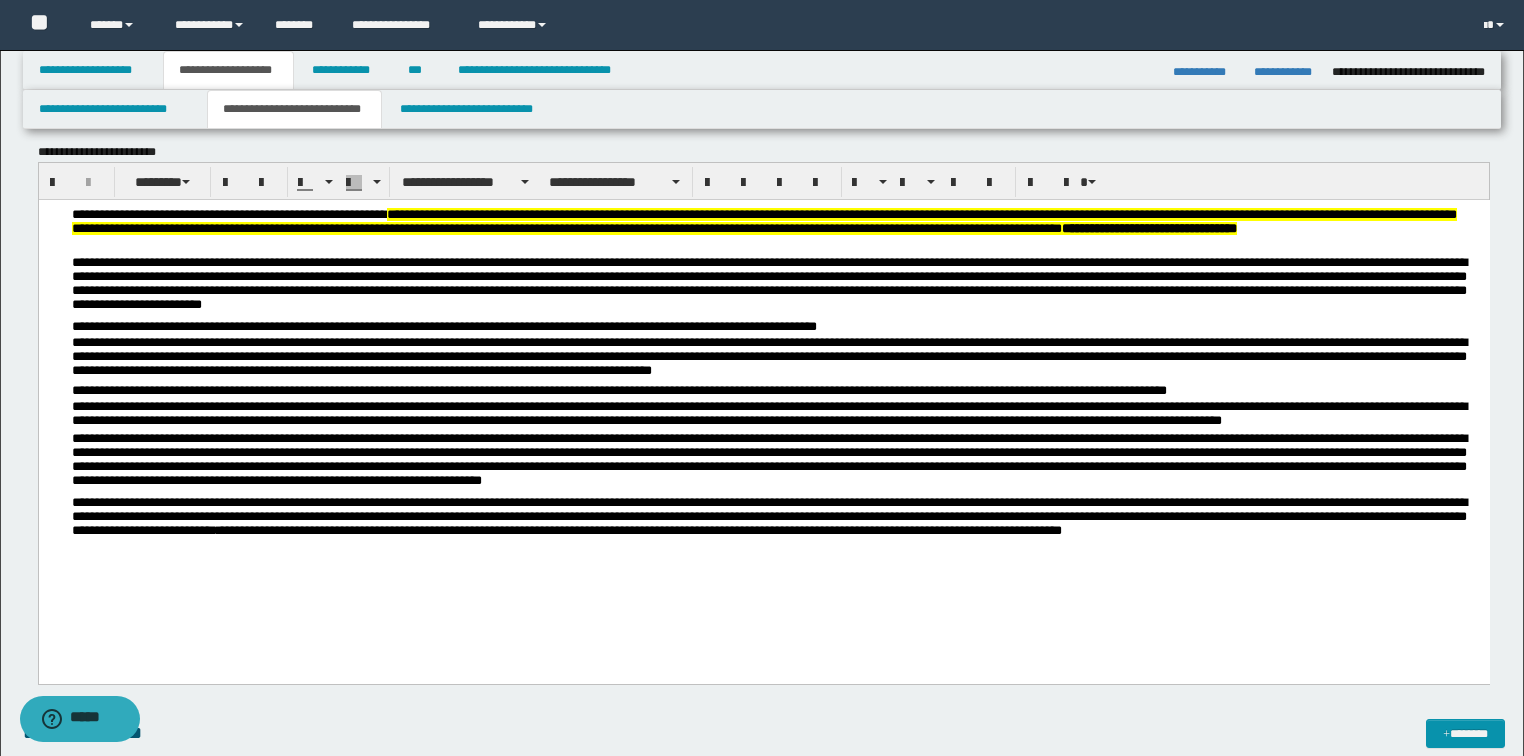 scroll, scrollTop: 240, scrollLeft: 0, axis: vertical 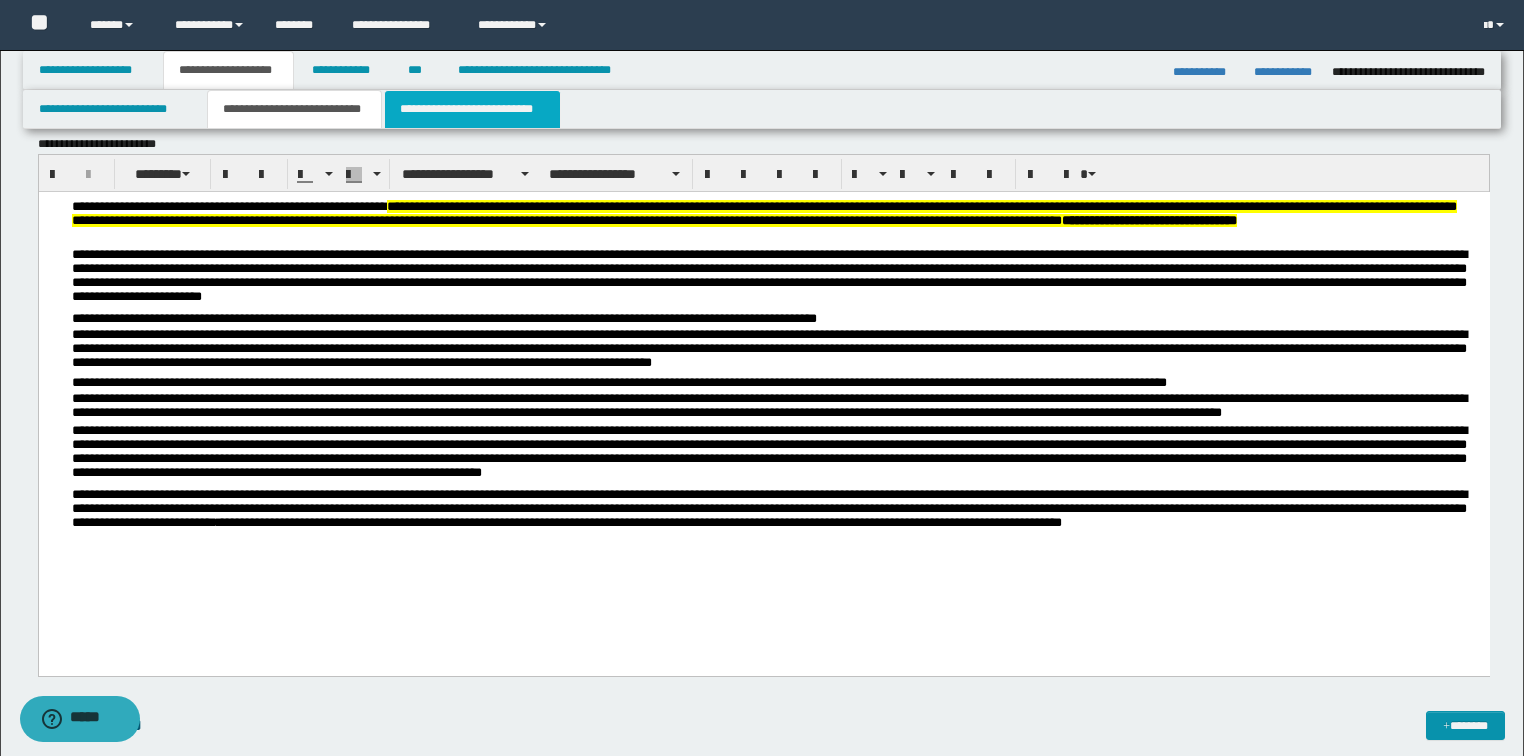 click on "**********" at bounding box center [472, 109] 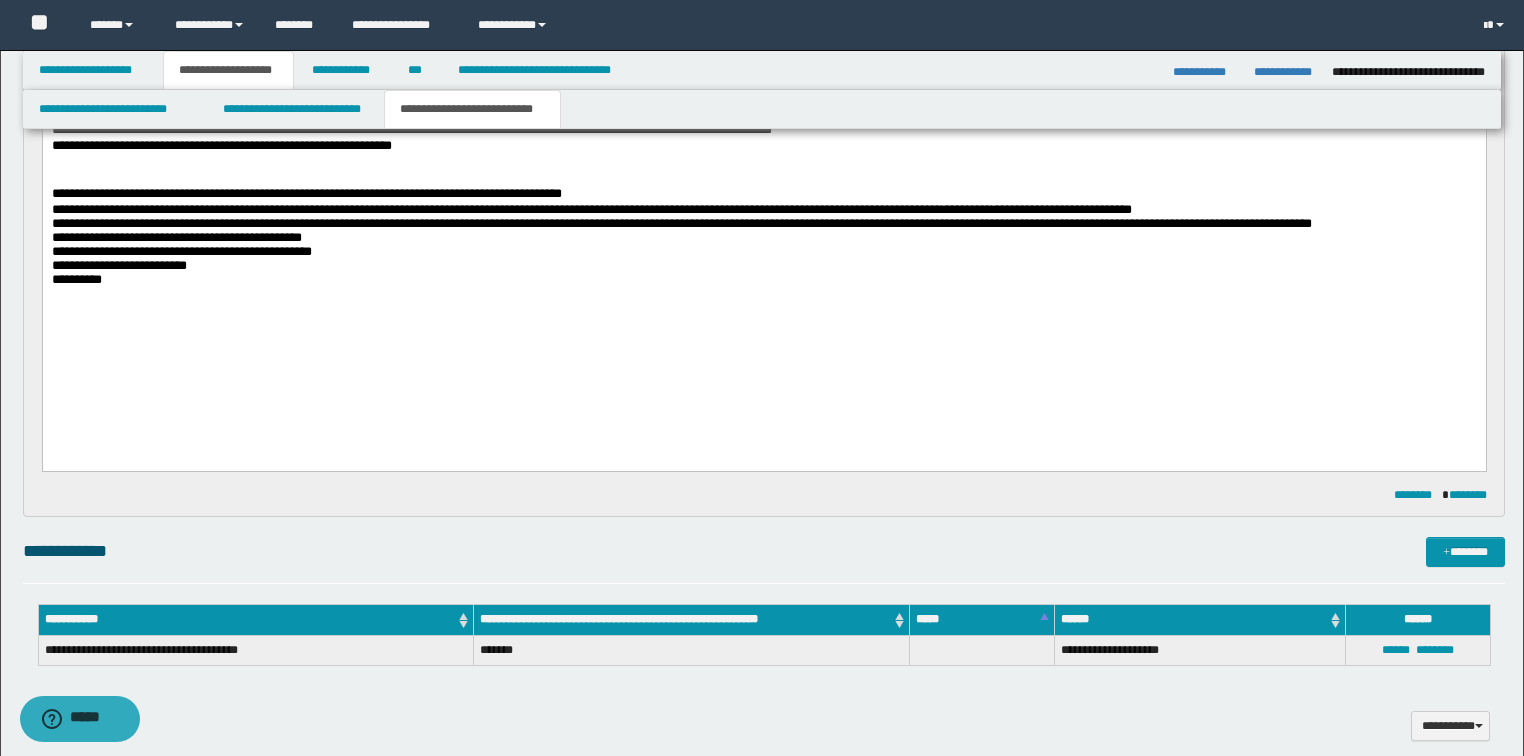 scroll, scrollTop: 0, scrollLeft: 0, axis: both 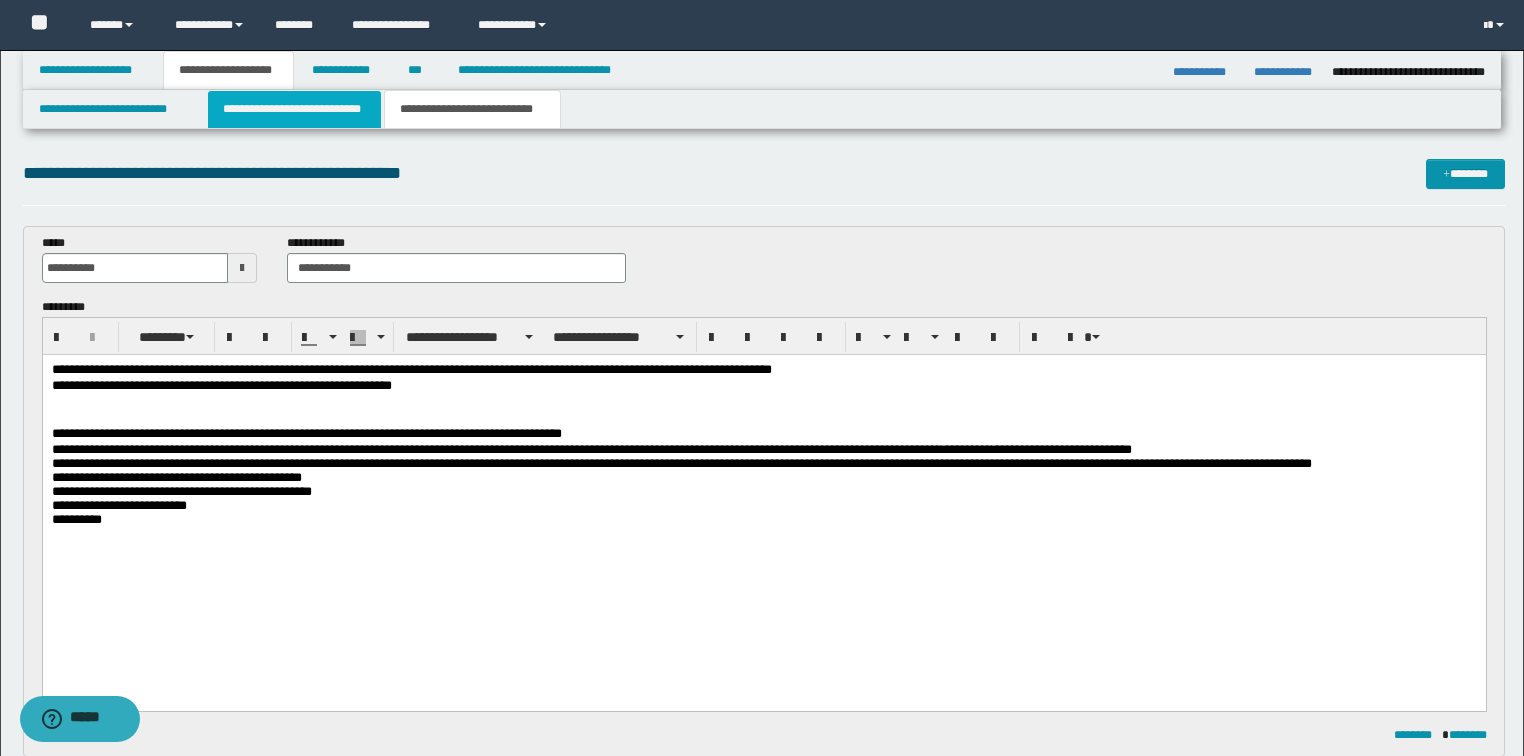 click on "**********" at bounding box center (294, 109) 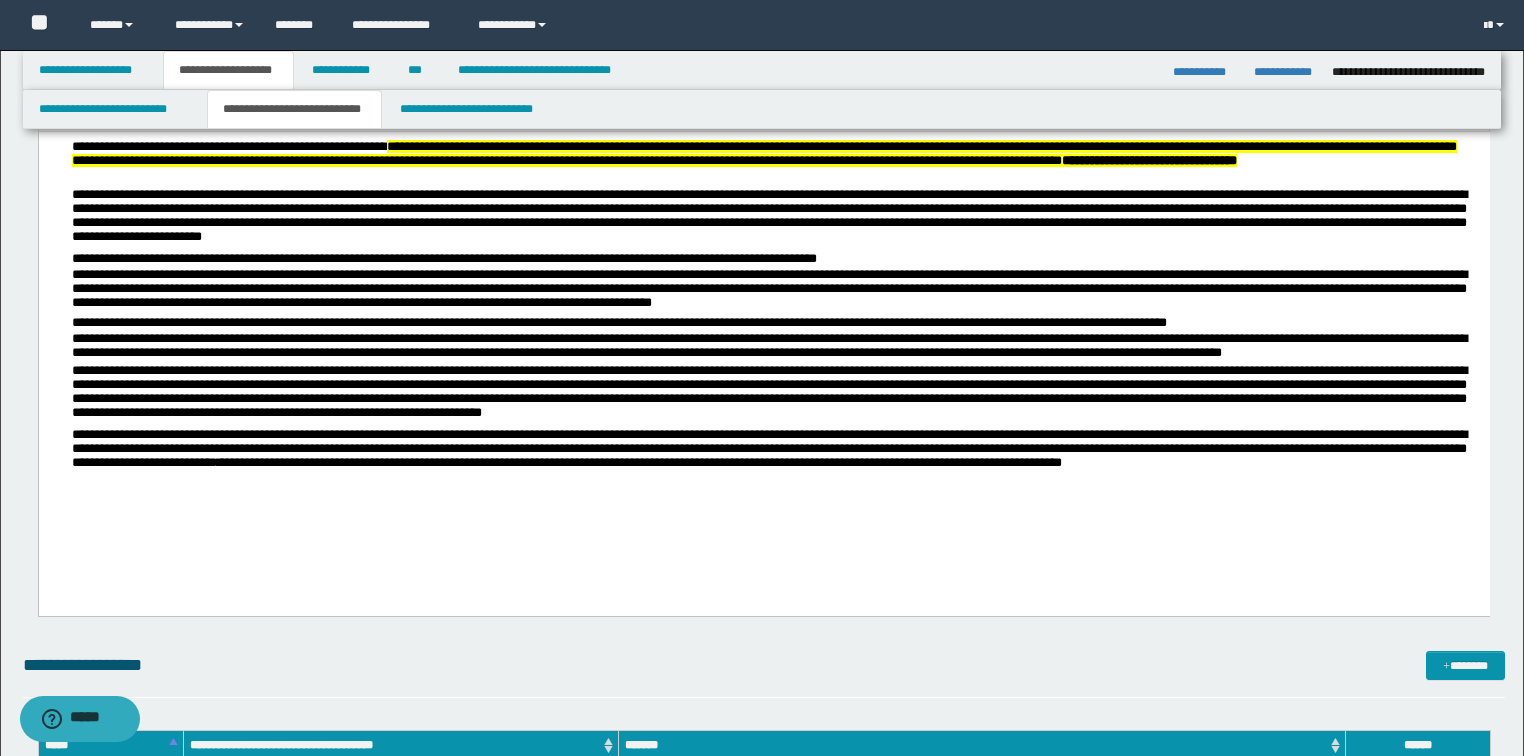 scroll, scrollTop: 400, scrollLeft: 0, axis: vertical 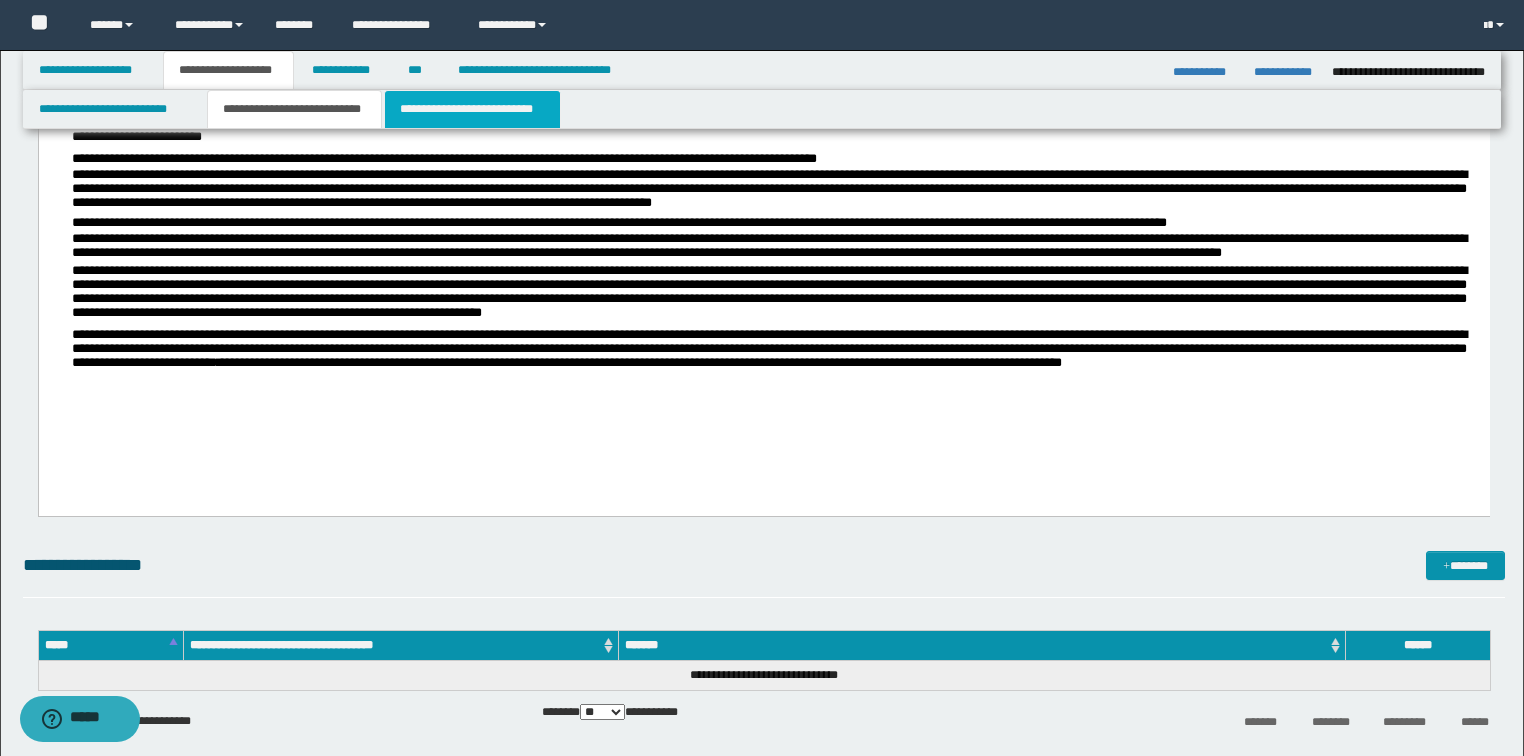 click on "**********" at bounding box center (472, 109) 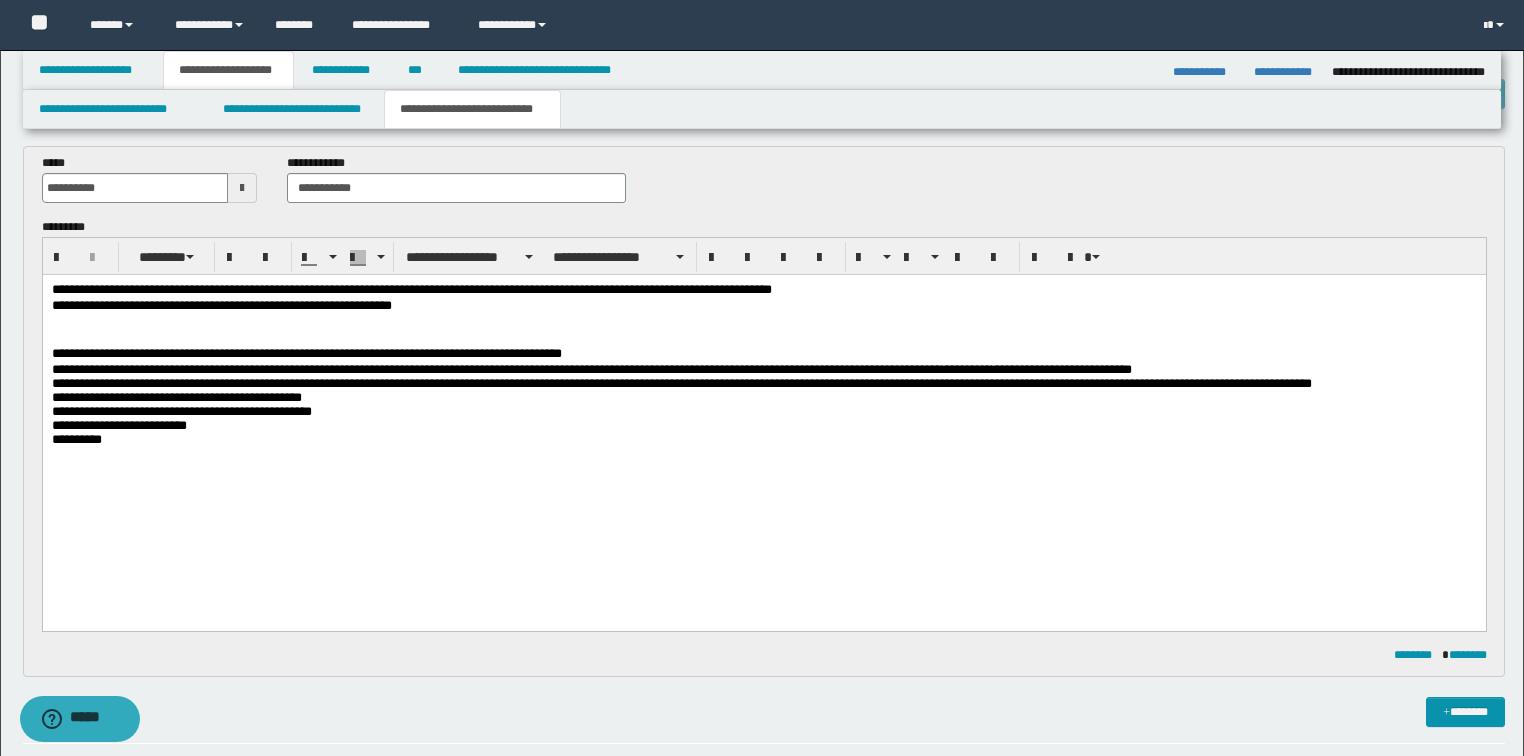 scroll, scrollTop: 320, scrollLeft: 0, axis: vertical 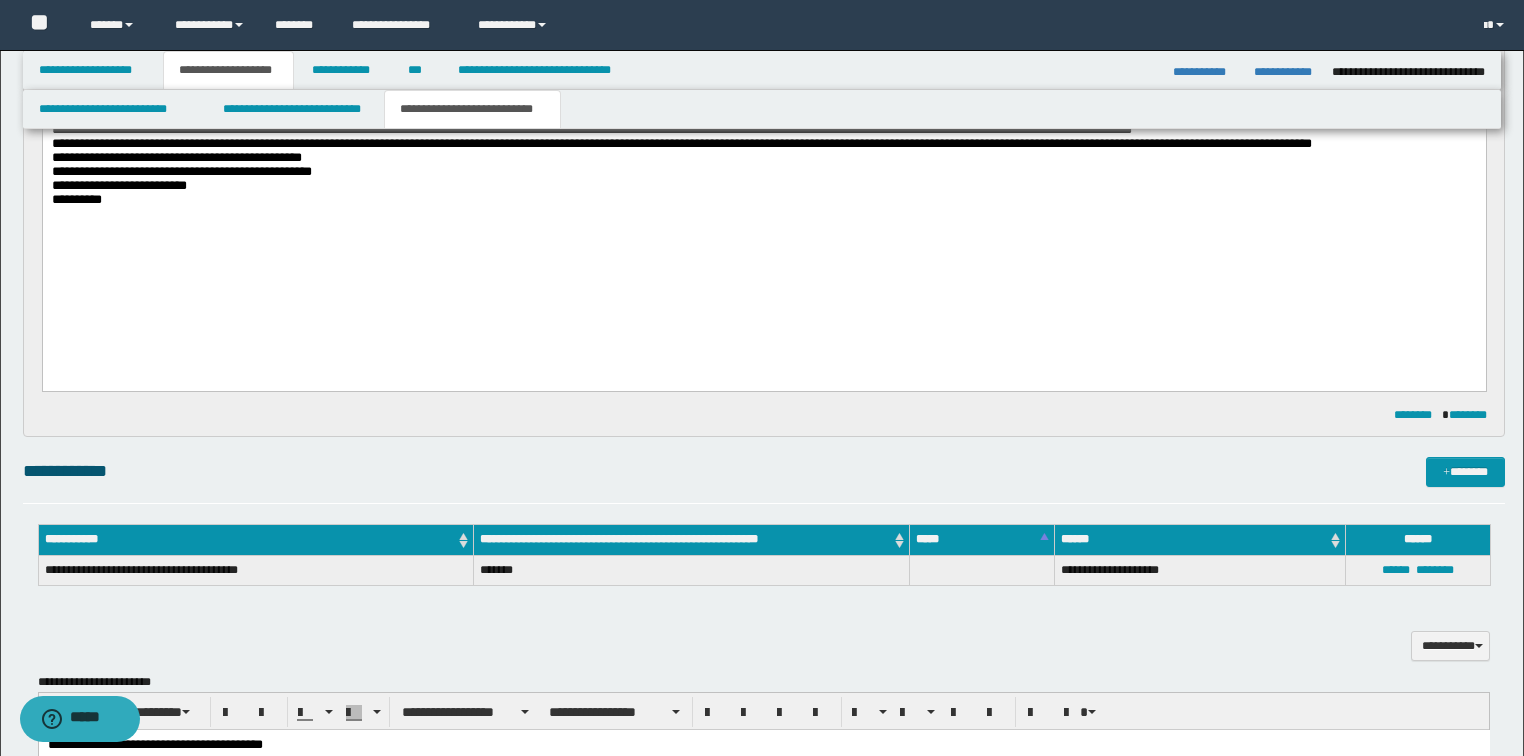 click at bounding box center [763, 229] 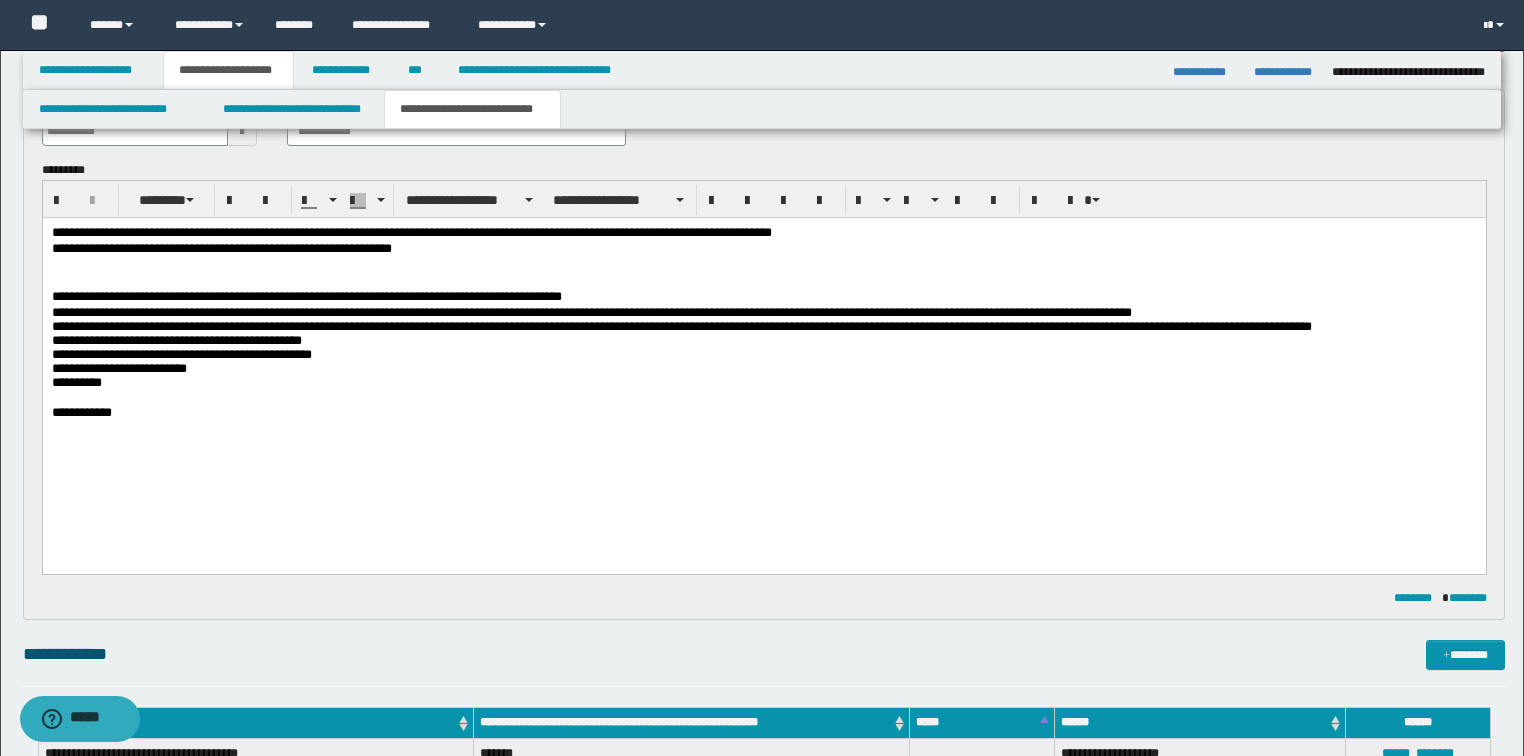 scroll, scrollTop: 0, scrollLeft: 0, axis: both 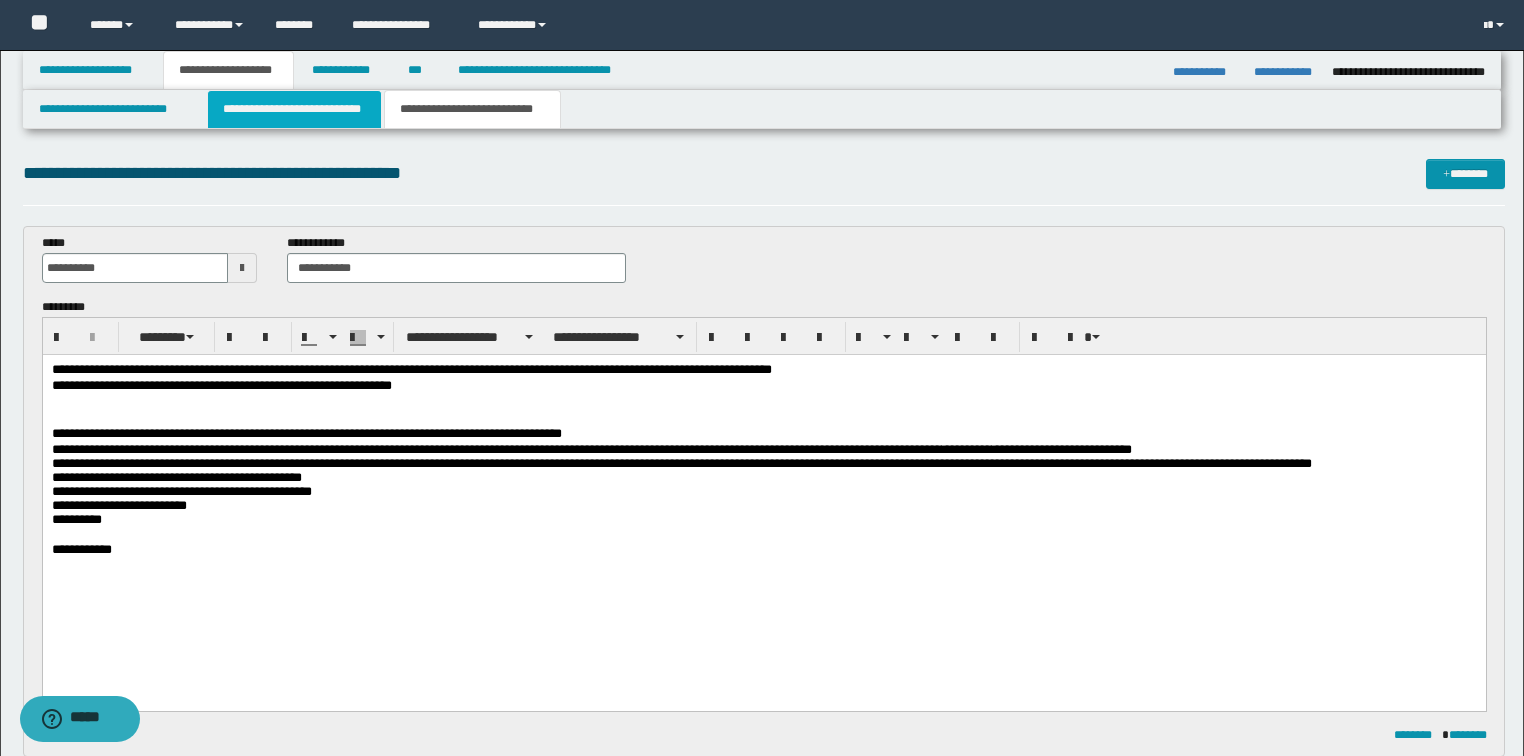 click on "**********" at bounding box center [294, 109] 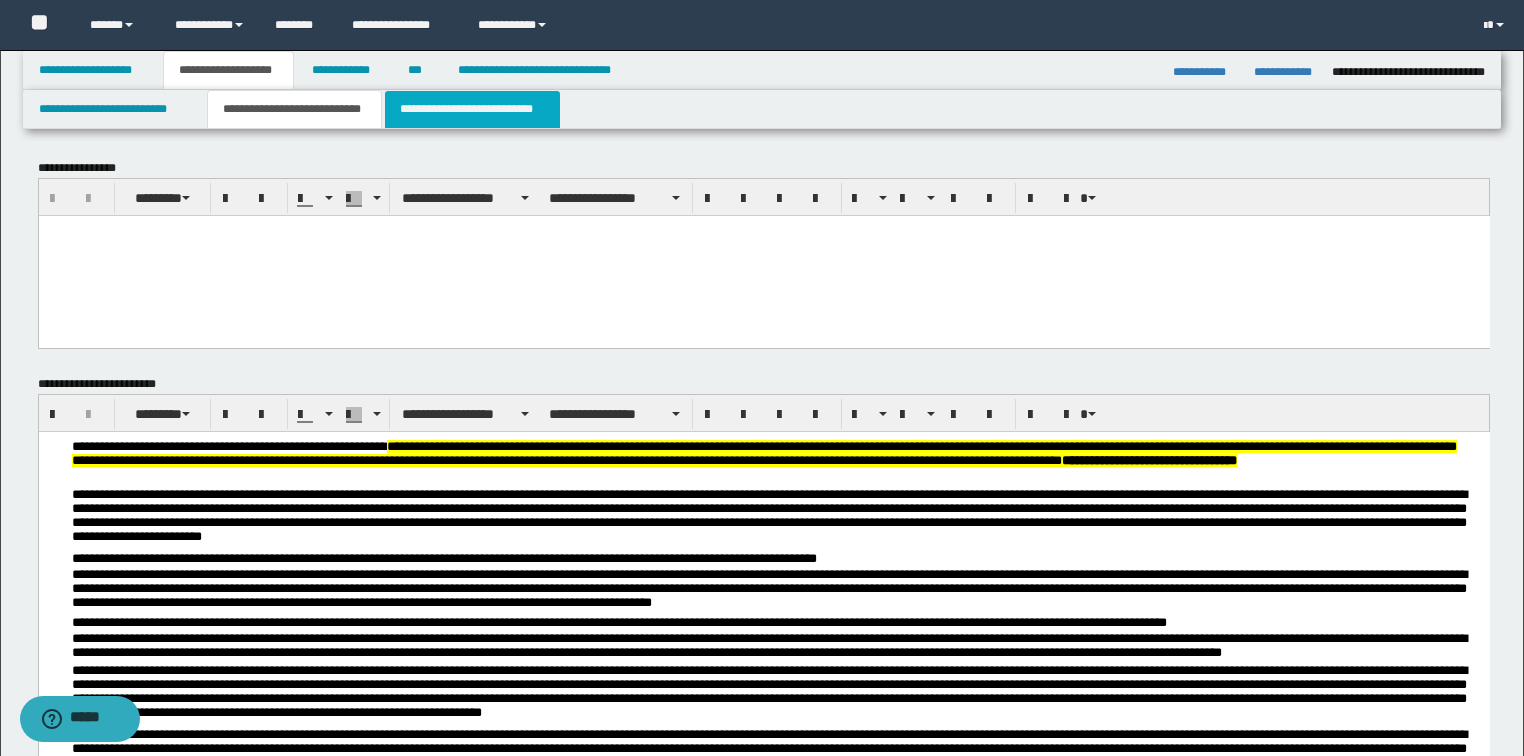 click on "**********" at bounding box center (472, 109) 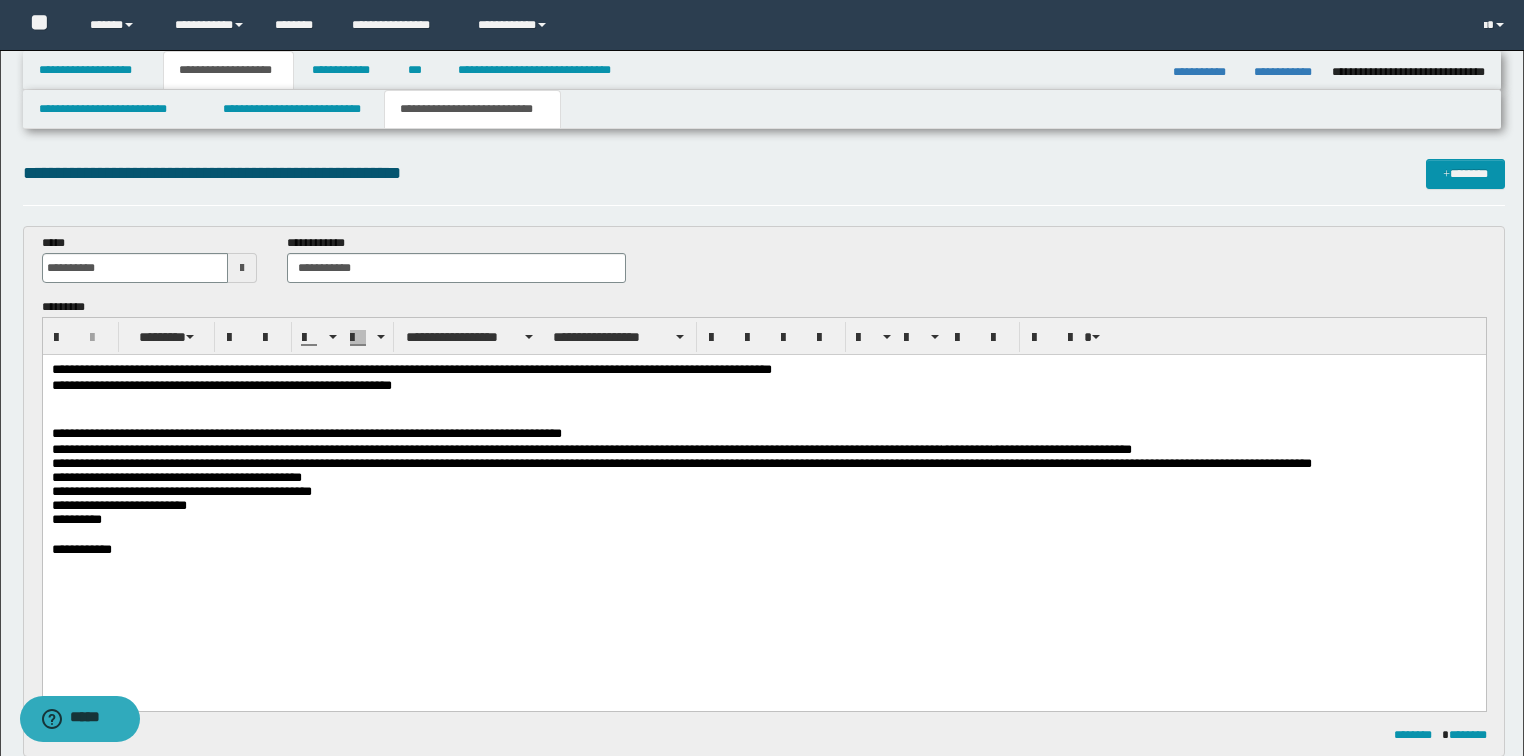 click on "**********" at bounding box center [181, 490] 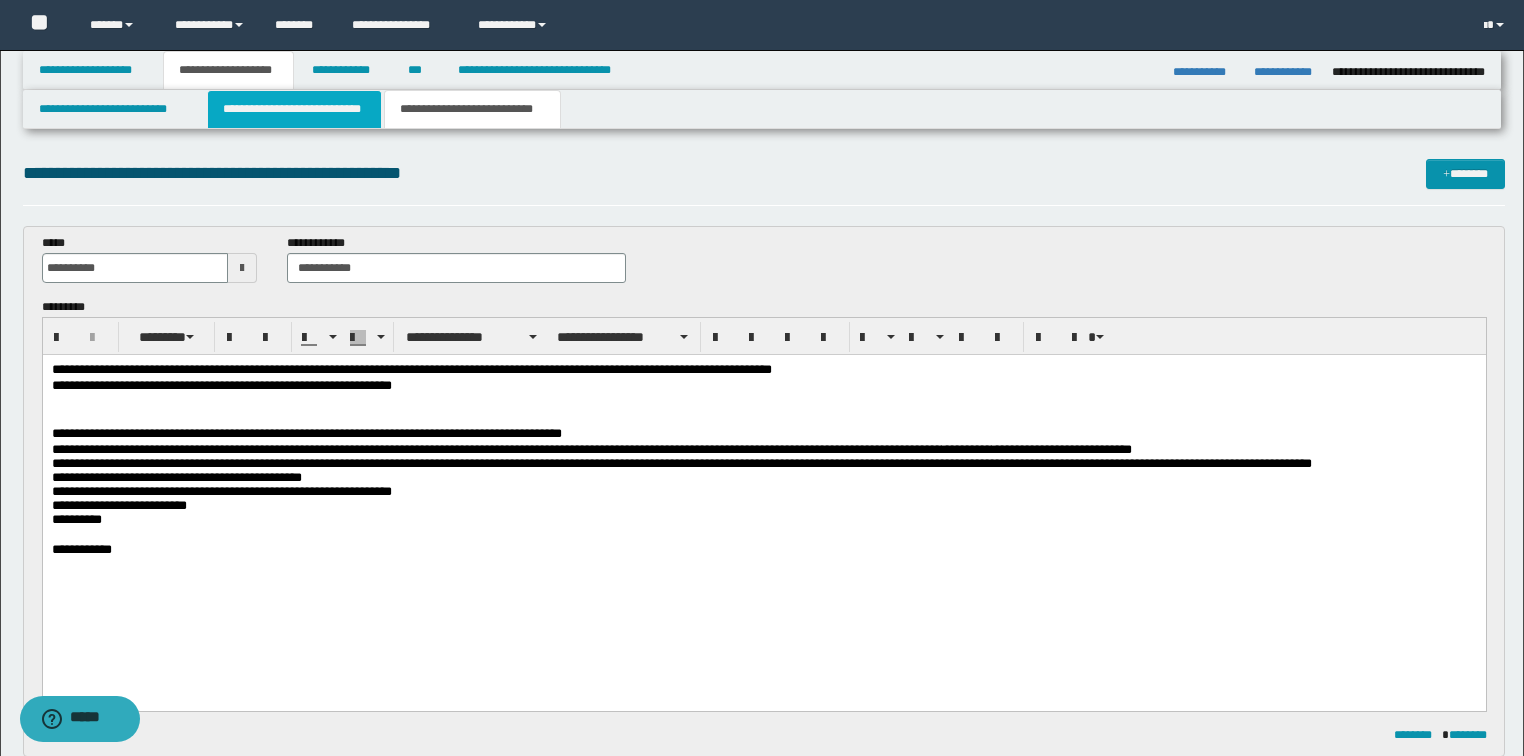 click on "**********" at bounding box center [294, 109] 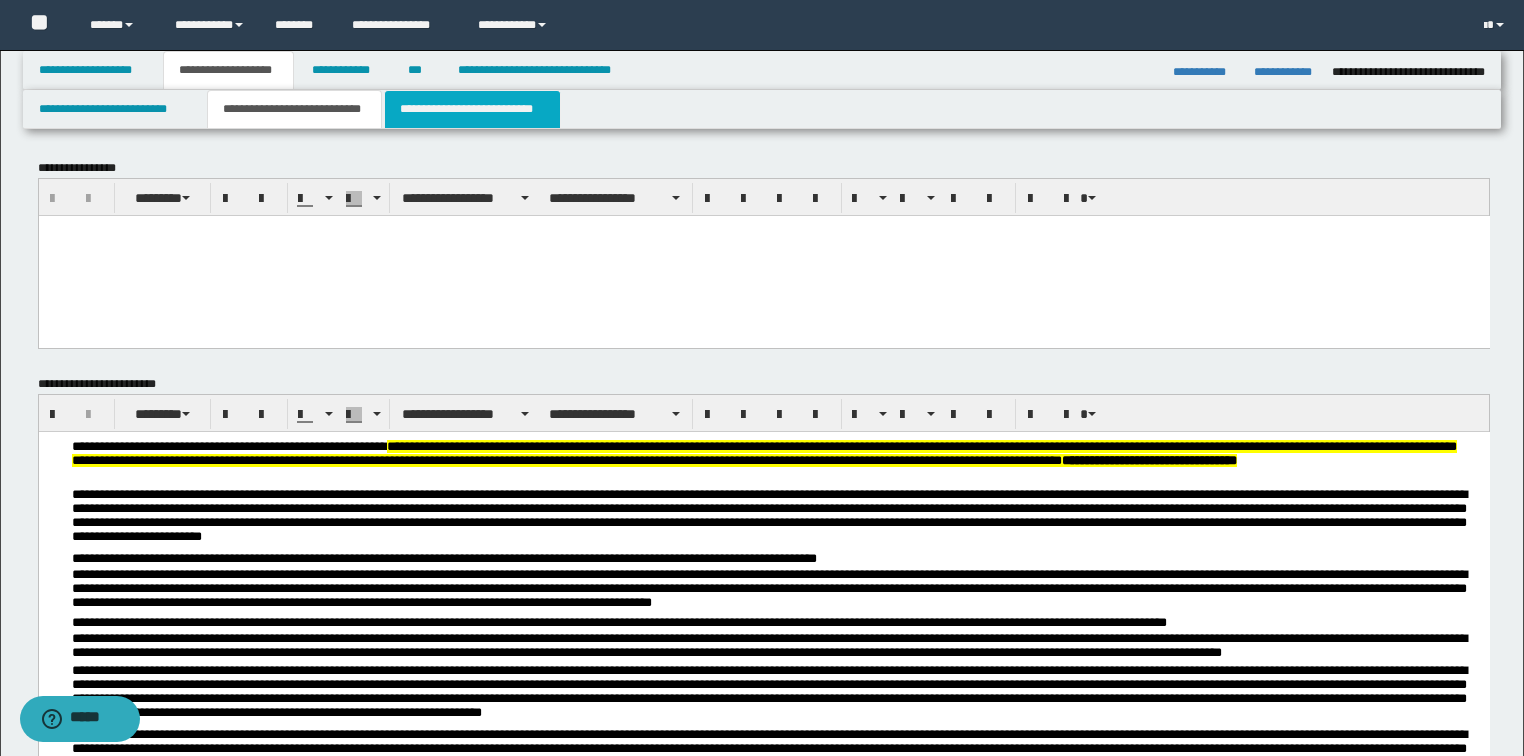click on "**********" at bounding box center (472, 109) 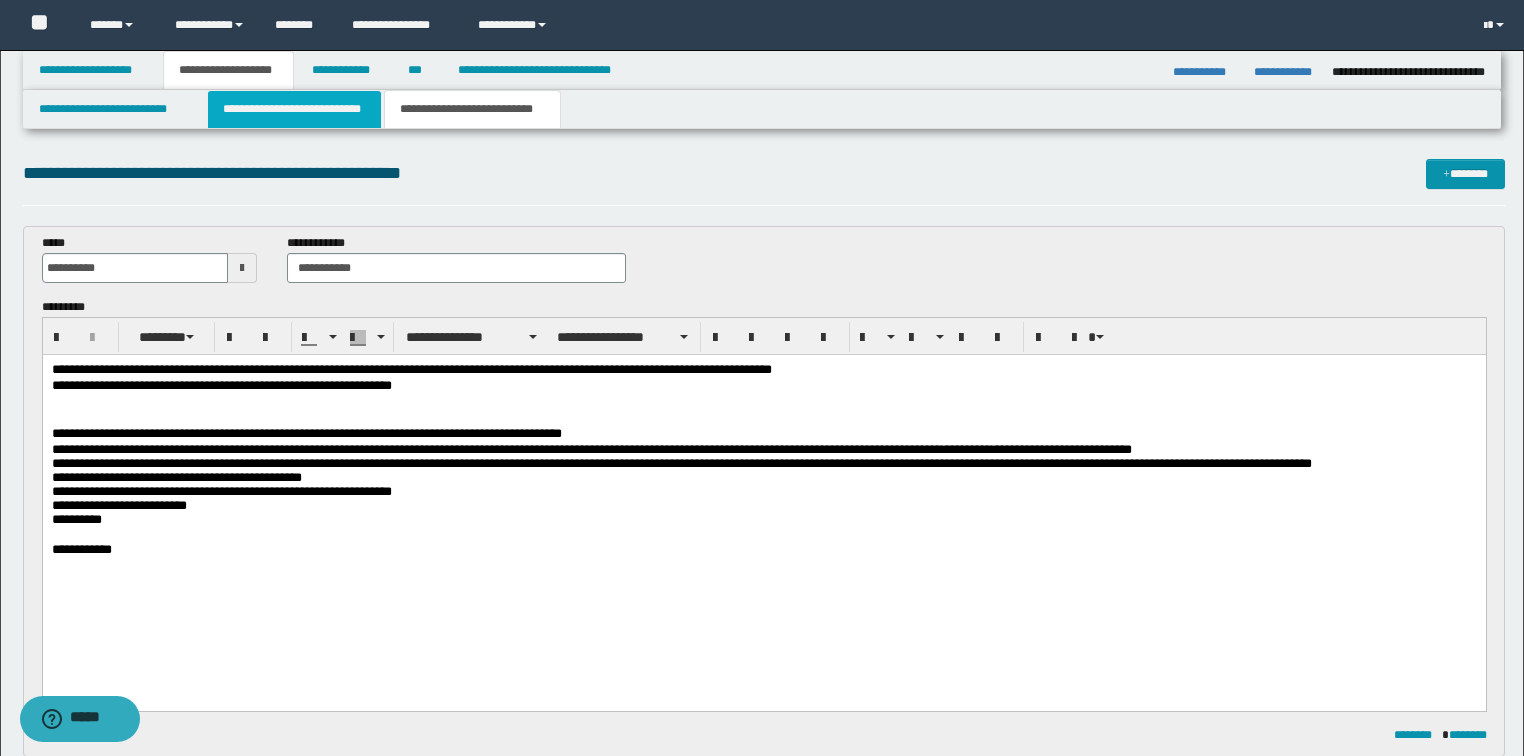 click on "**********" at bounding box center (294, 109) 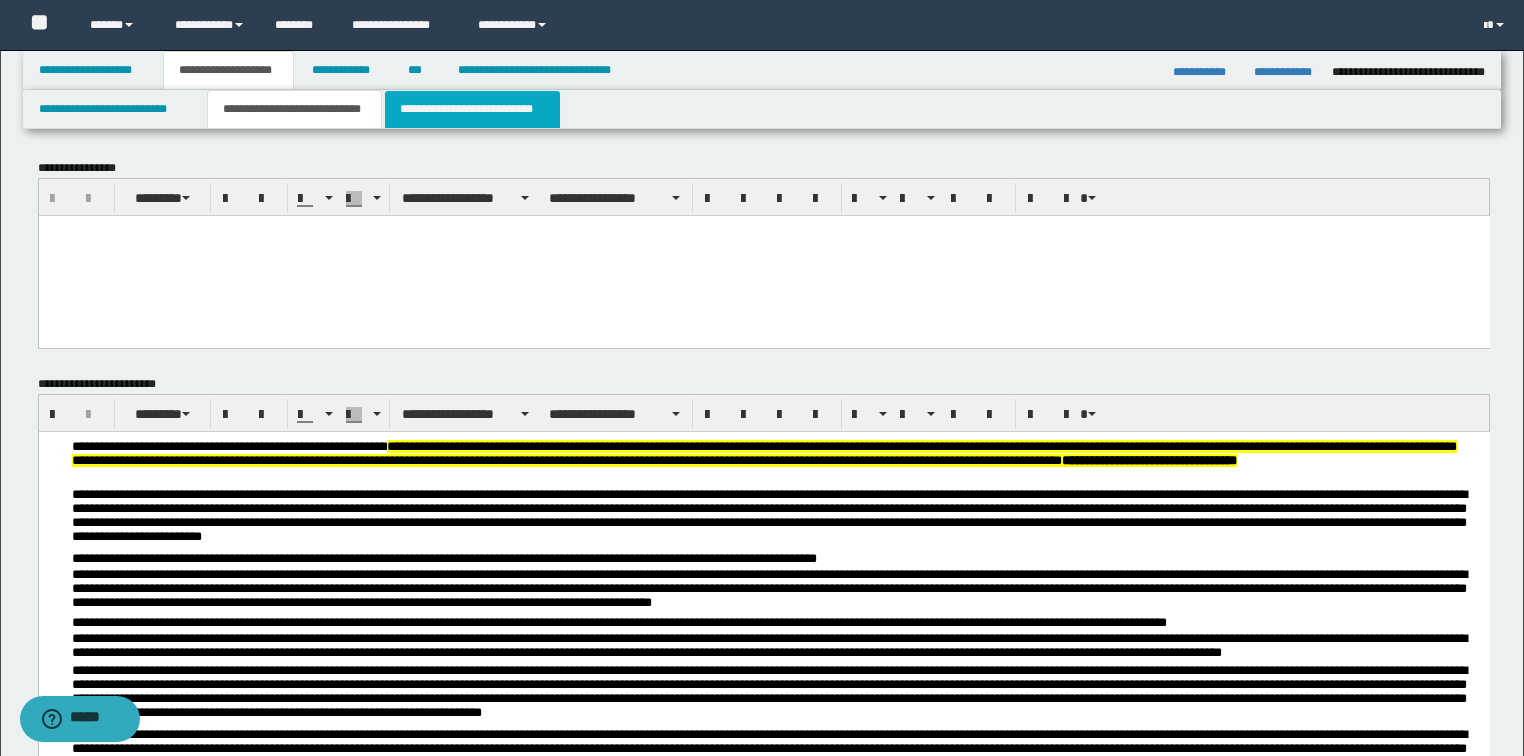 click on "**********" at bounding box center (472, 109) 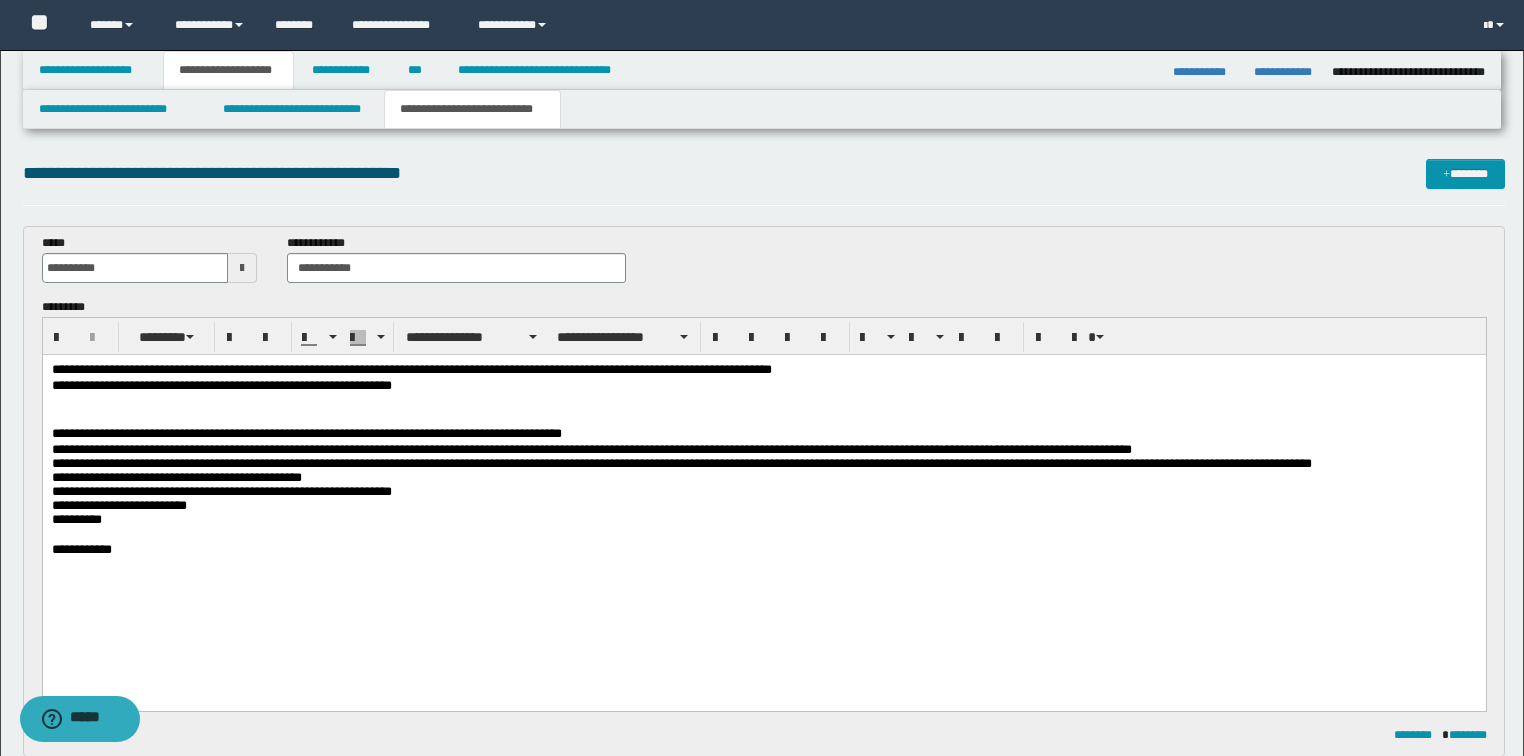 click on "**********" at bounding box center (221, 490) 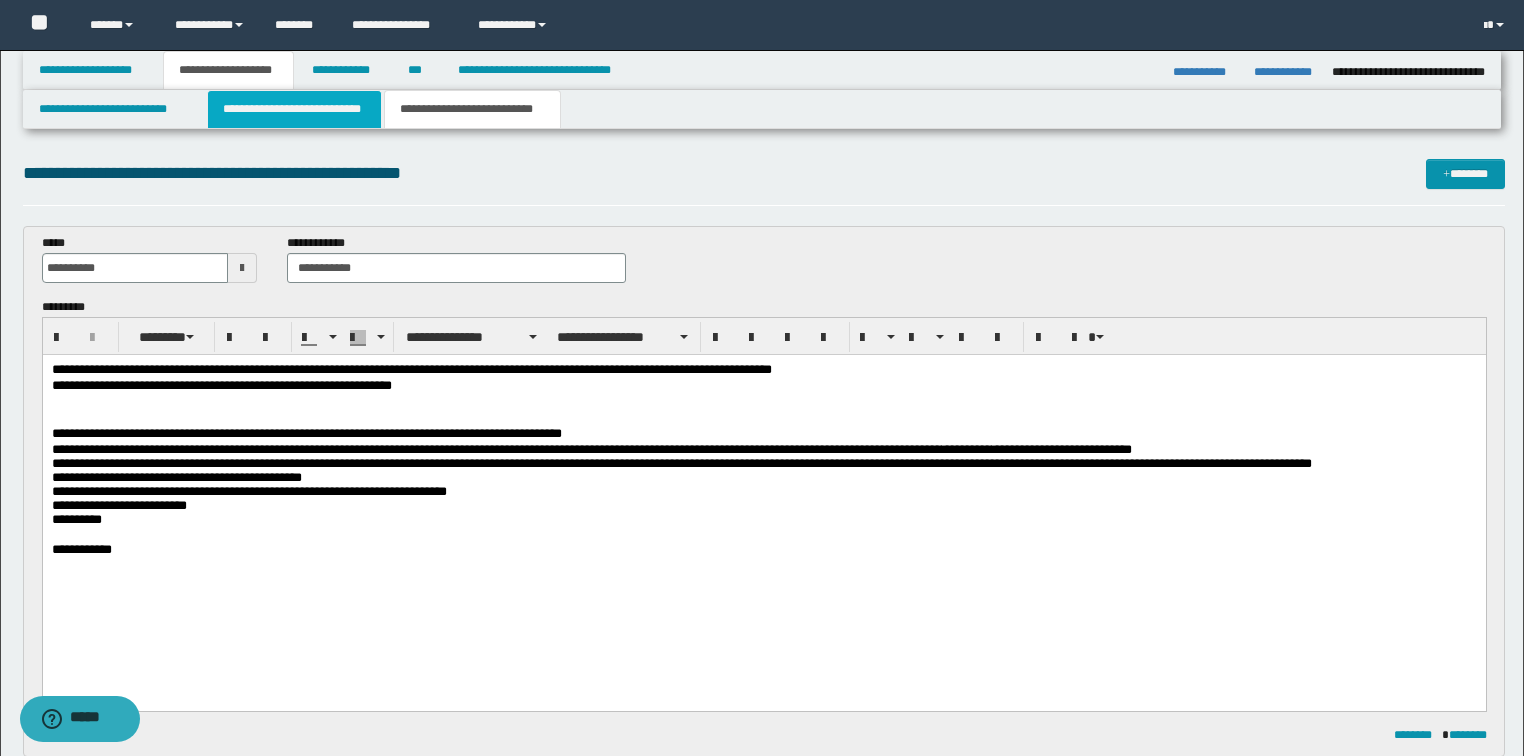 click on "**********" at bounding box center (294, 109) 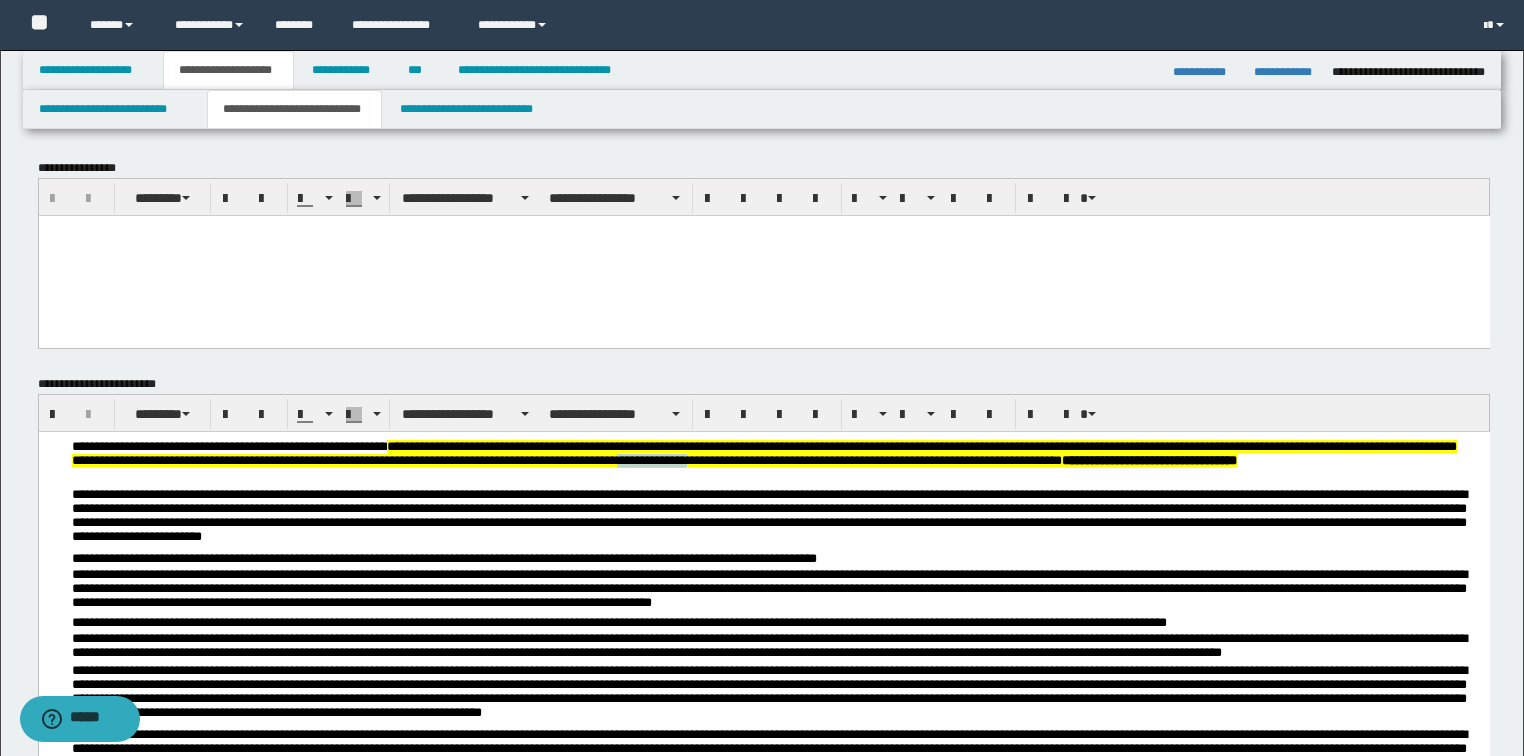 drag, startPoint x: 812, startPoint y: 459, endPoint x: 887, endPoint y: 463, distance: 75.10659 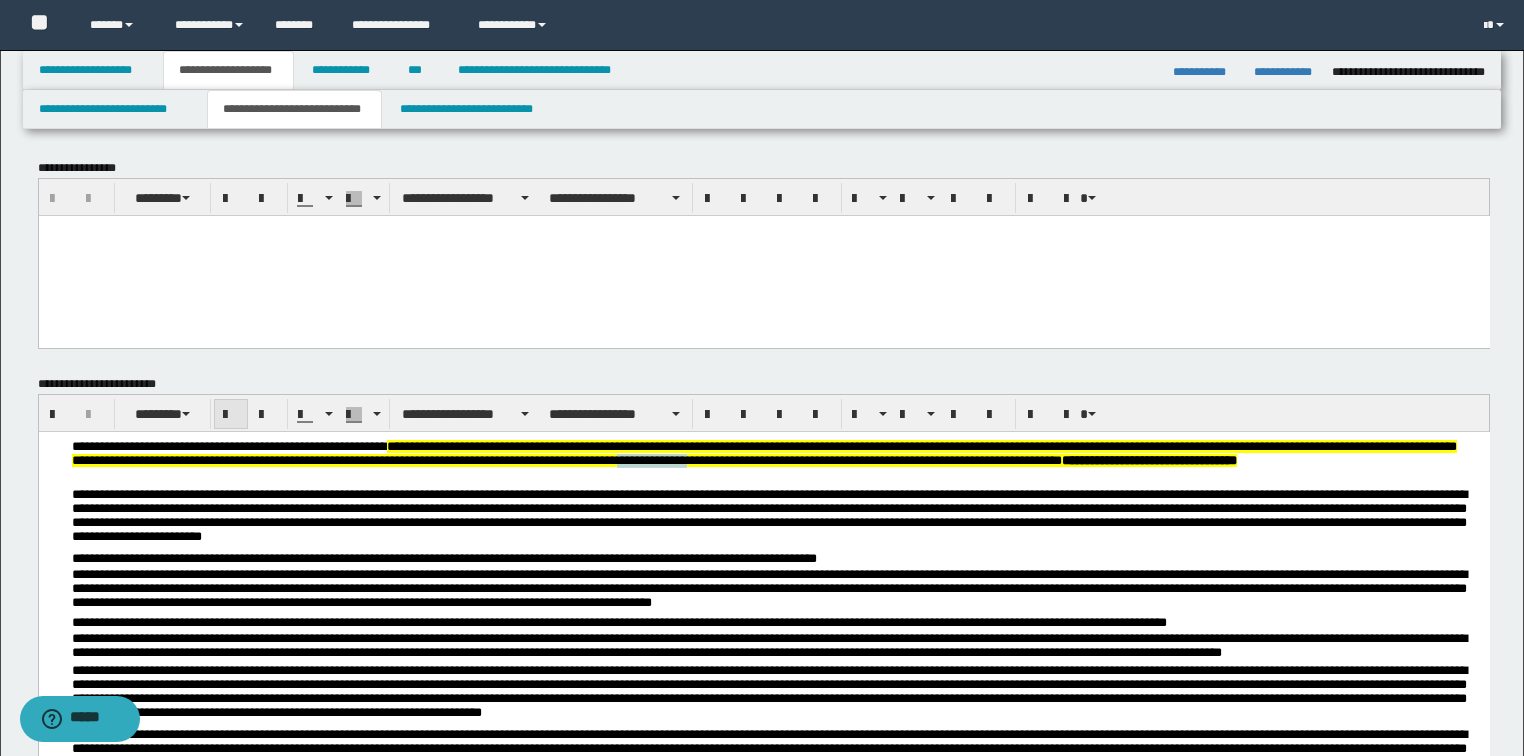 click at bounding box center [231, 415] 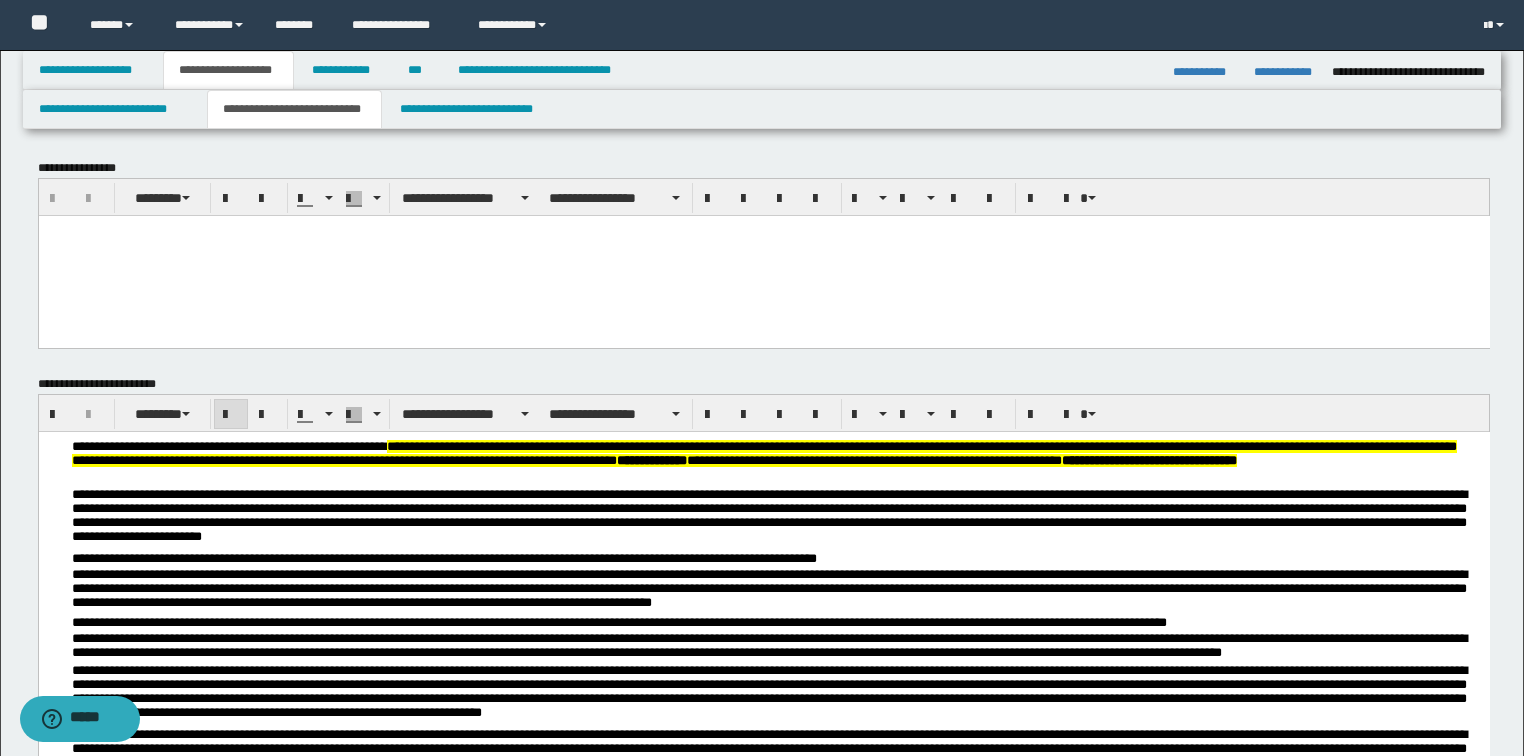 click on "**********" at bounding box center (775, 463) 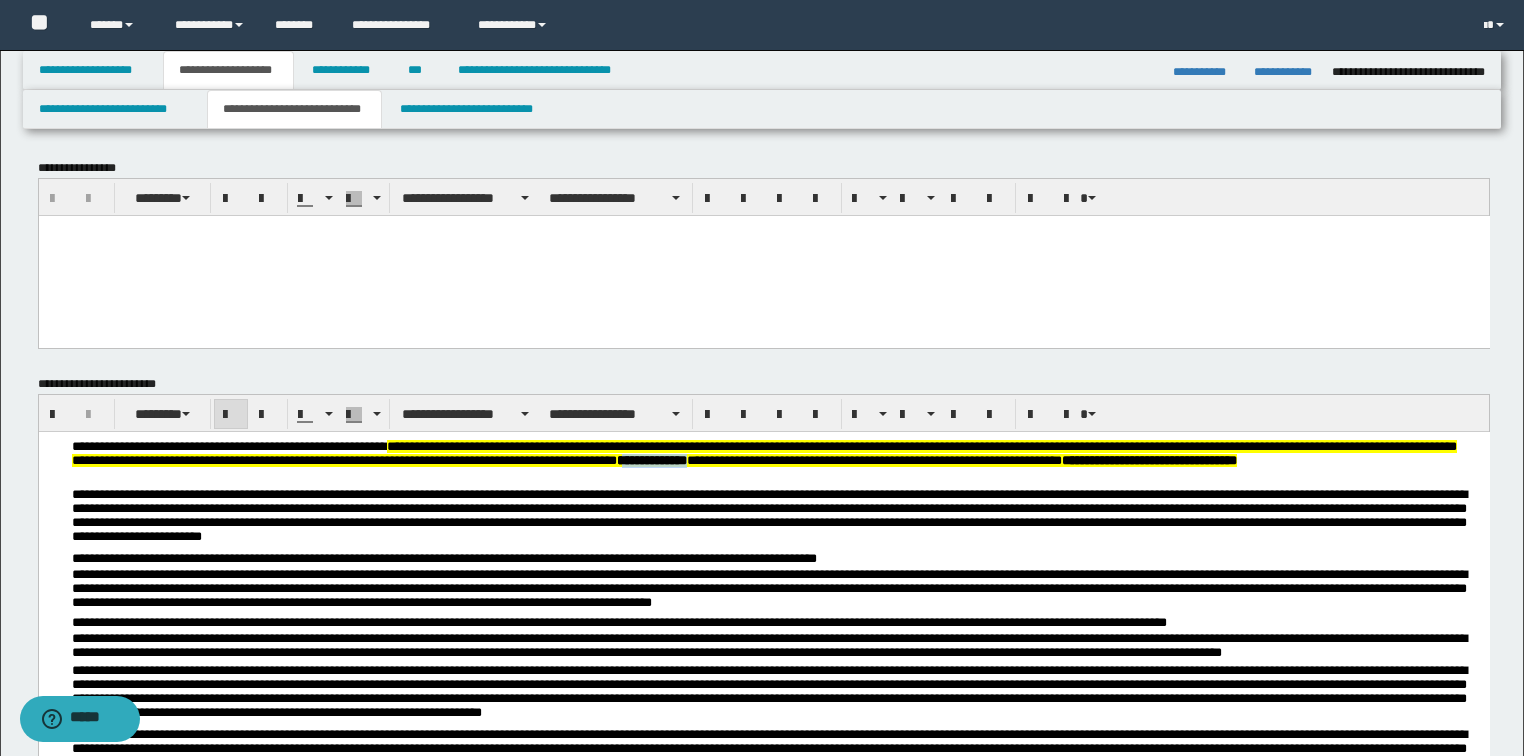 drag, startPoint x: 814, startPoint y: 460, endPoint x: 896, endPoint y: 465, distance: 82.1523 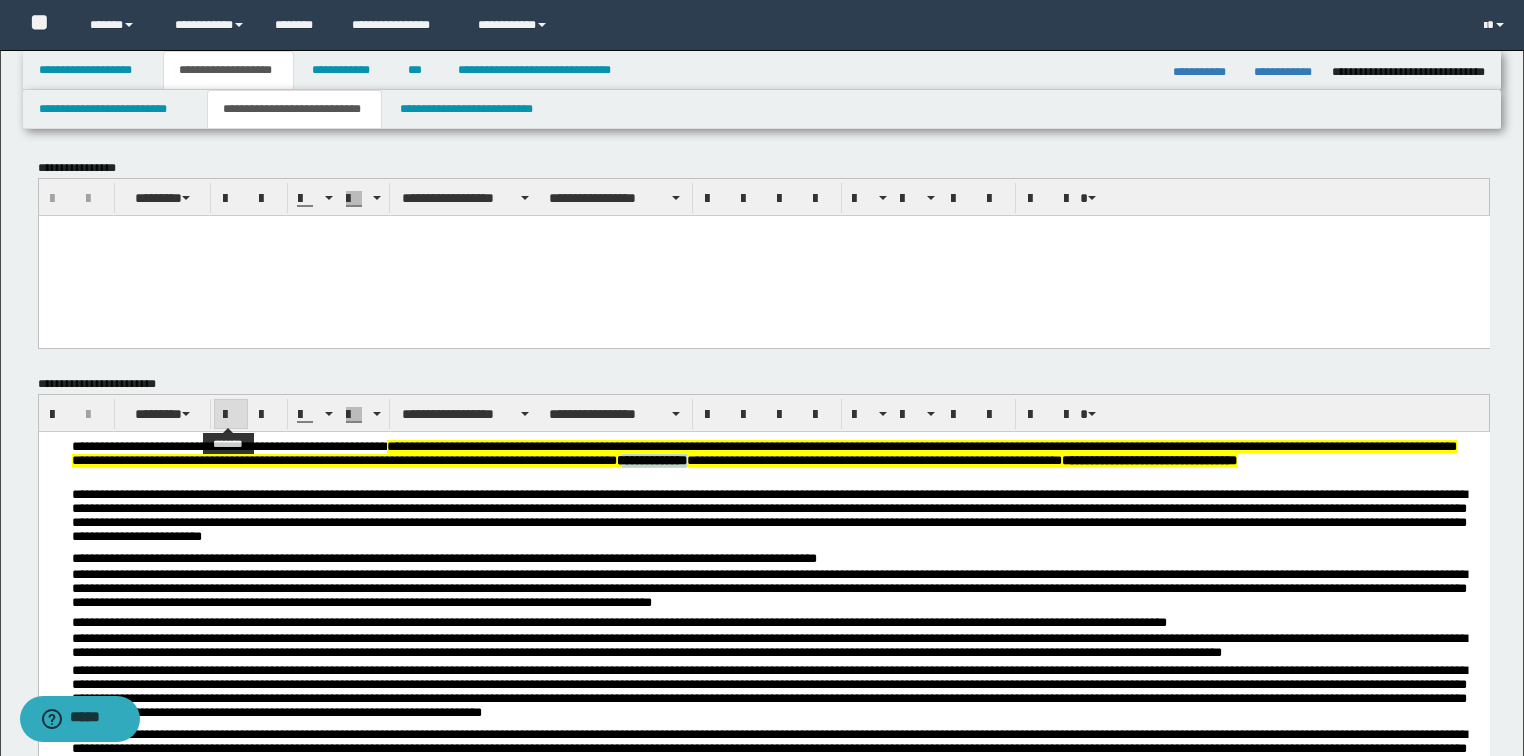 click at bounding box center (231, 414) 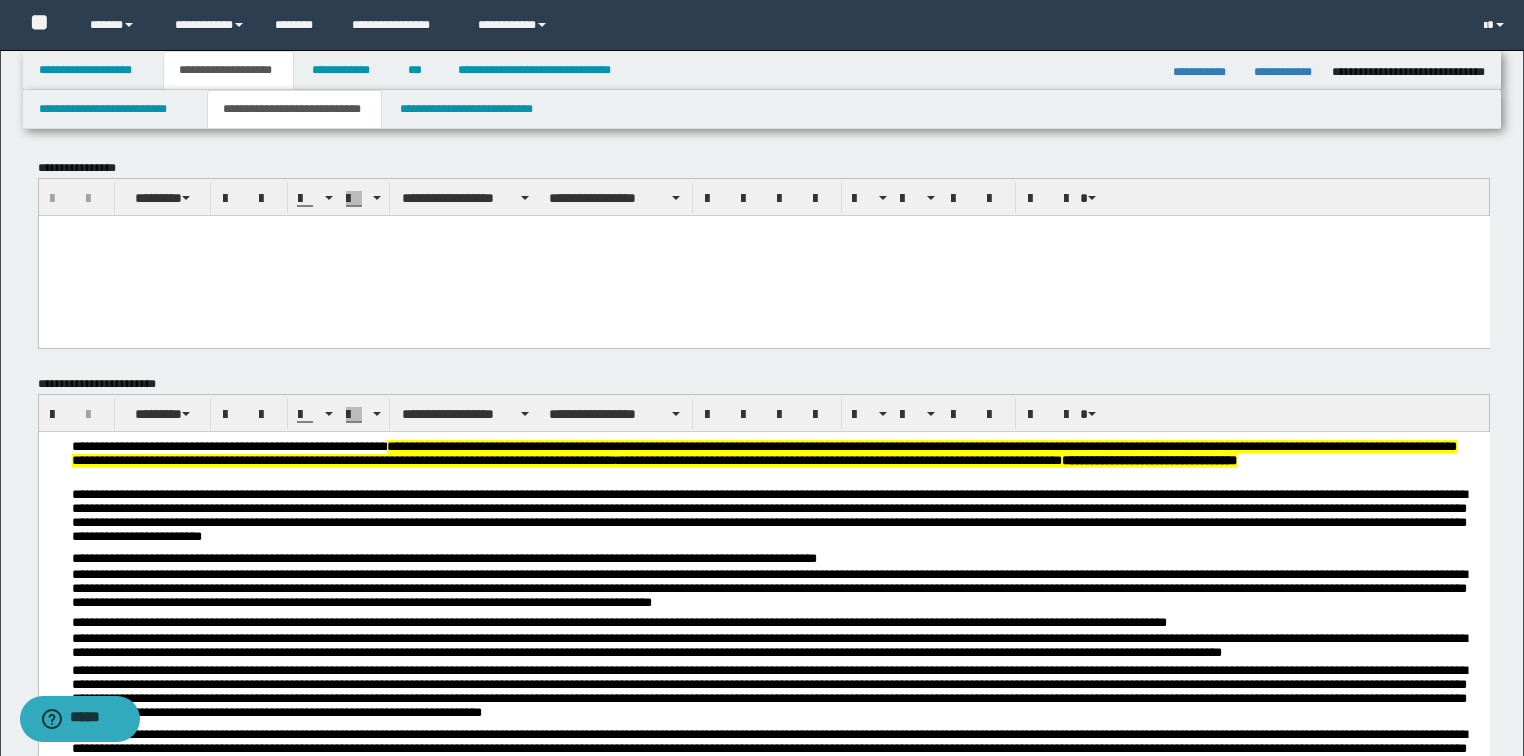 click on "**********" at bounding box center [775, 463] 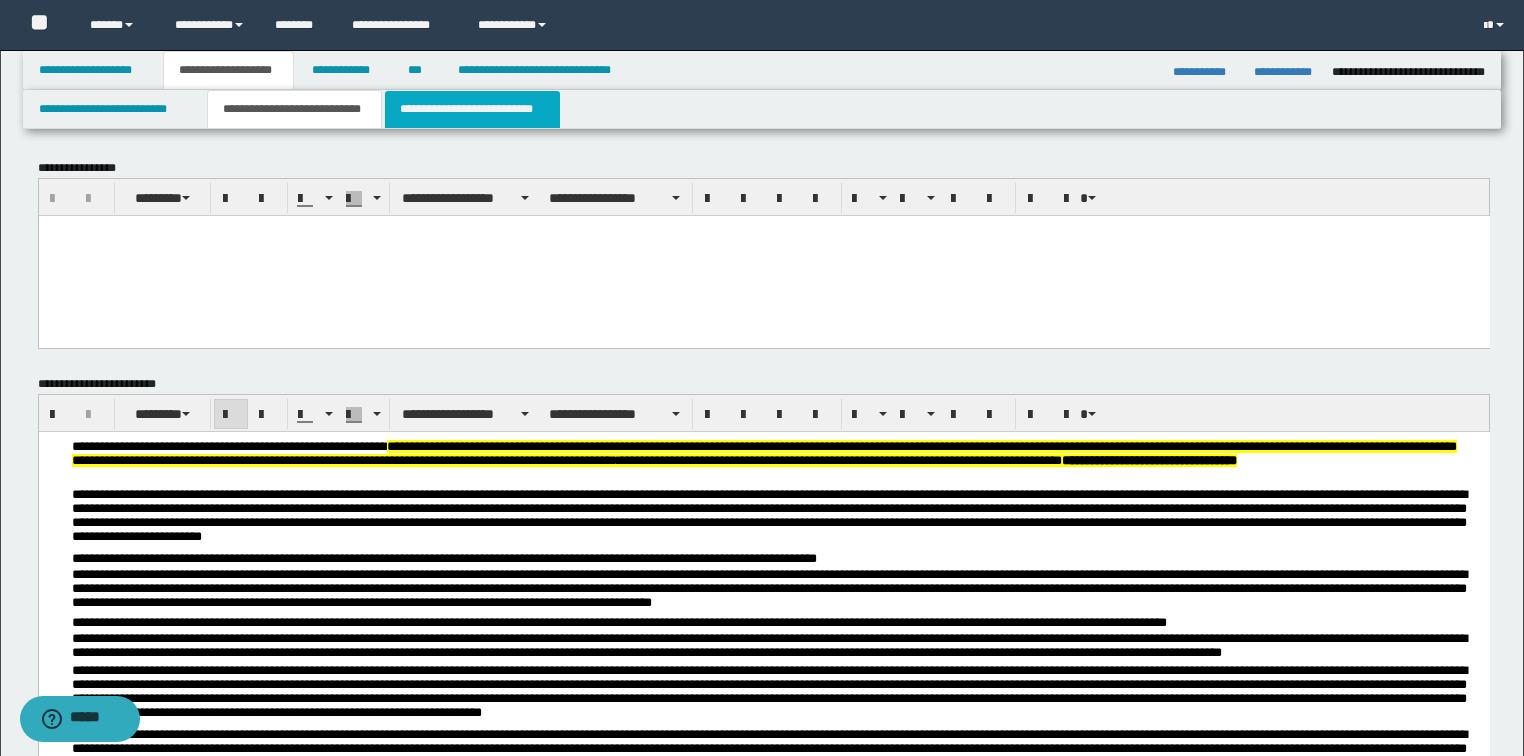 click on "**********" at bounding box center (472, 109) 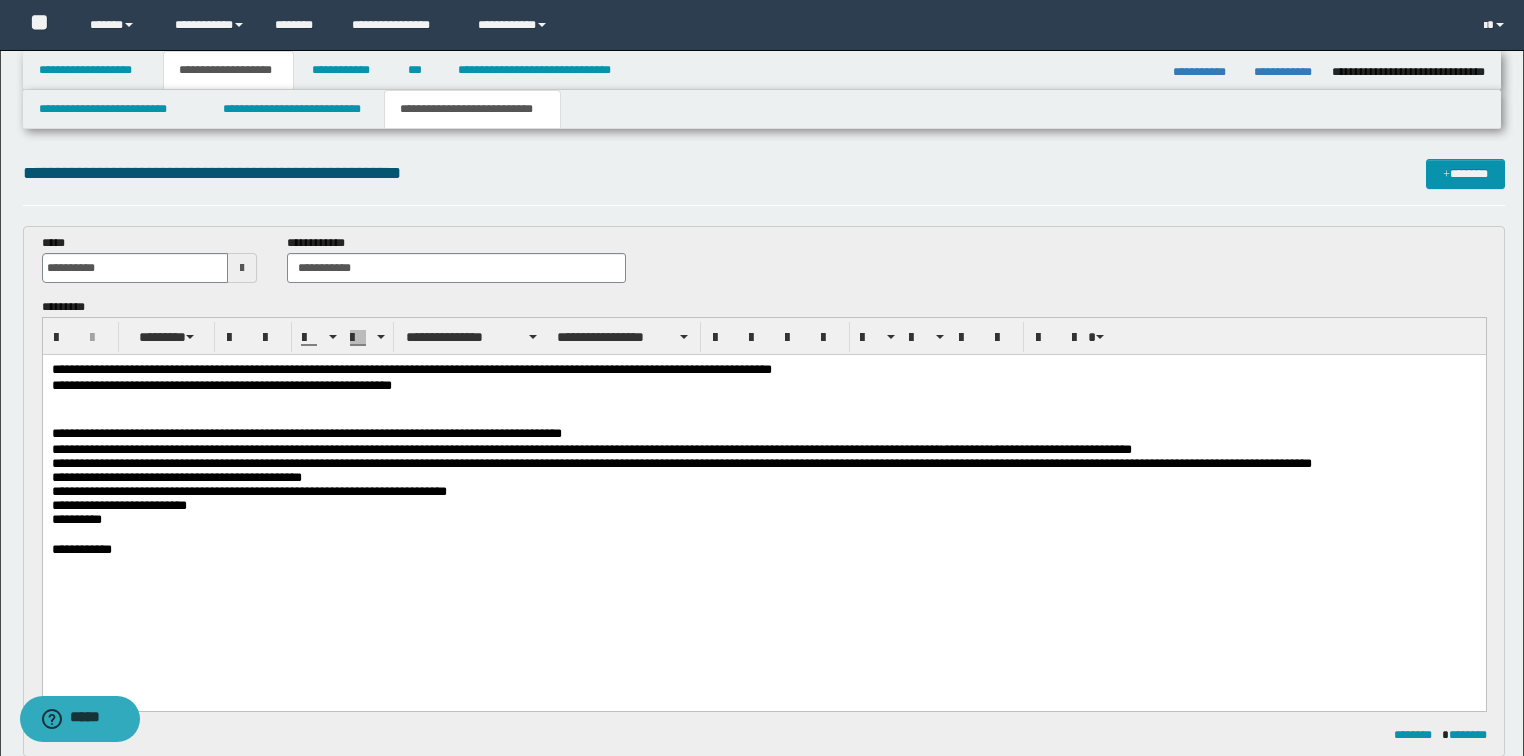 click on "**********" at bounding box center (764, 550) 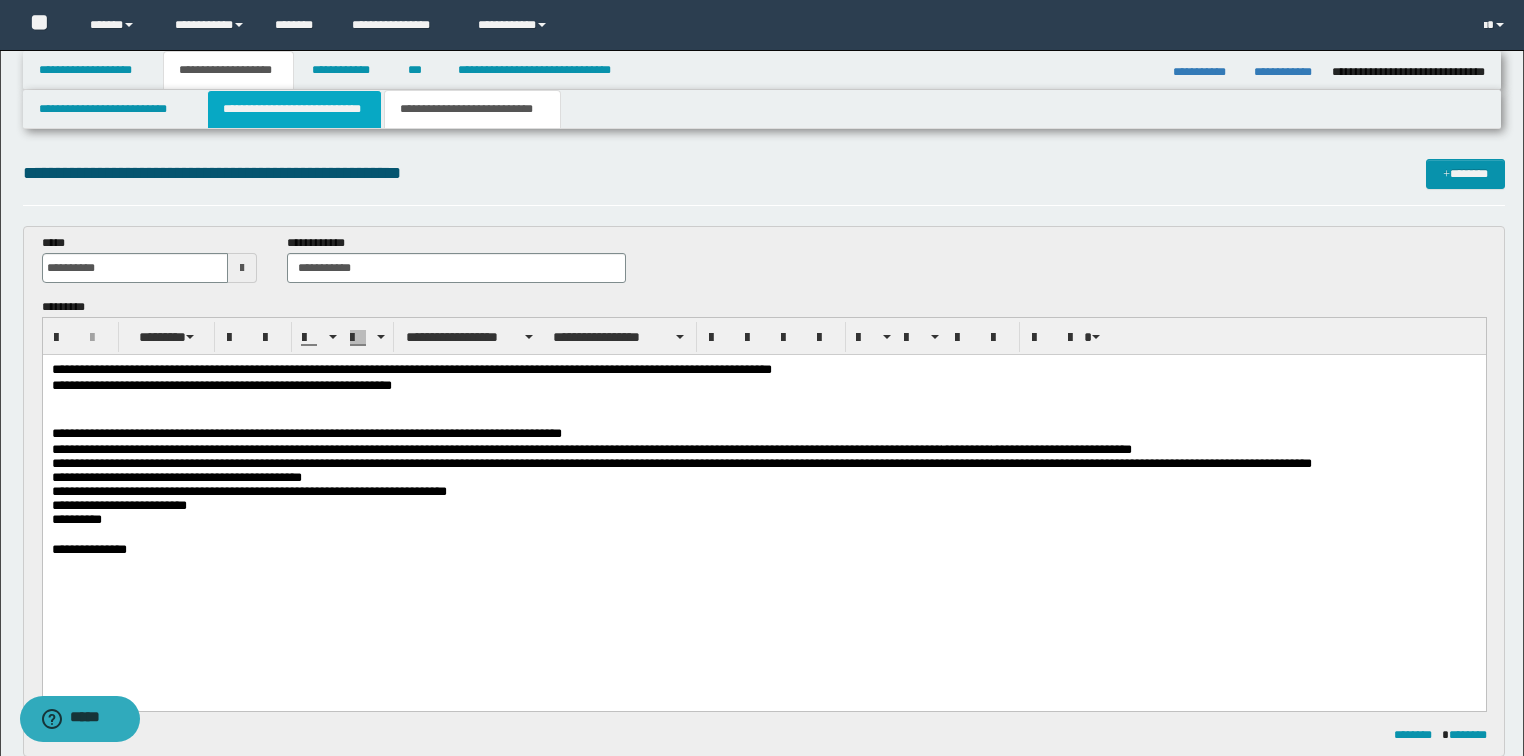 click on "**********" at bounding box center (294, 109) 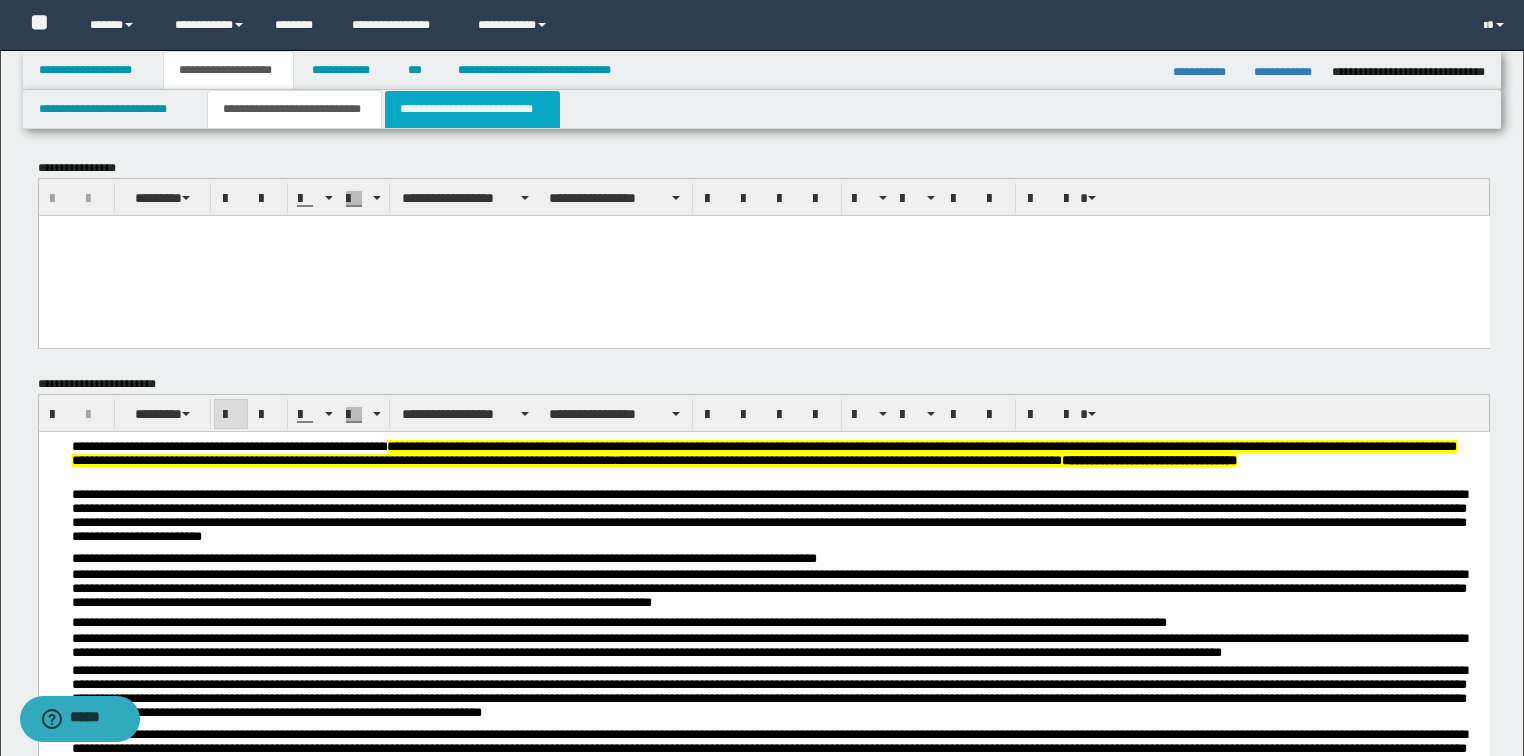 click on "**********" at bounding box center (472, 109) 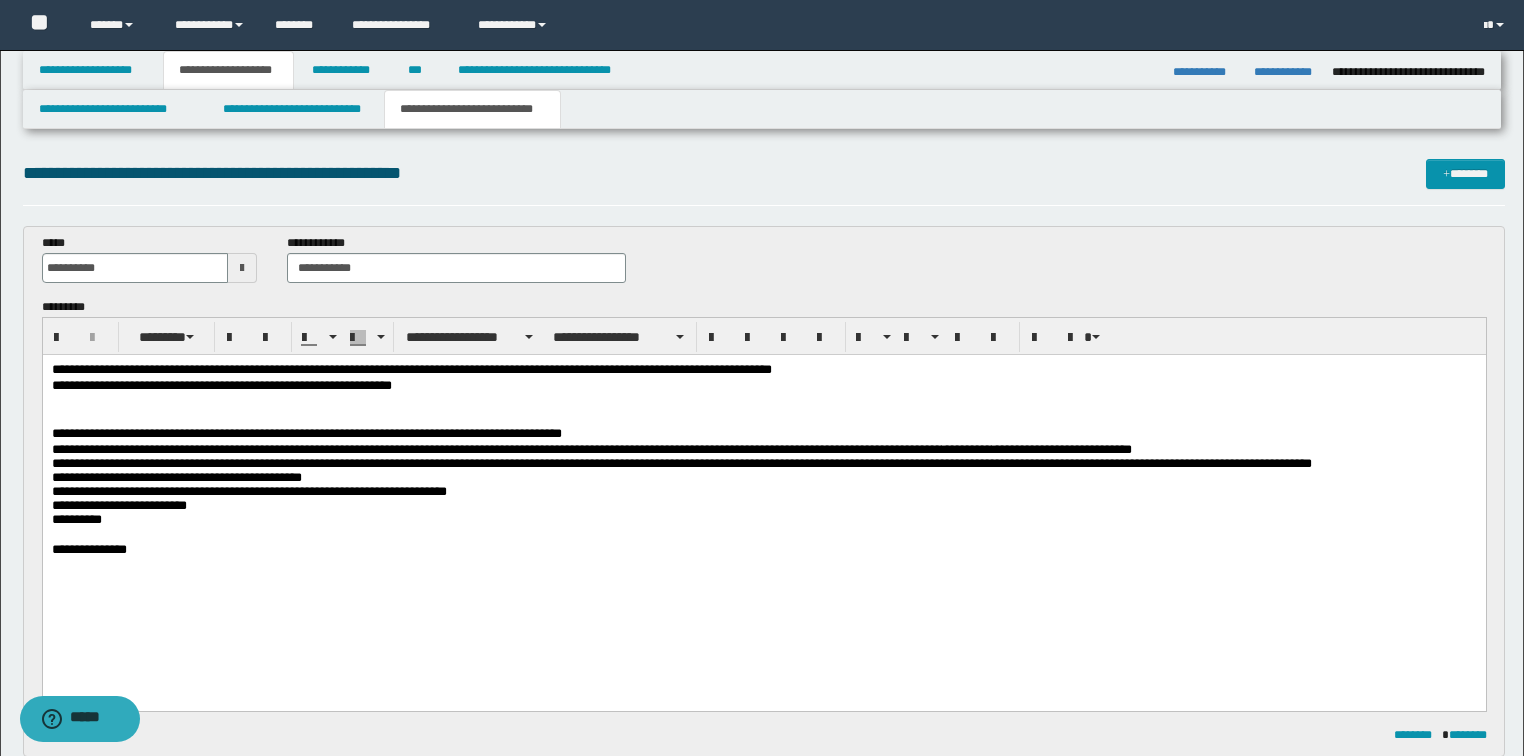 click on "**********" at bounding box center [764, 550] 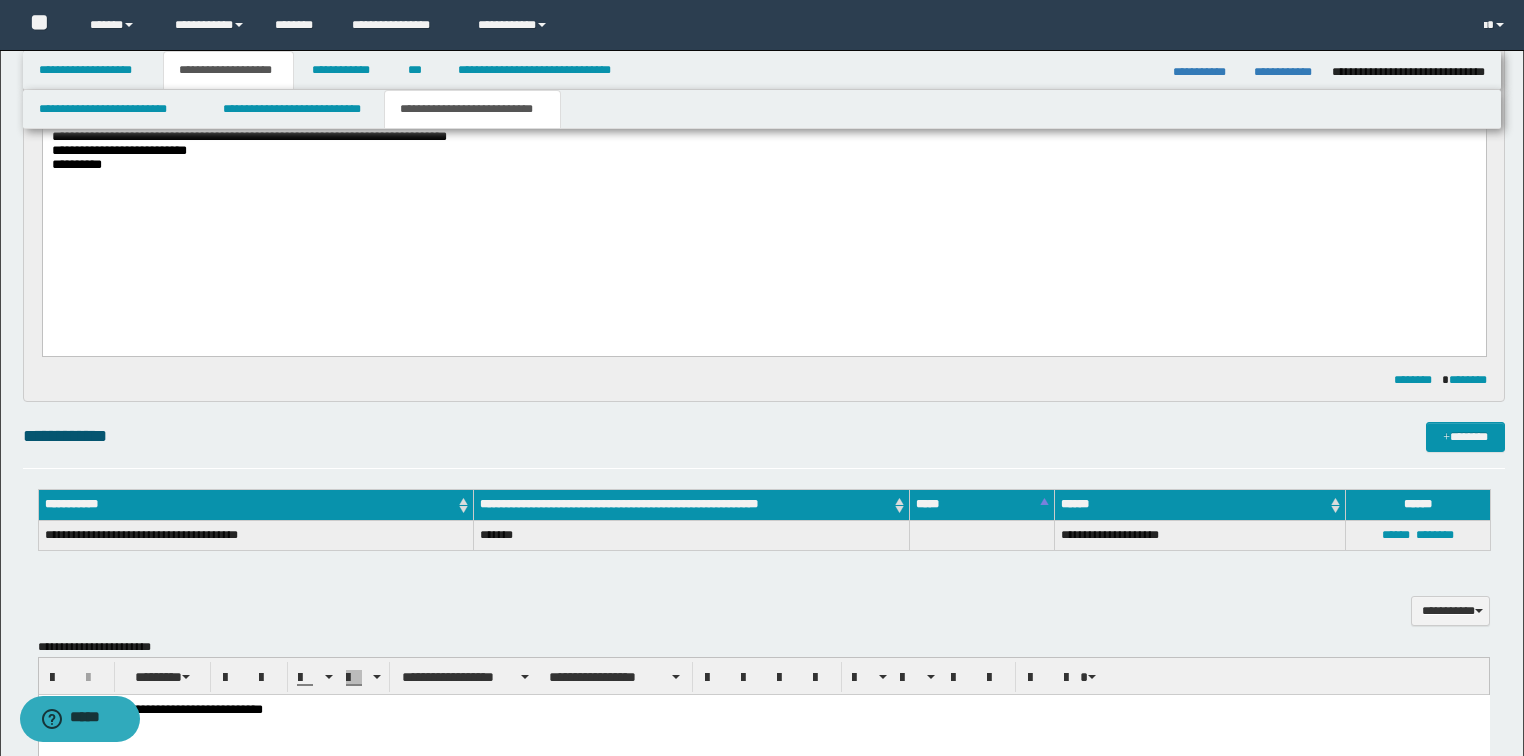 scroll, scrollTop: 560, scrollLeft: 0, axis: vertical 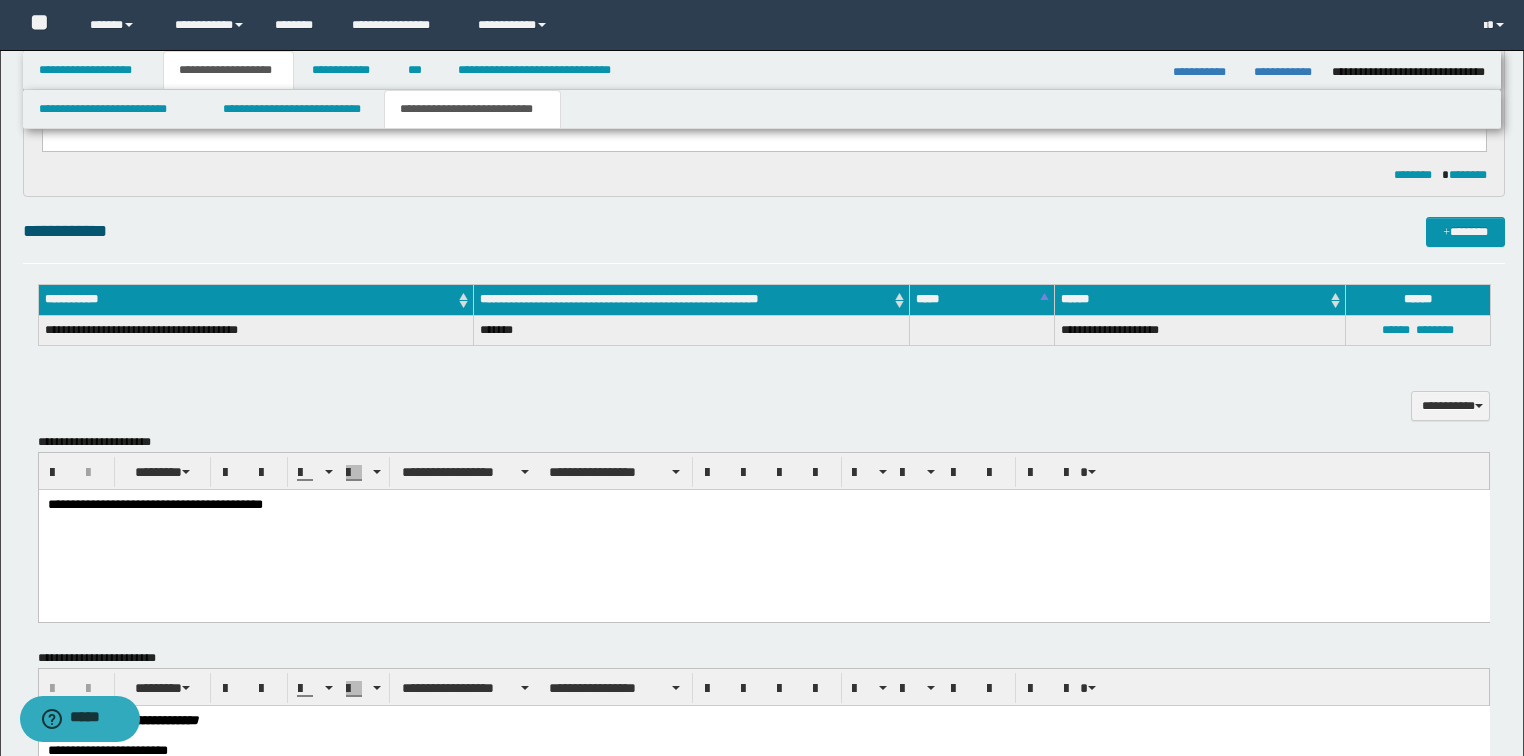 click on "**********" at bounding box center [763, 530] 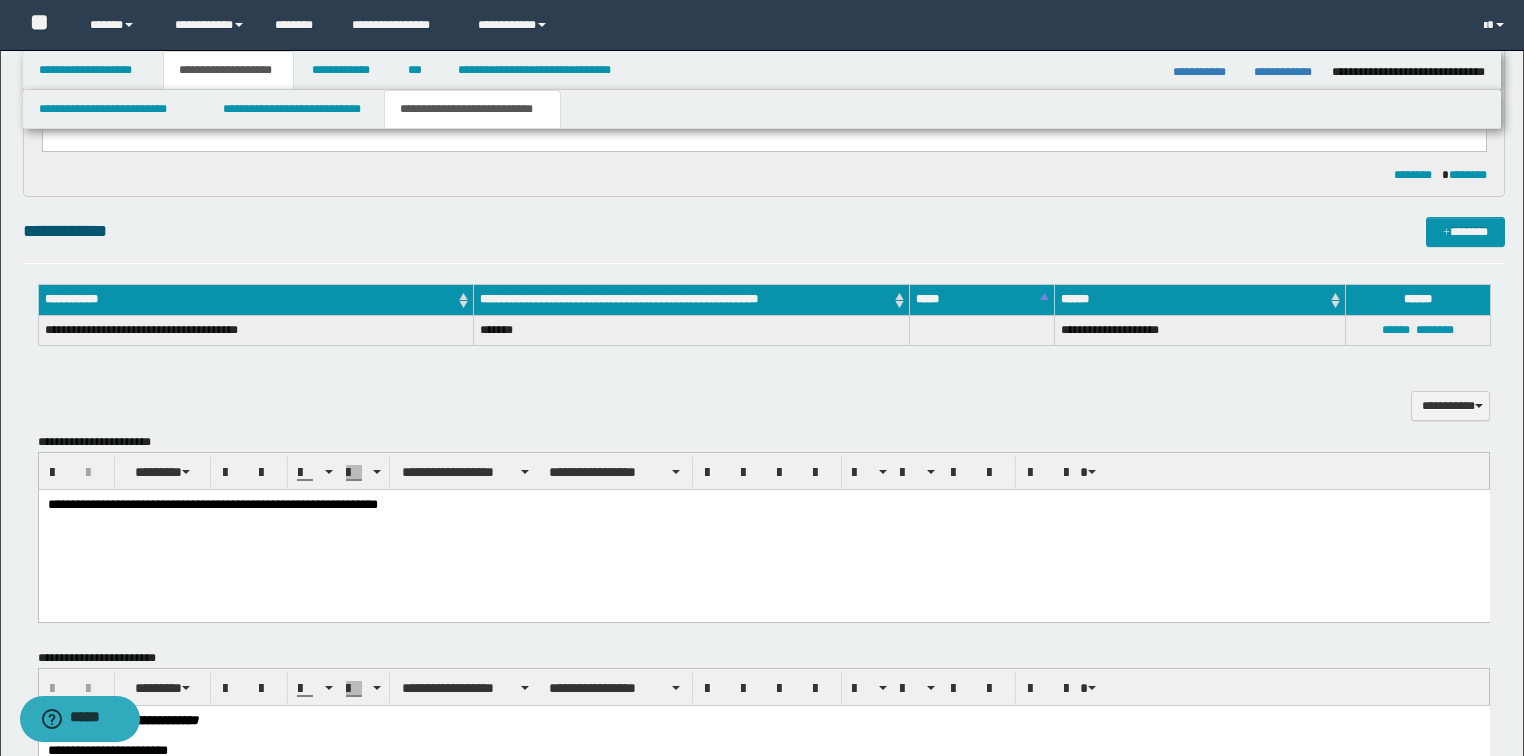 click on "**********" at bounding box center (763, 505) 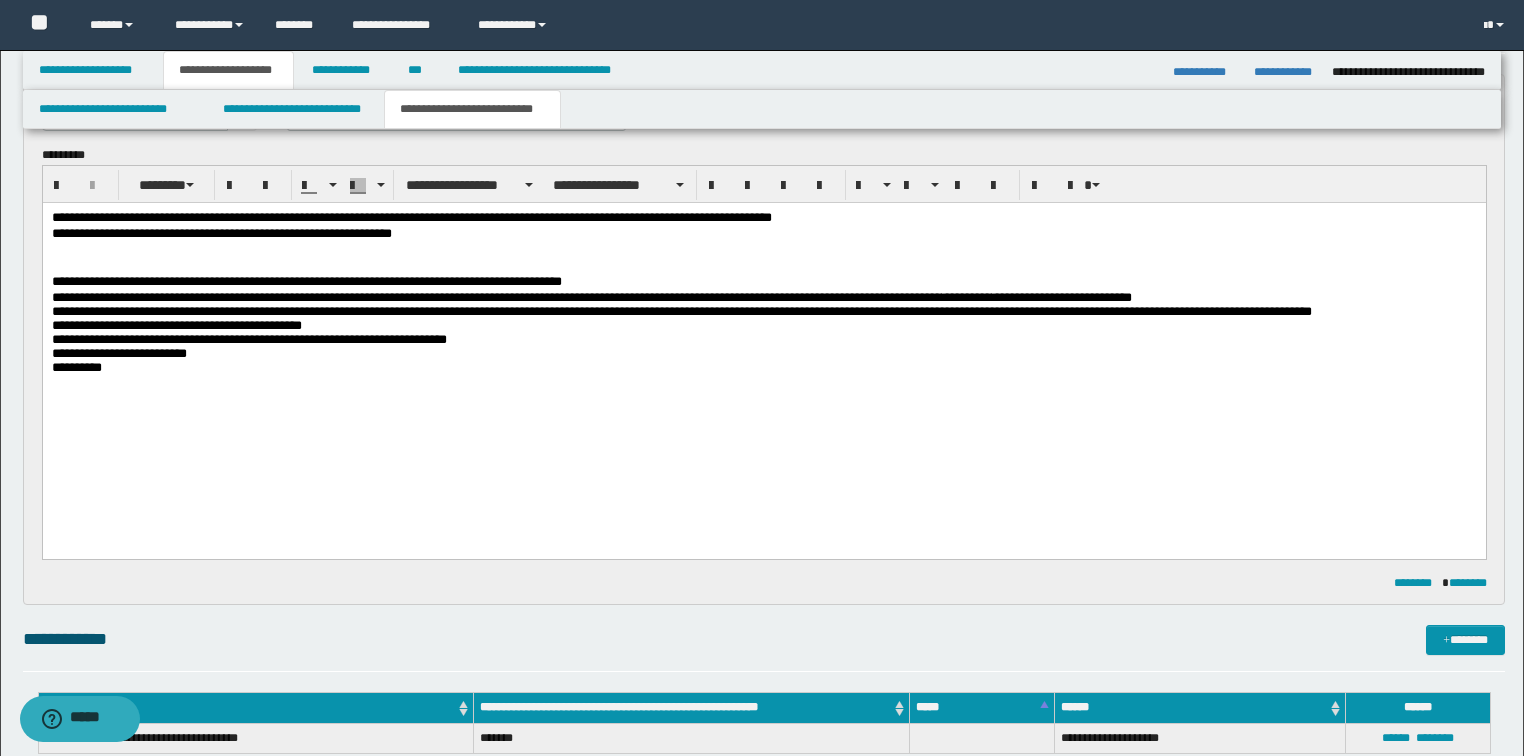 scroll, scrollTop: 80, scrollLeft: 0, axis: vertical 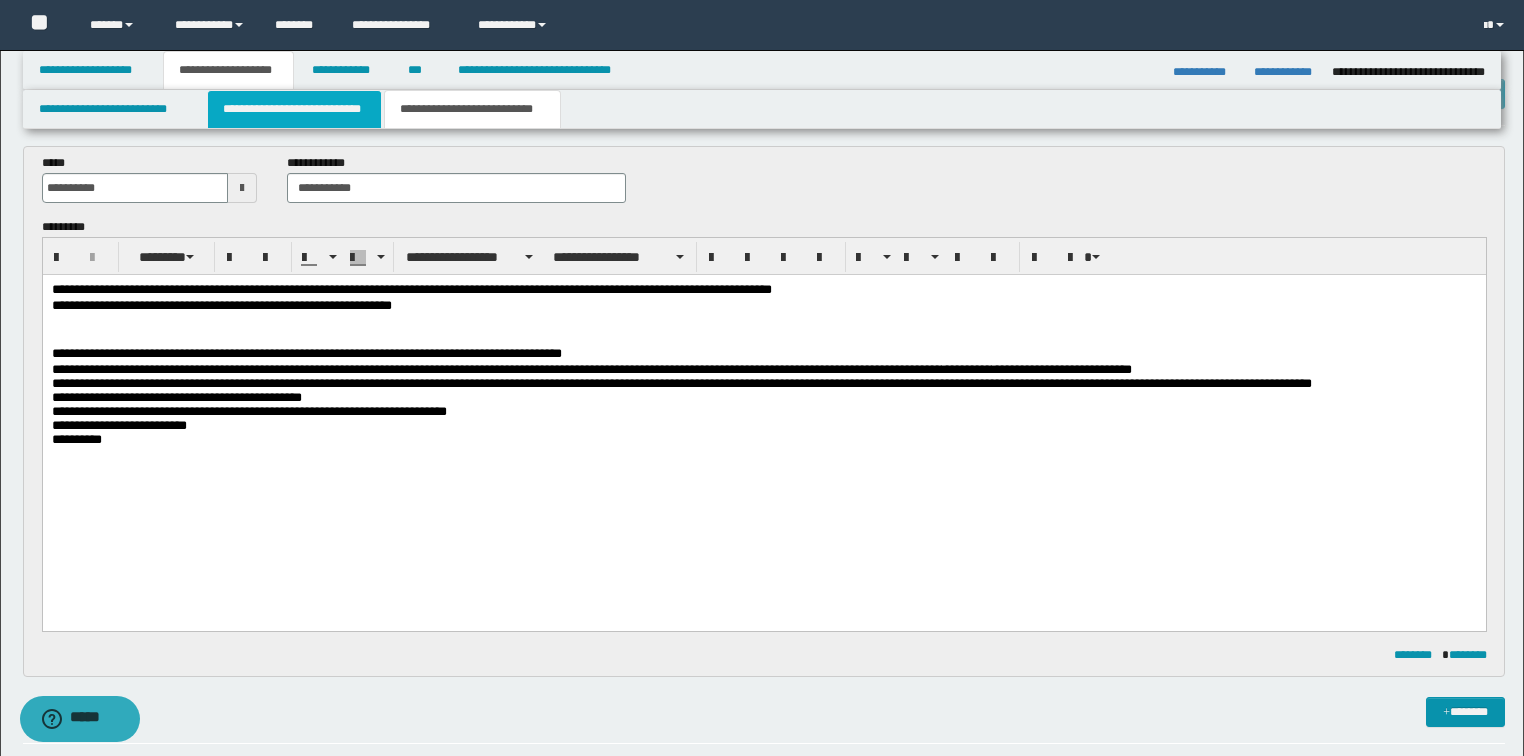 click on "**********" at bounding box center (294, 109) 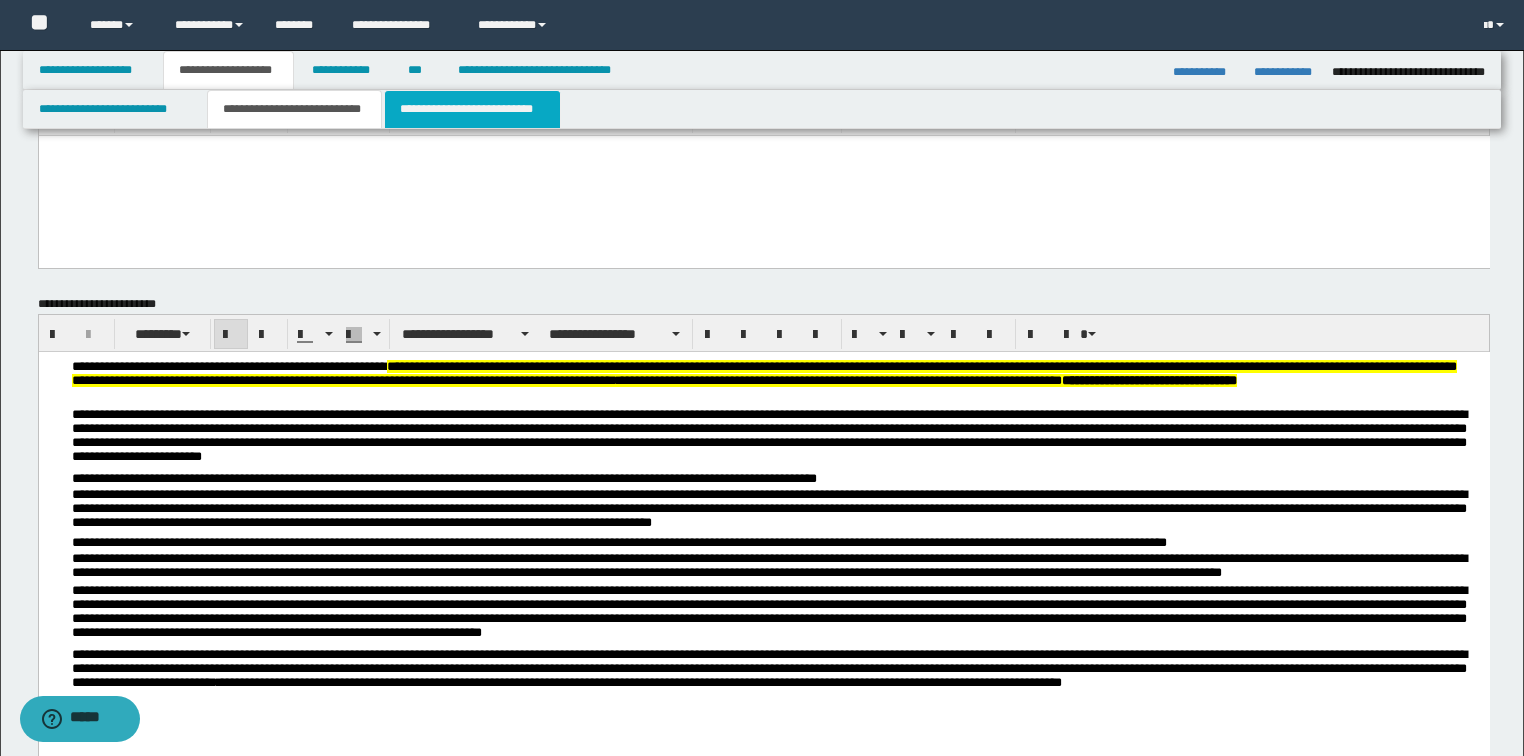 click on "**********" at bounding box center (472, 109) 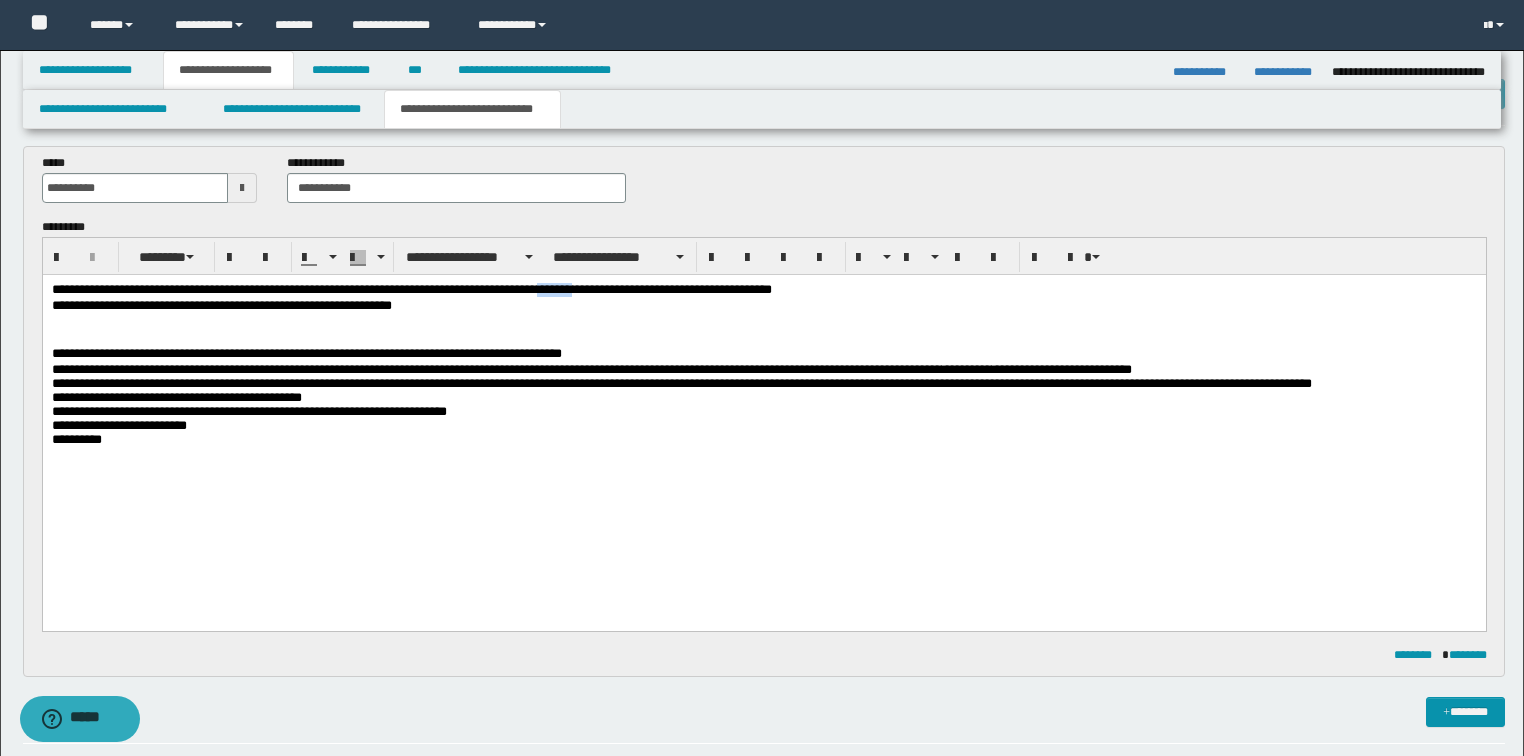 drag, startPoint x: 625, startPoint y: 289, endPoint x: 667, endPoint y: 291, distance: 42.047592 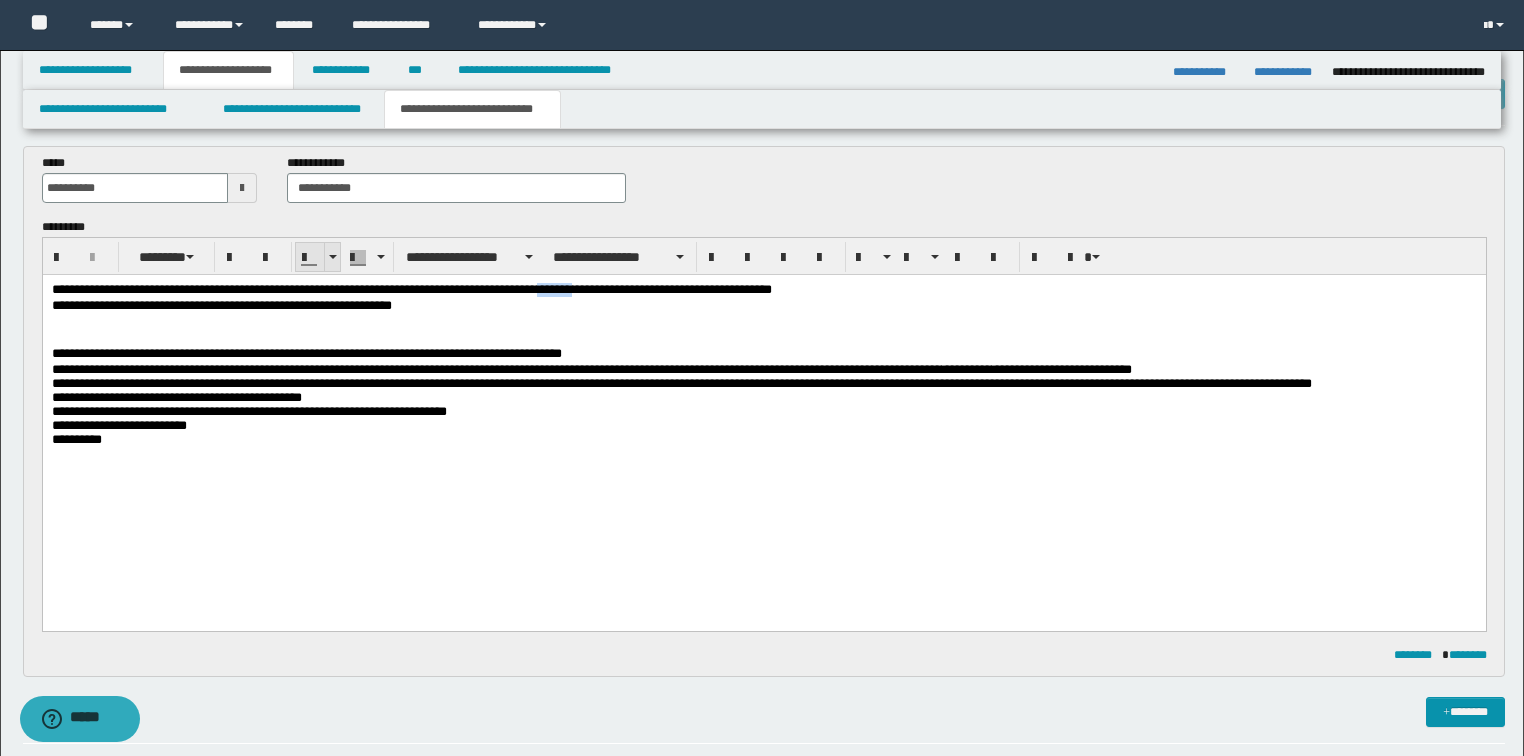 click at bounding box center [332, 257] 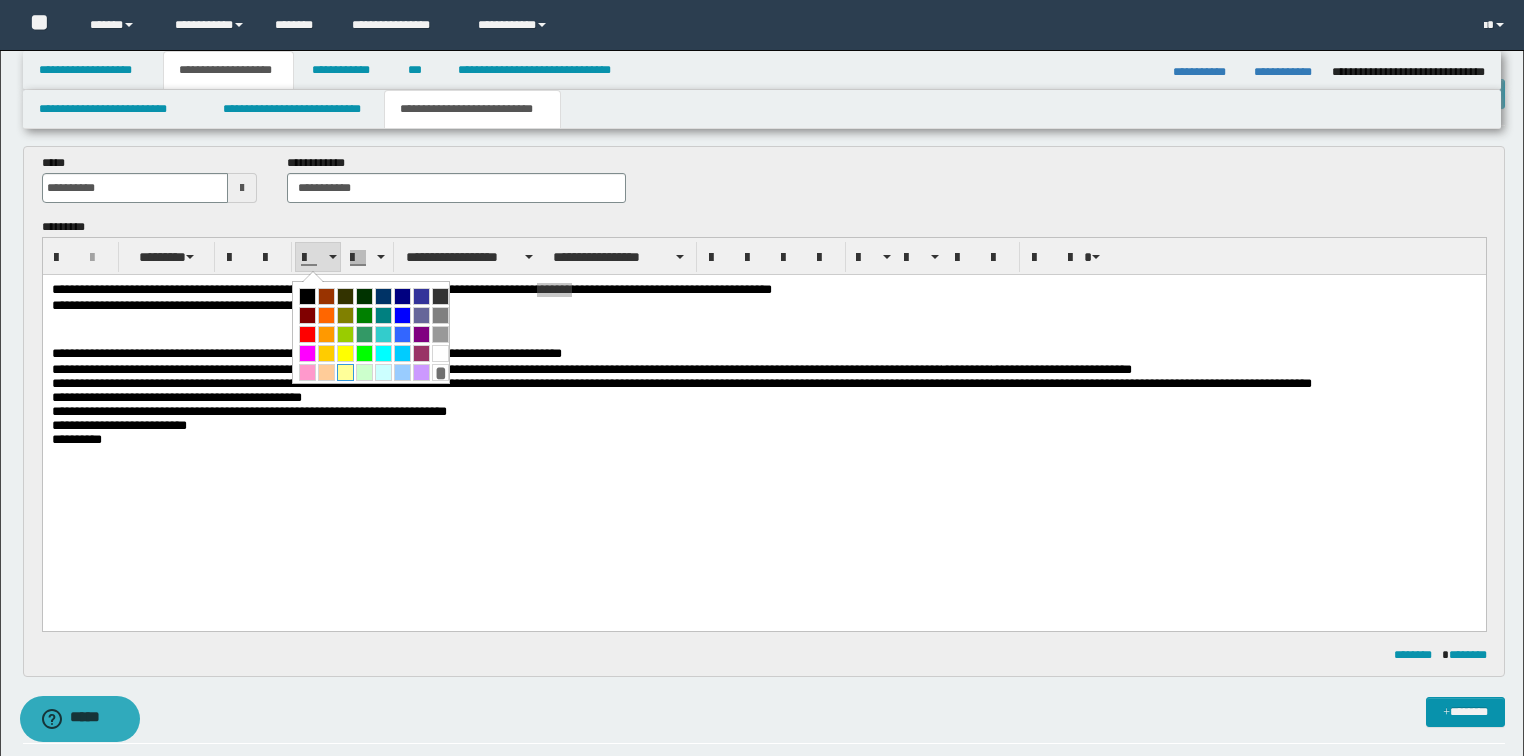 click at bounding box center (345, 372) 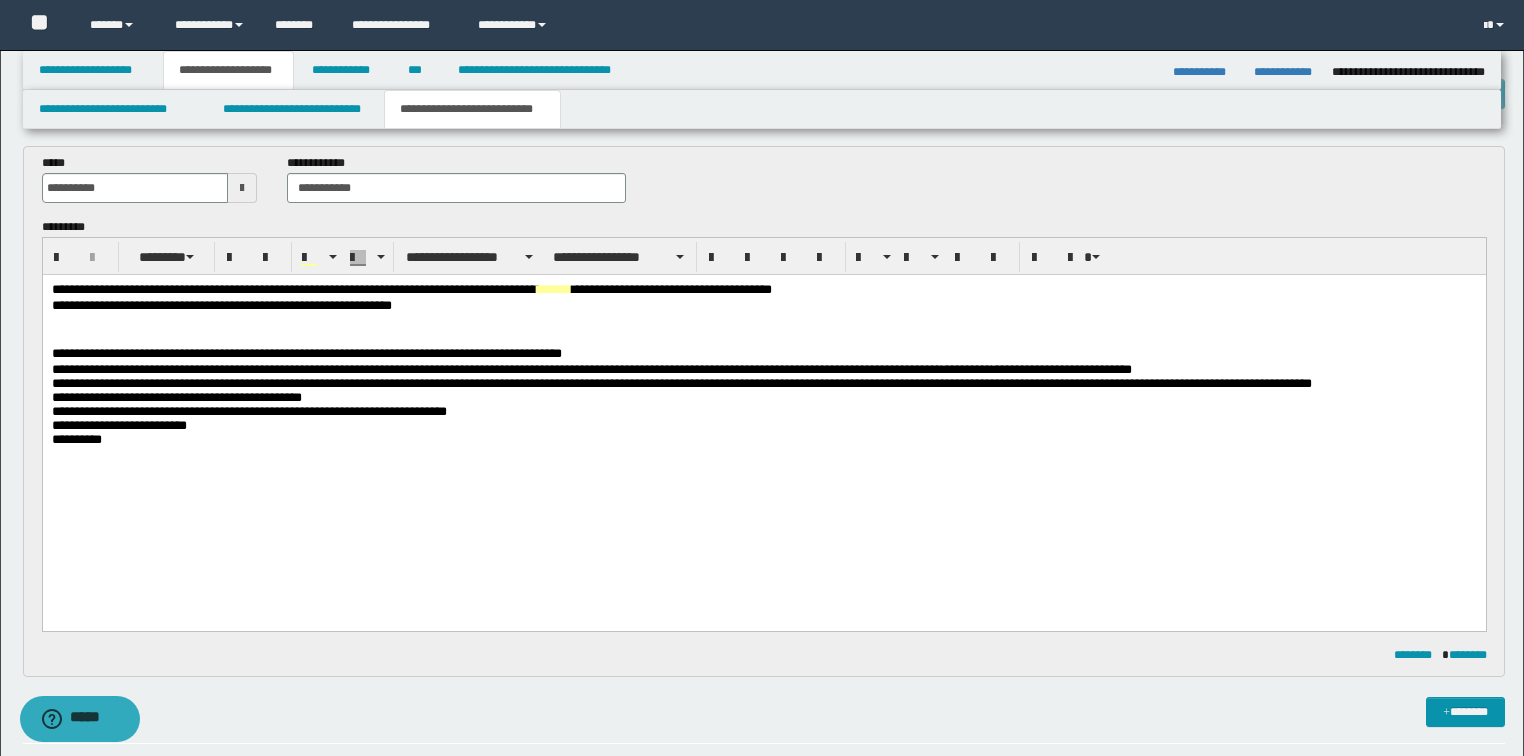 click at bounding box center [764, 338] 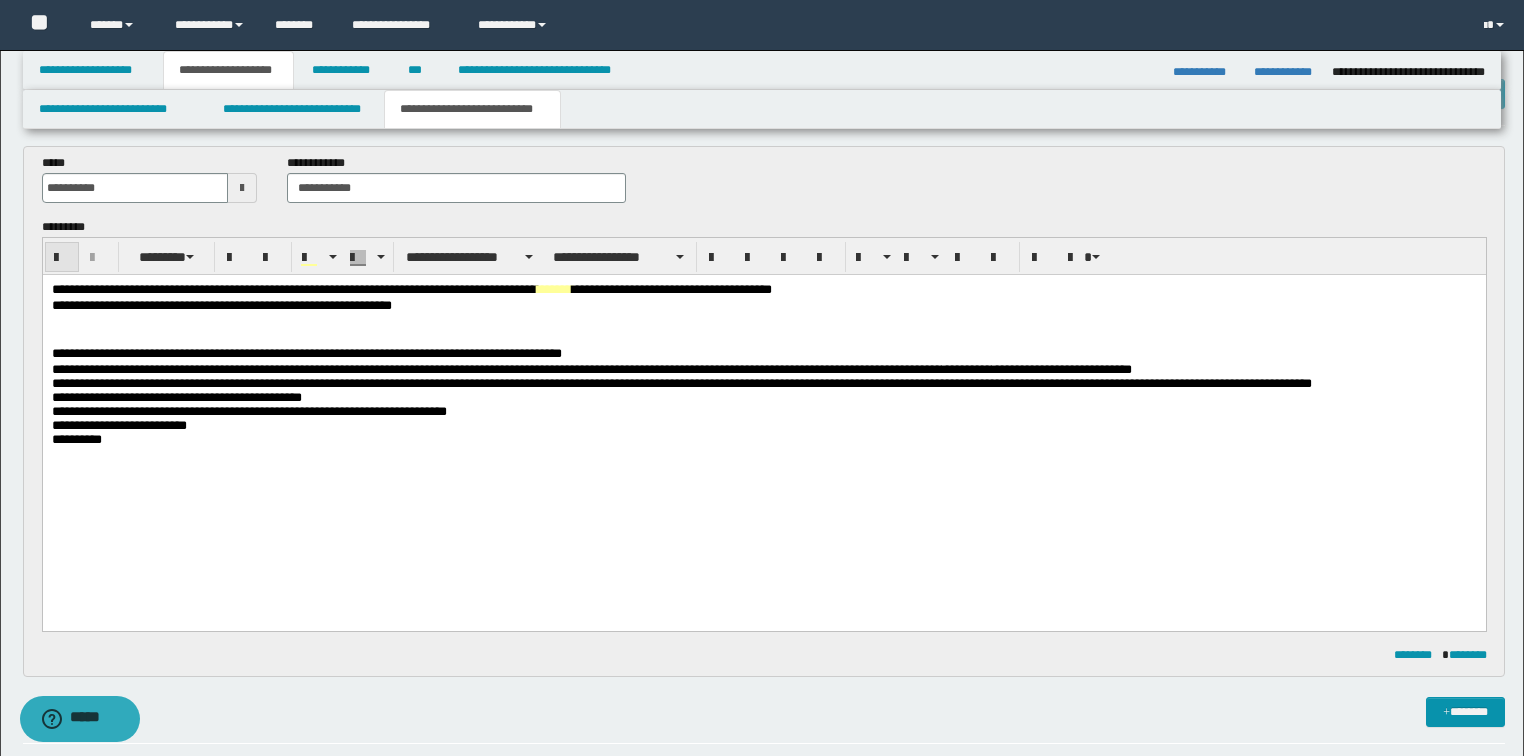 click at bounding box center [62, 258] 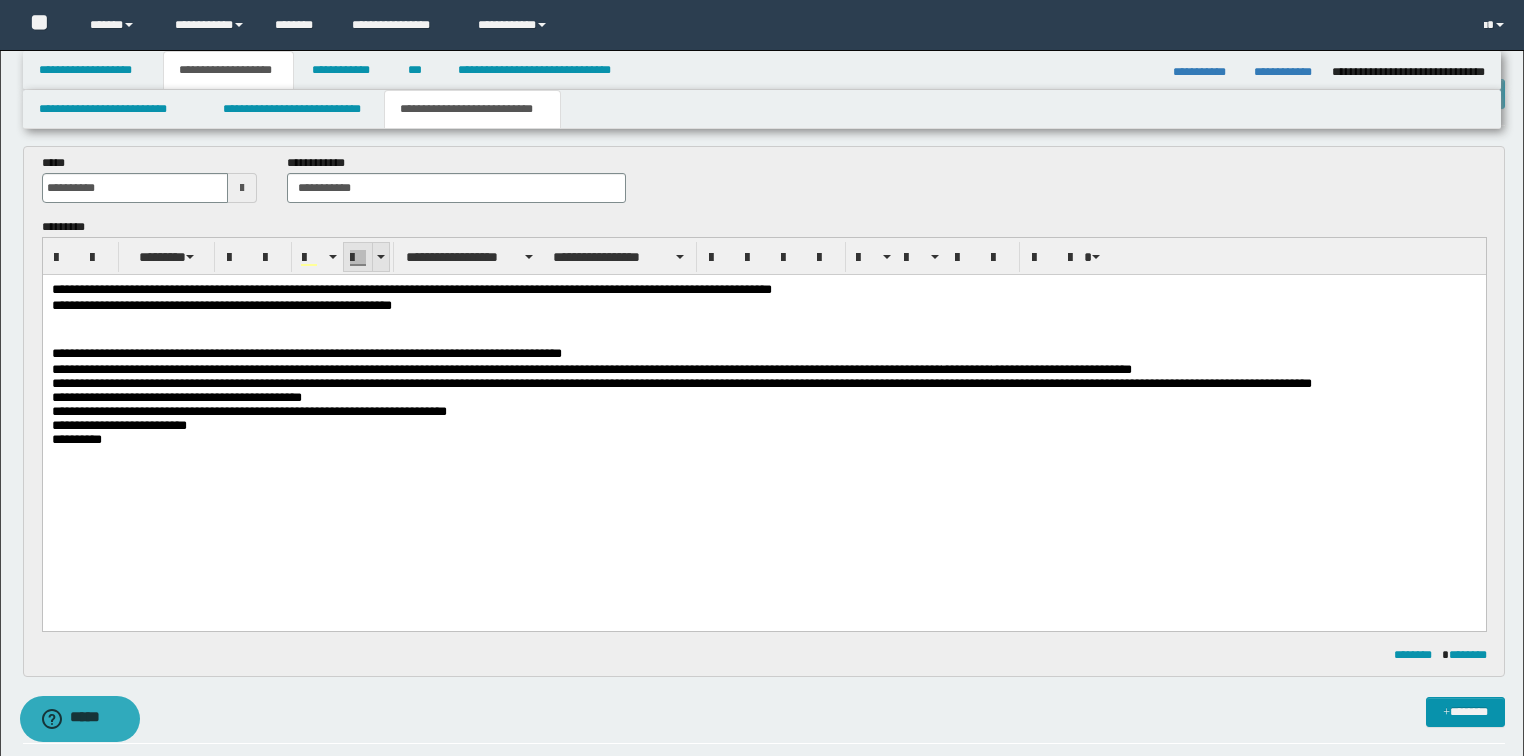 click at bounding box center [380, 257] 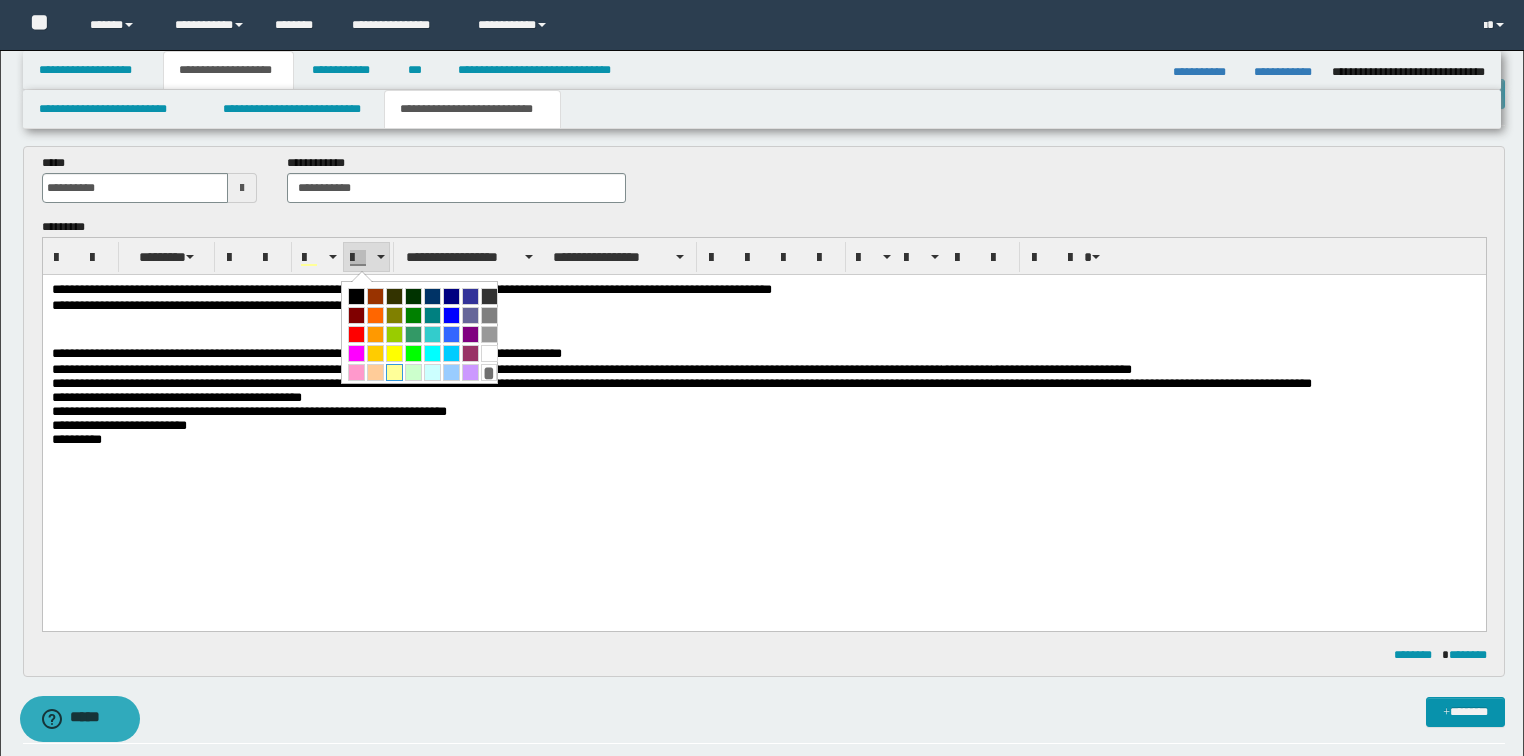 click at bounding box center (394, 372) 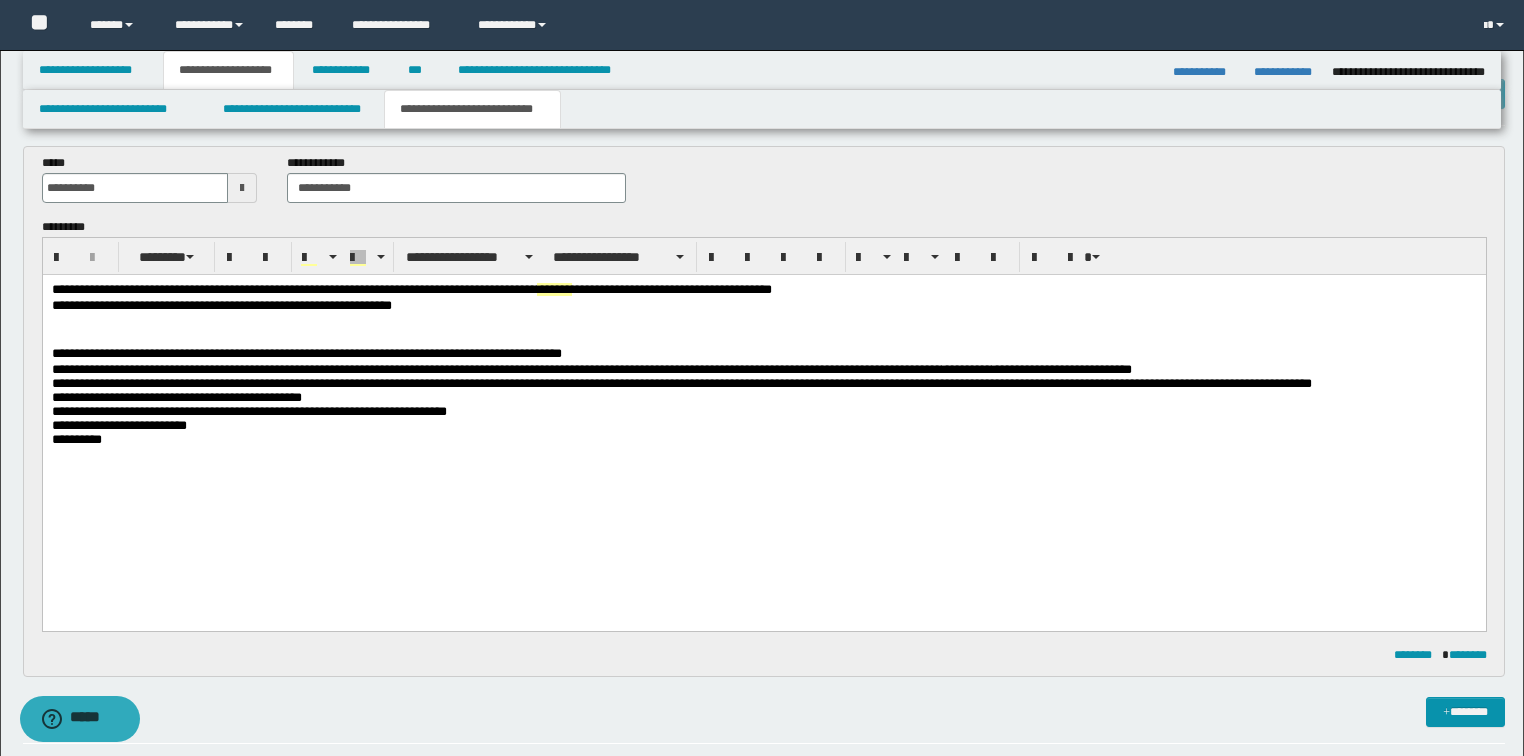 click at bounding box center [764, 338] 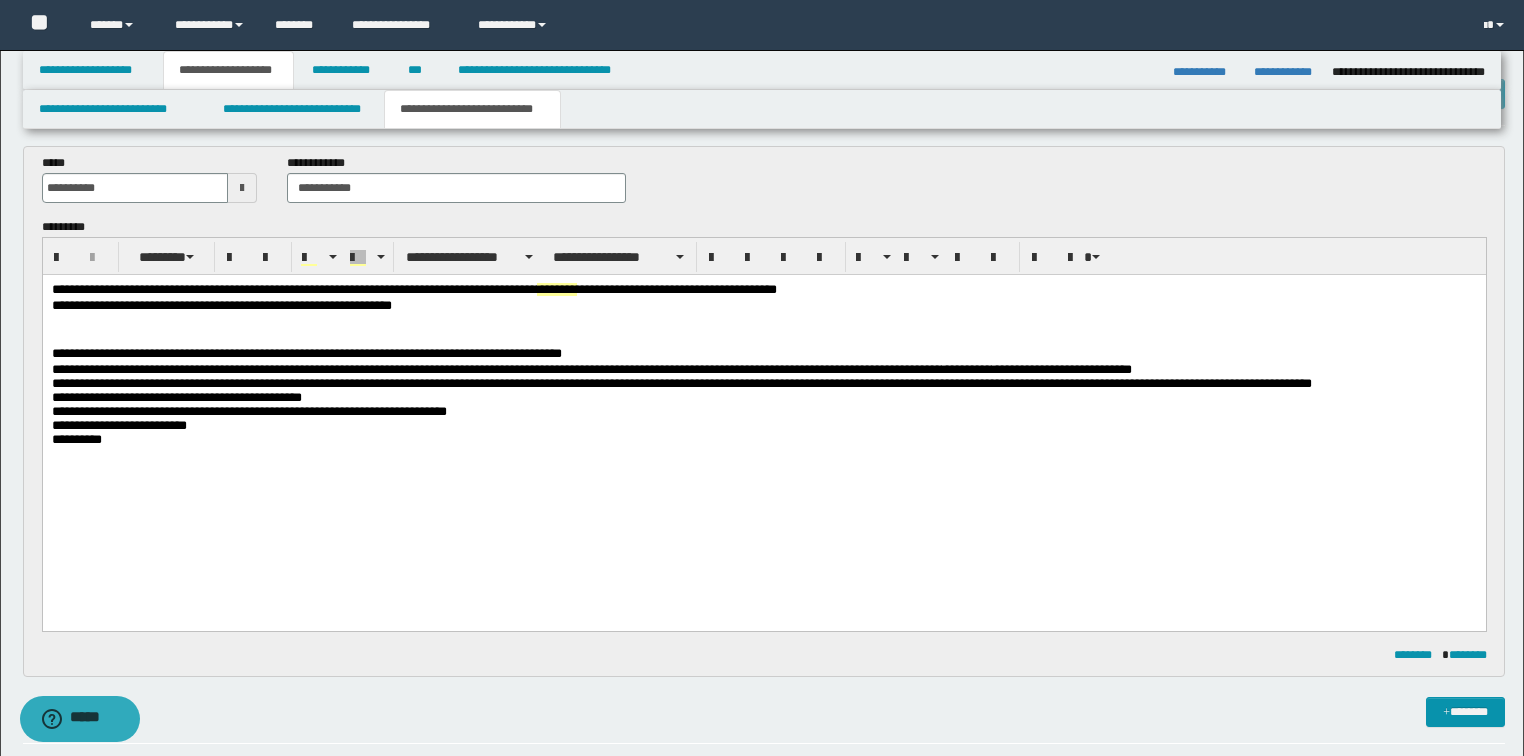 click at bounding box center (764, 484) 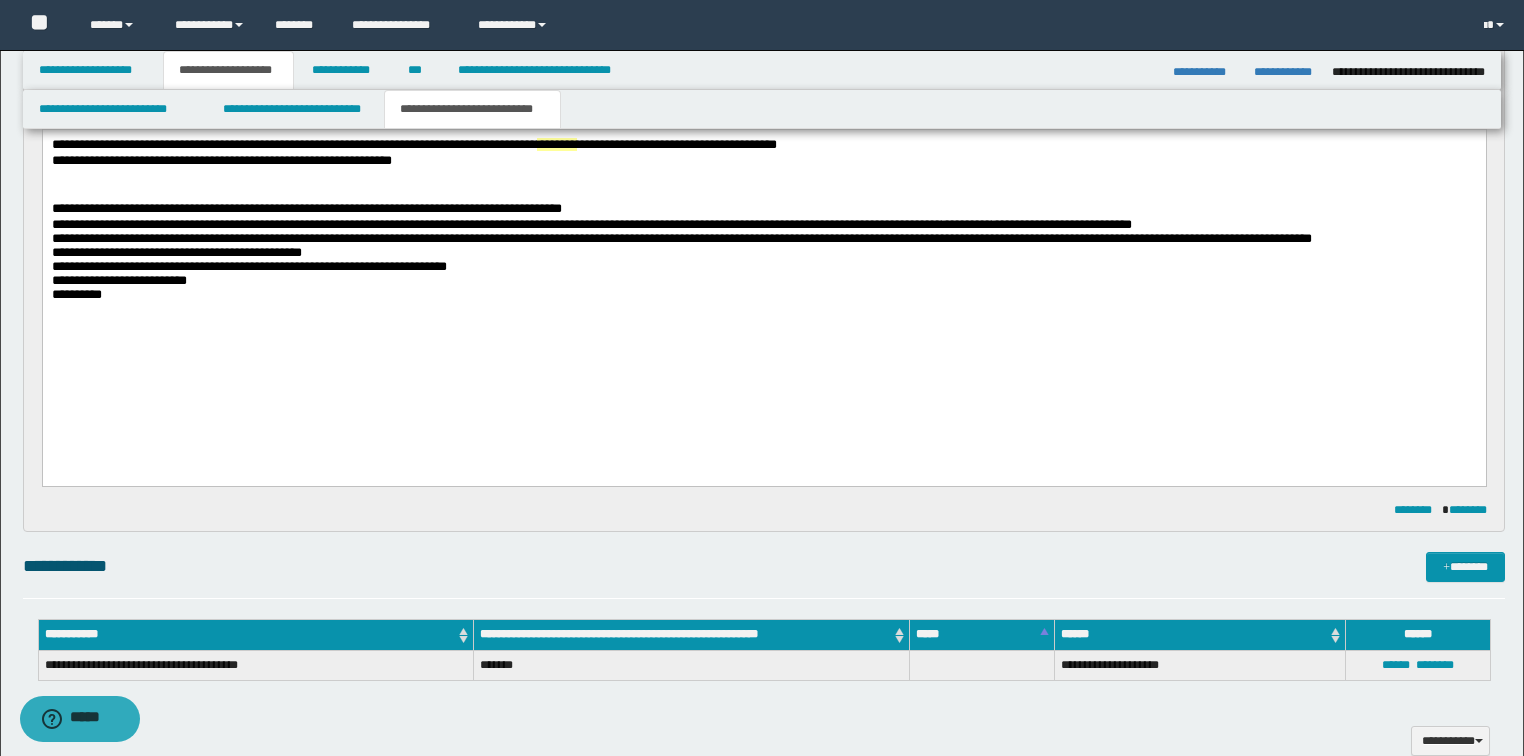 scroll, scrollTop: 80, scrollLeft: 0, axis: vertical 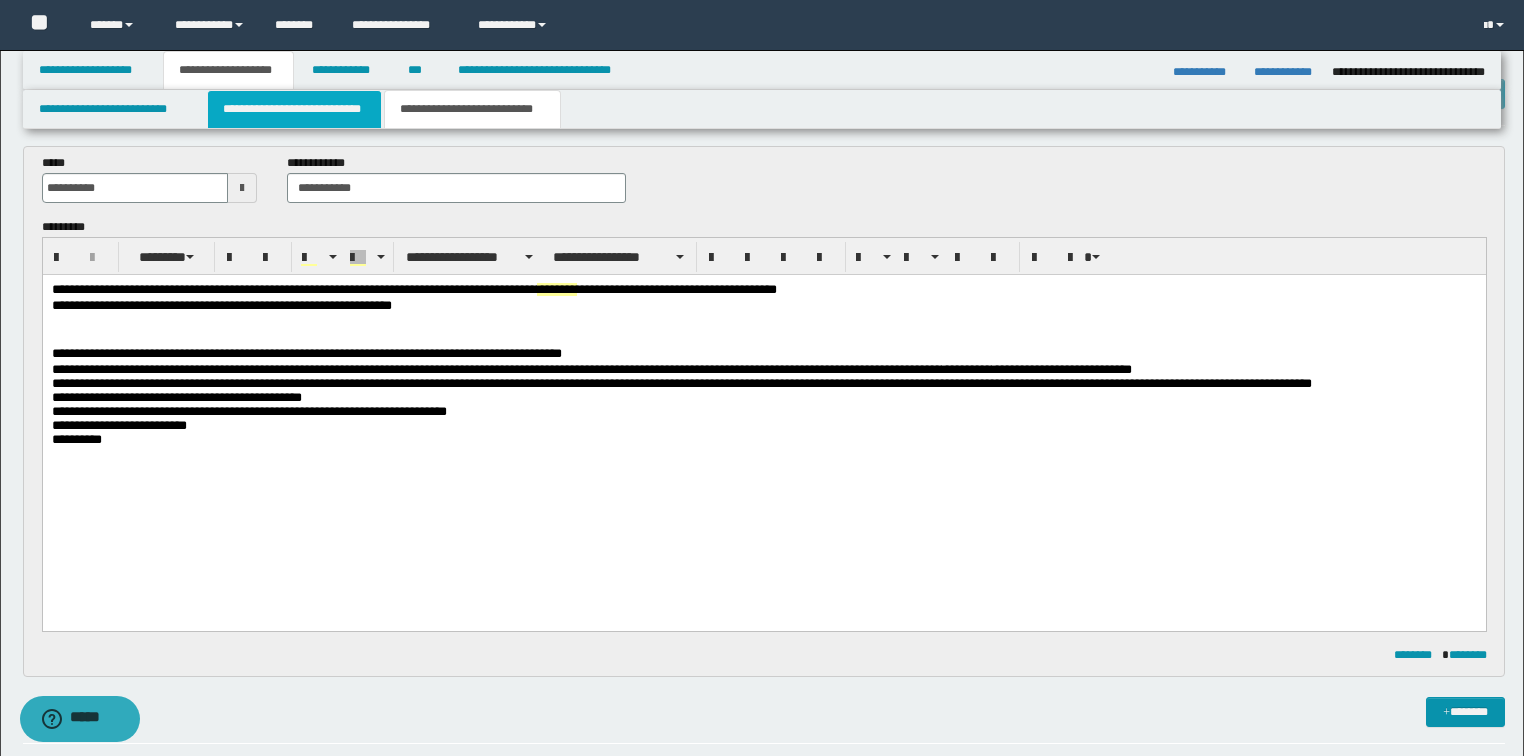 click on "**********" at bounding box center [294, 109] 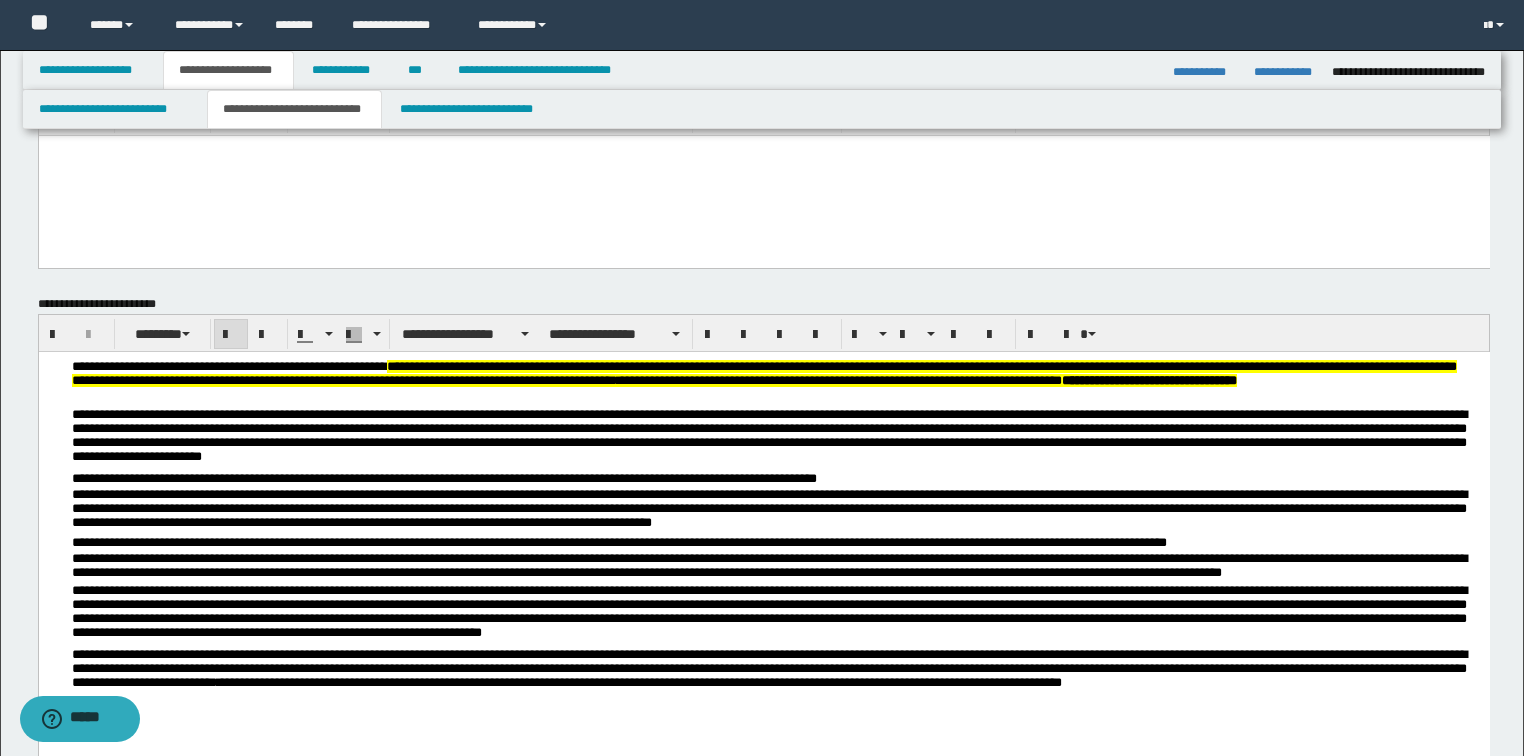 click at bounding box center (763, 175) 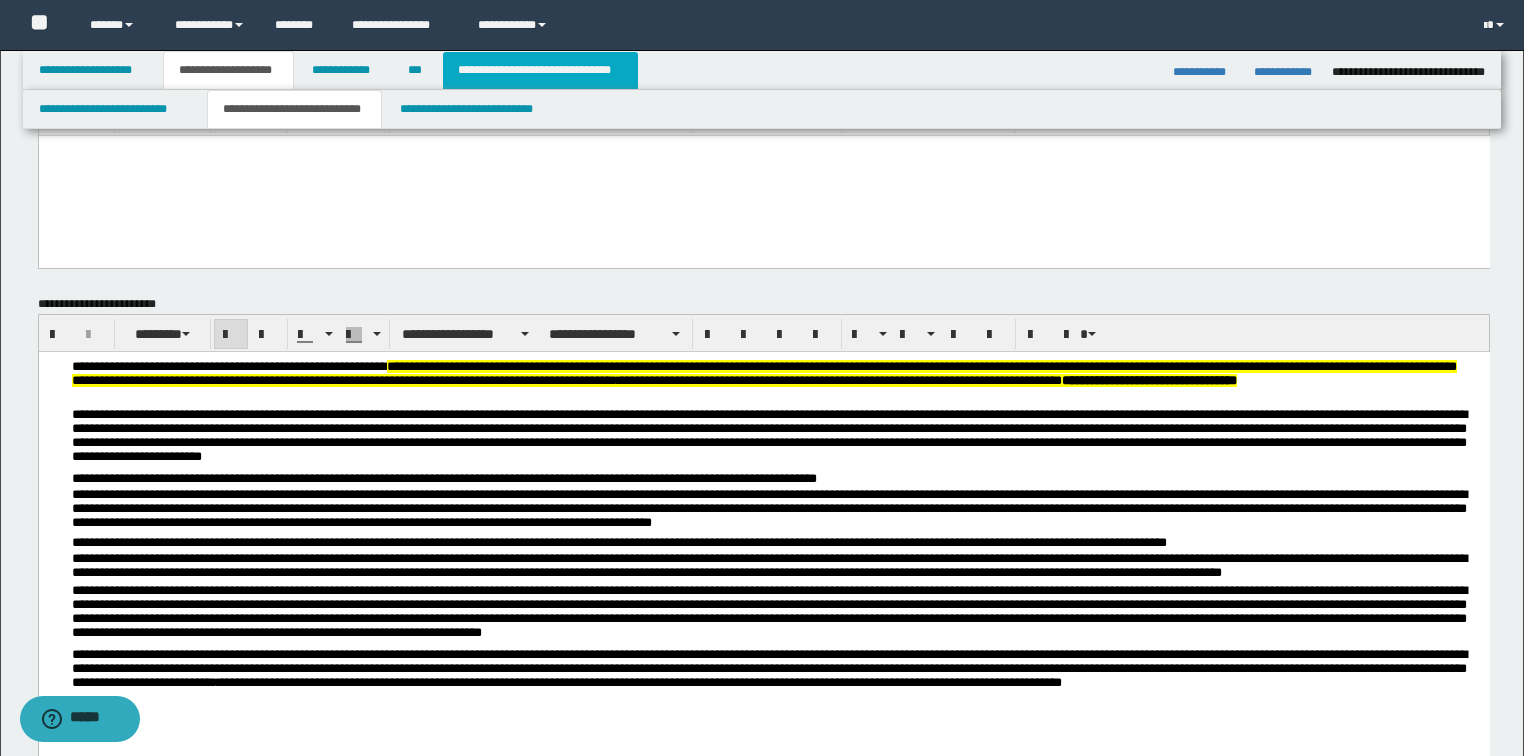 click on "**********" at bounding box center [540, 70] 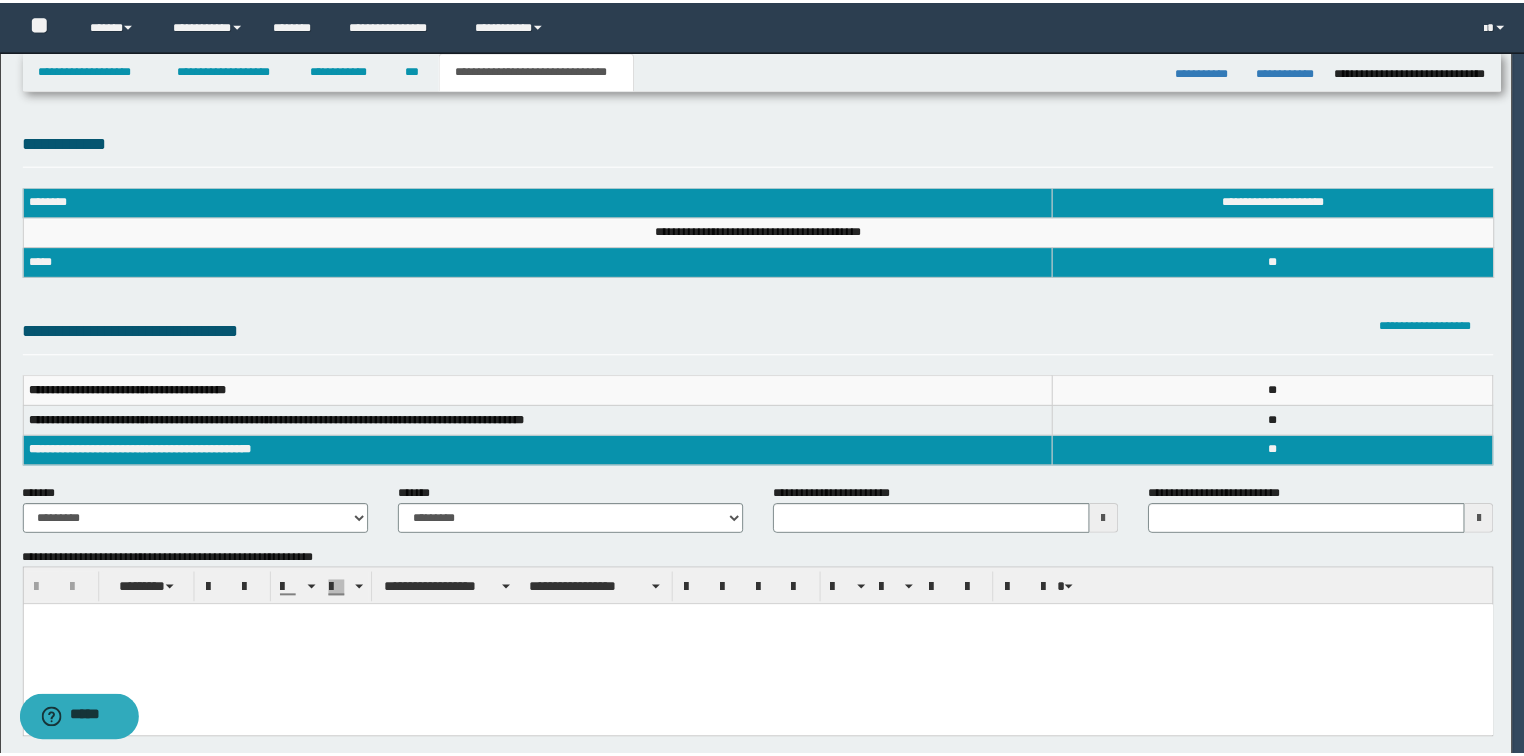 scroll, scrollTop: 0, scrollLeft: 0, axis: both 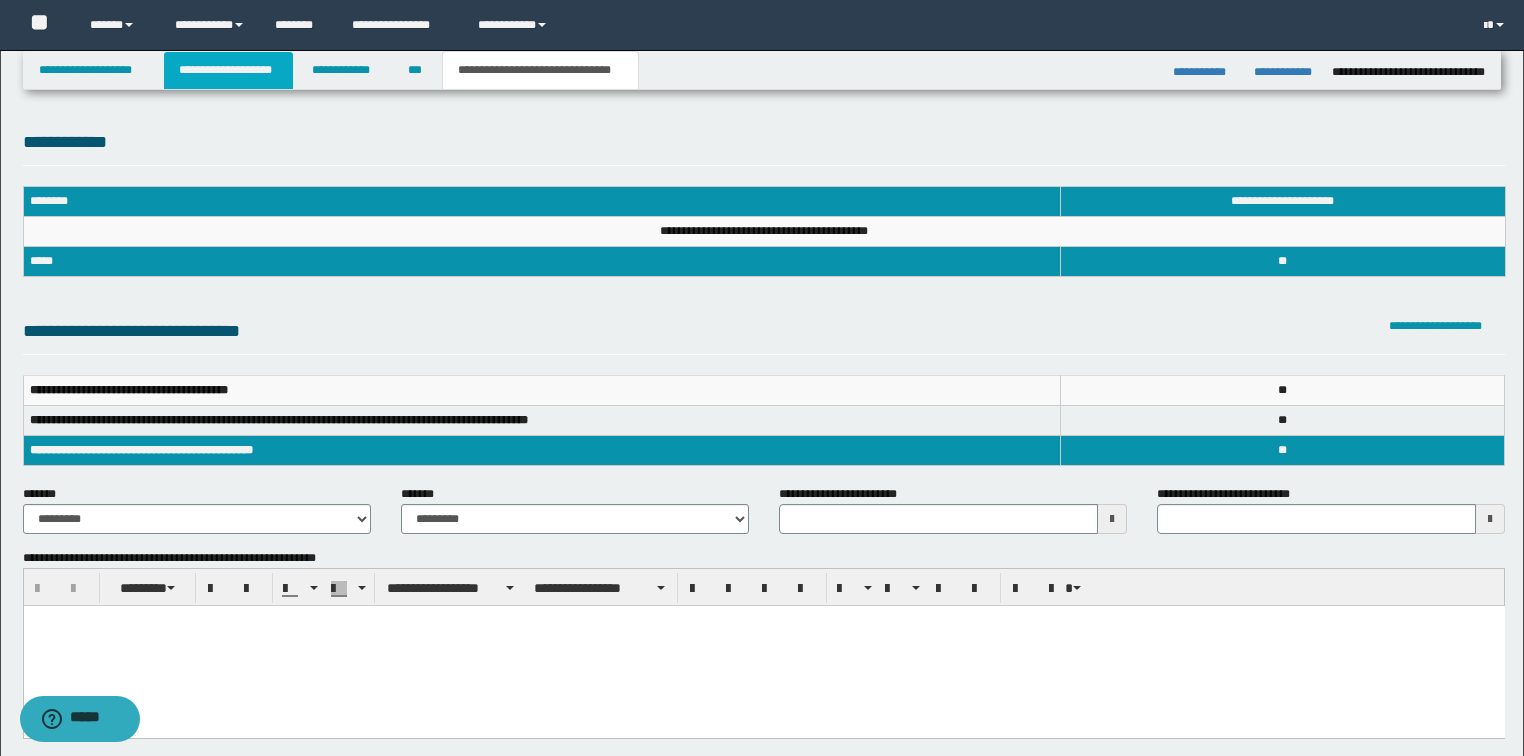 click on "**********" at bounding box center (228, 70) 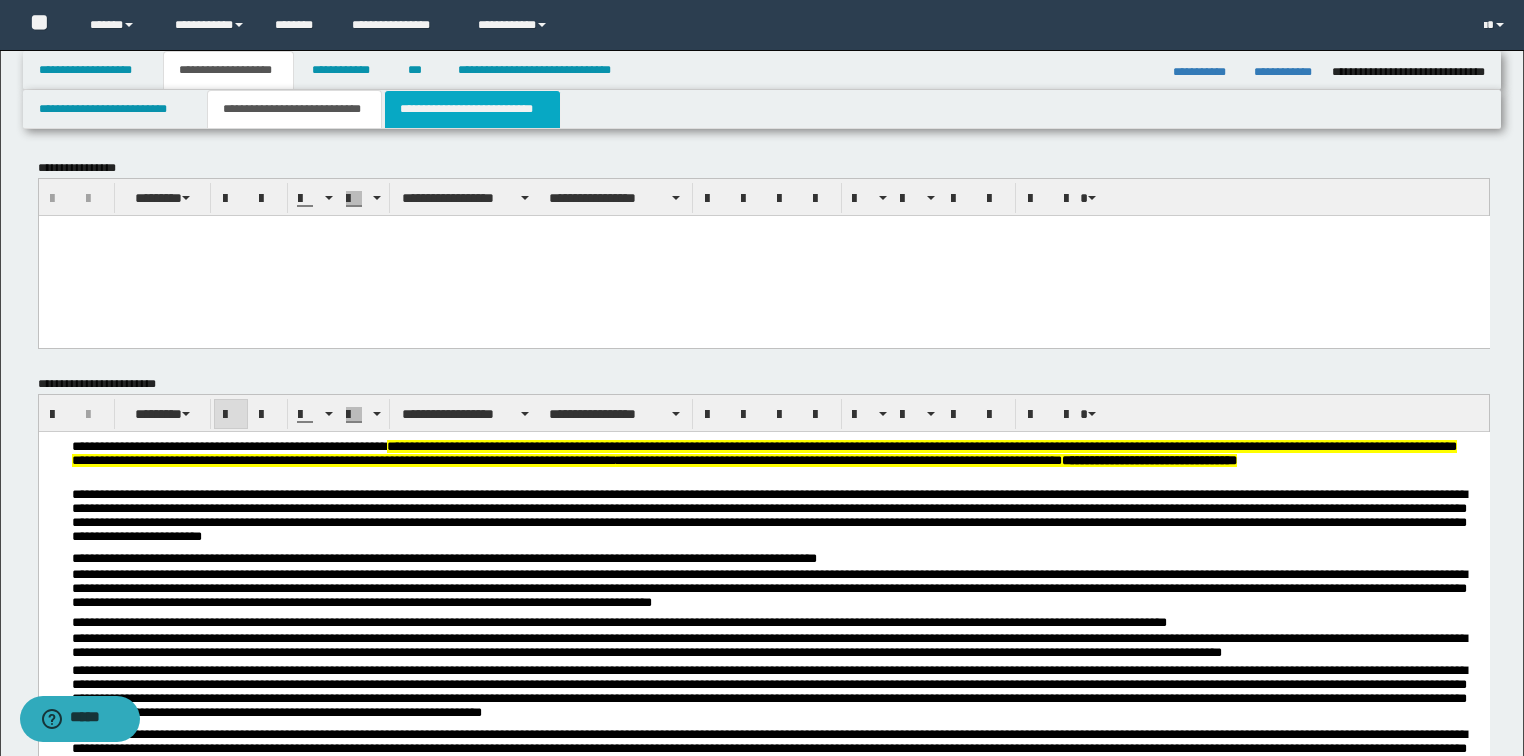 click on "**********" at bounding box center (472, 109) 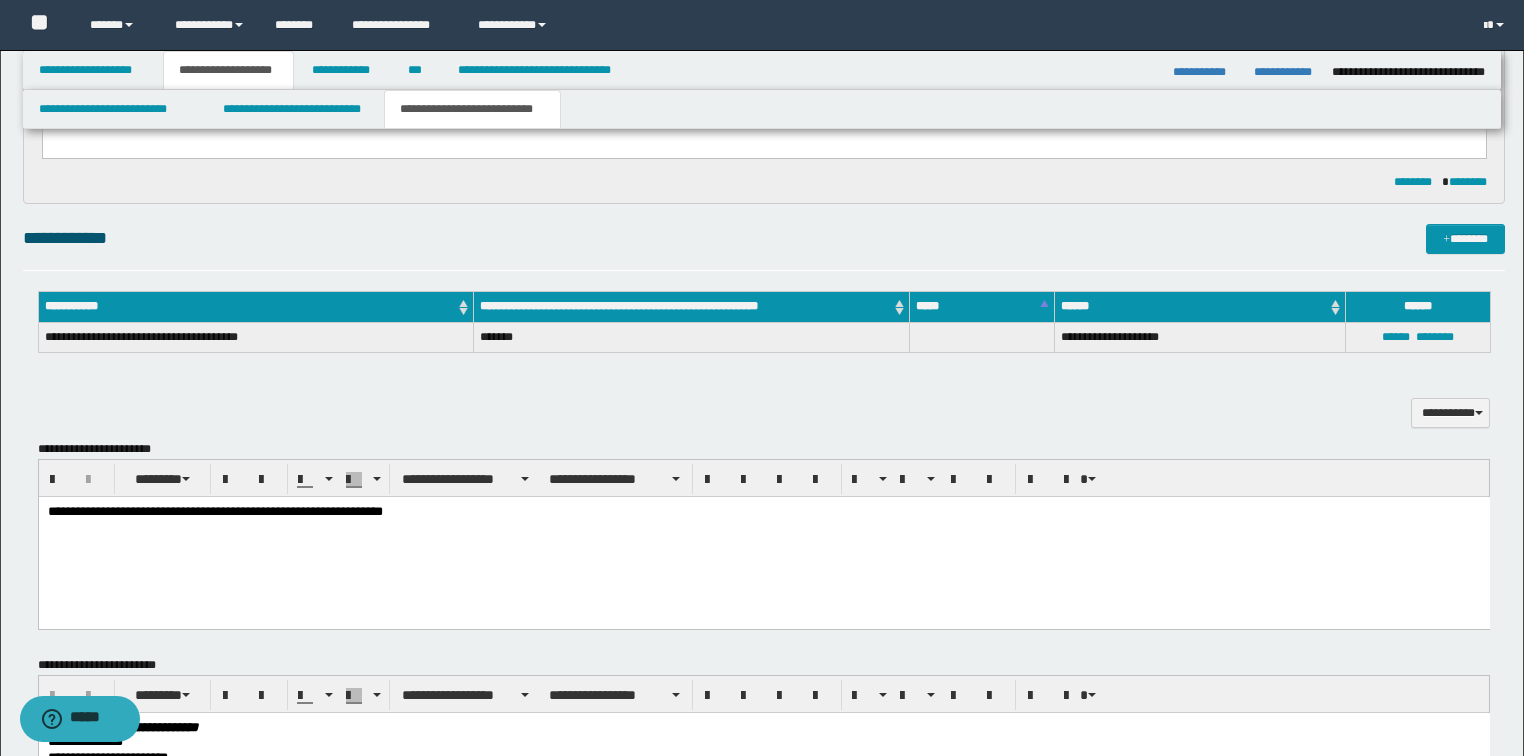 scroll, scrollTop: 560, scrollLeft: 0, axis: vertical 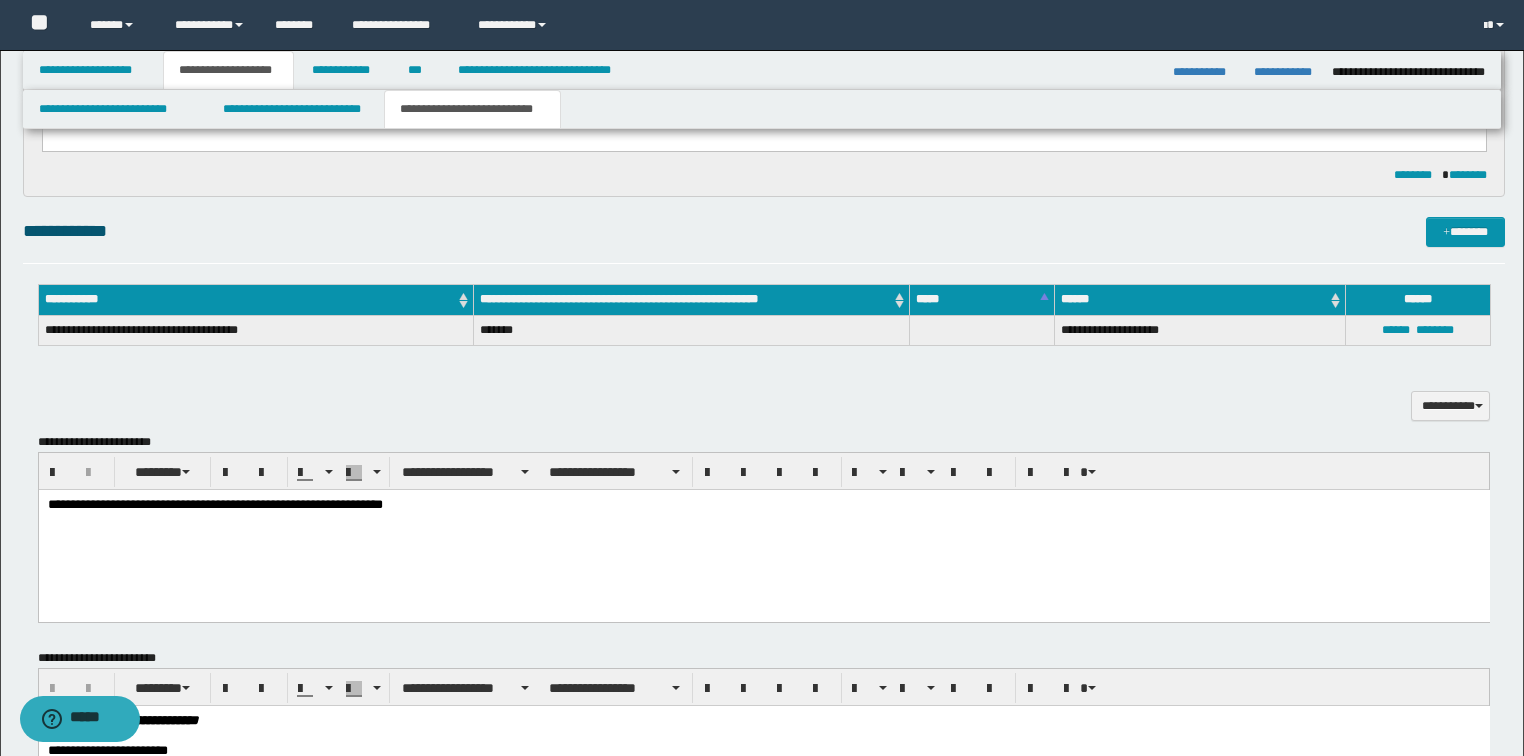 click on "**********" at bounding box center (763, 505) 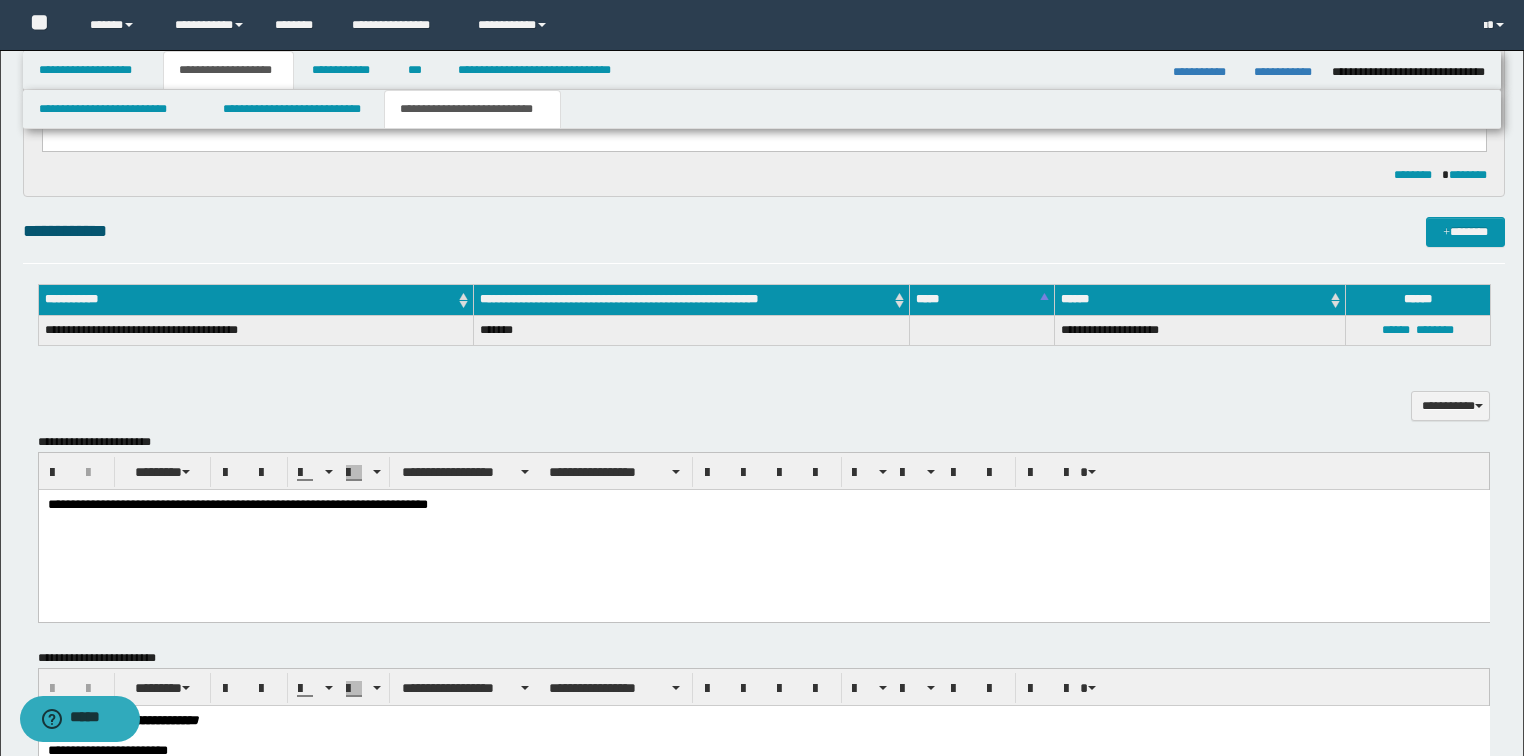 click on "**********" at bounding box center [763, 505] 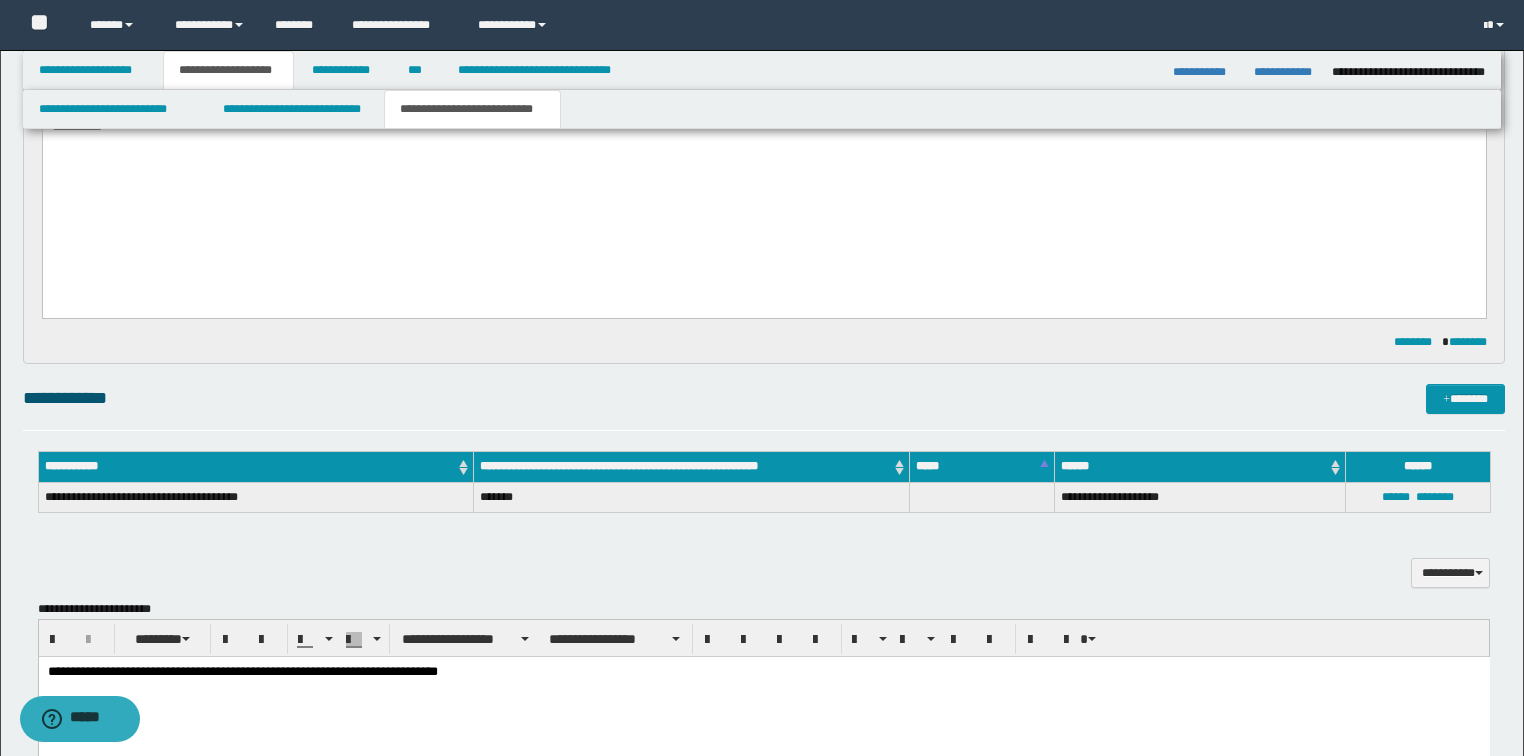 scroll, scrollTop: 400, scrollLeft: 0, axis: vertical 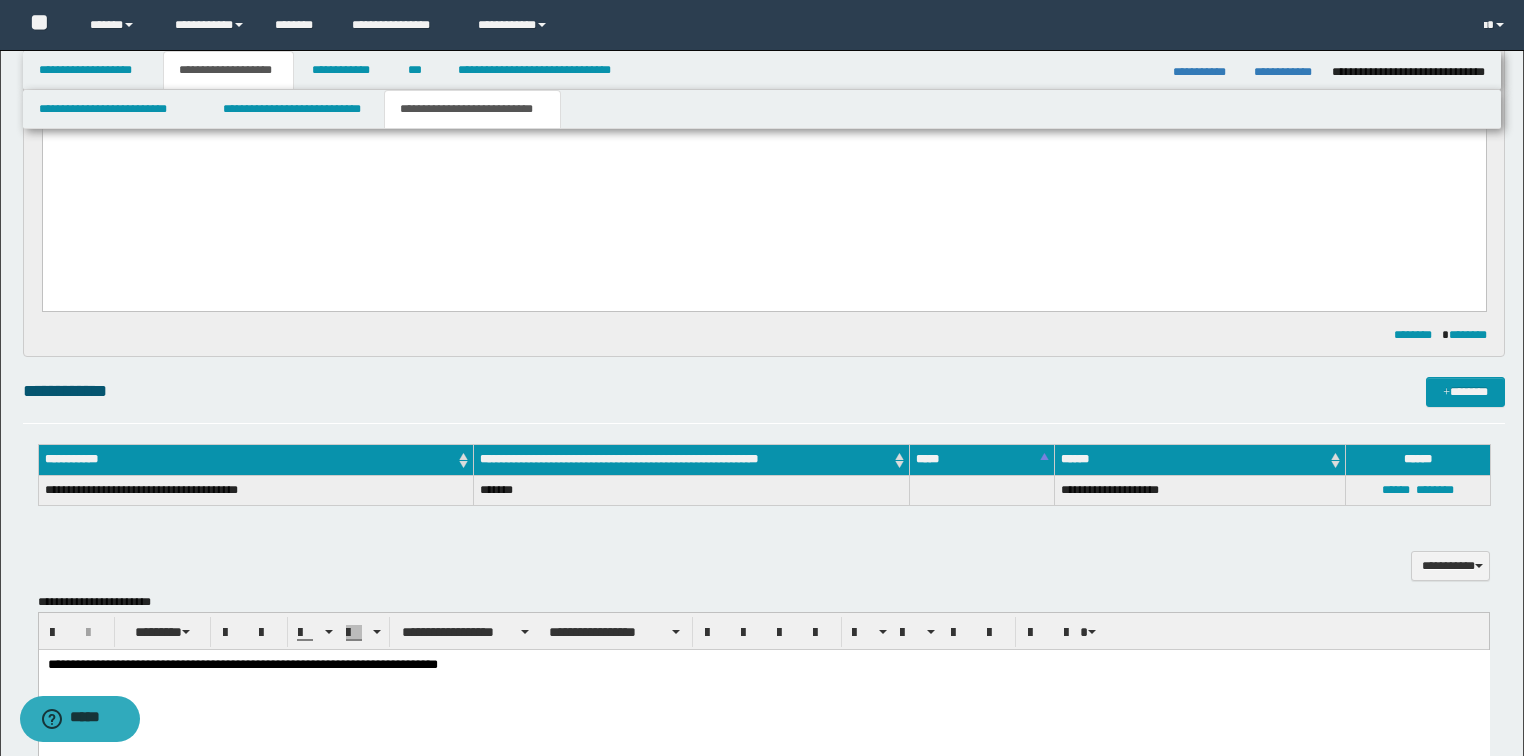 click on "**********" at bounding box center (763, 665) 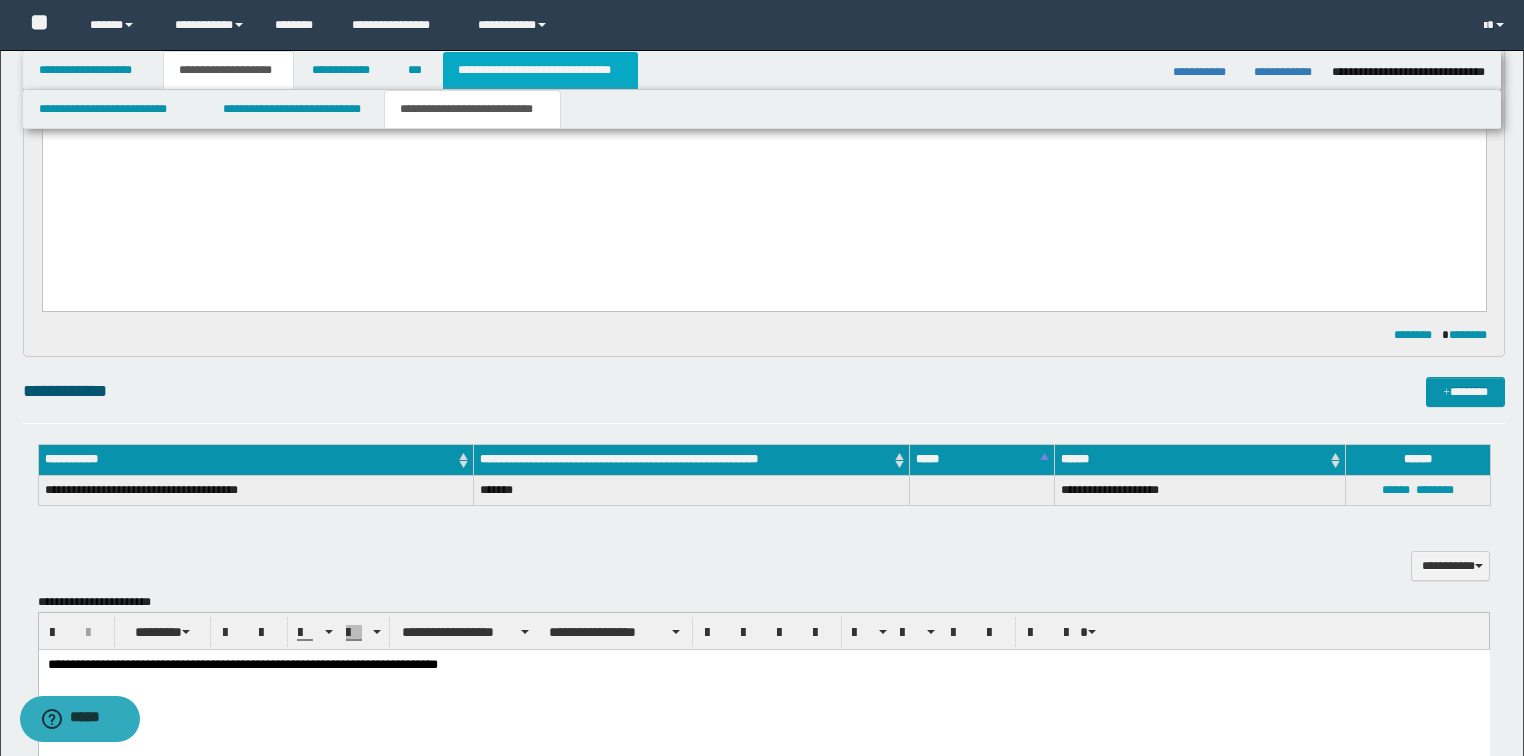 click on "**********" at bounding box center (540, 70) 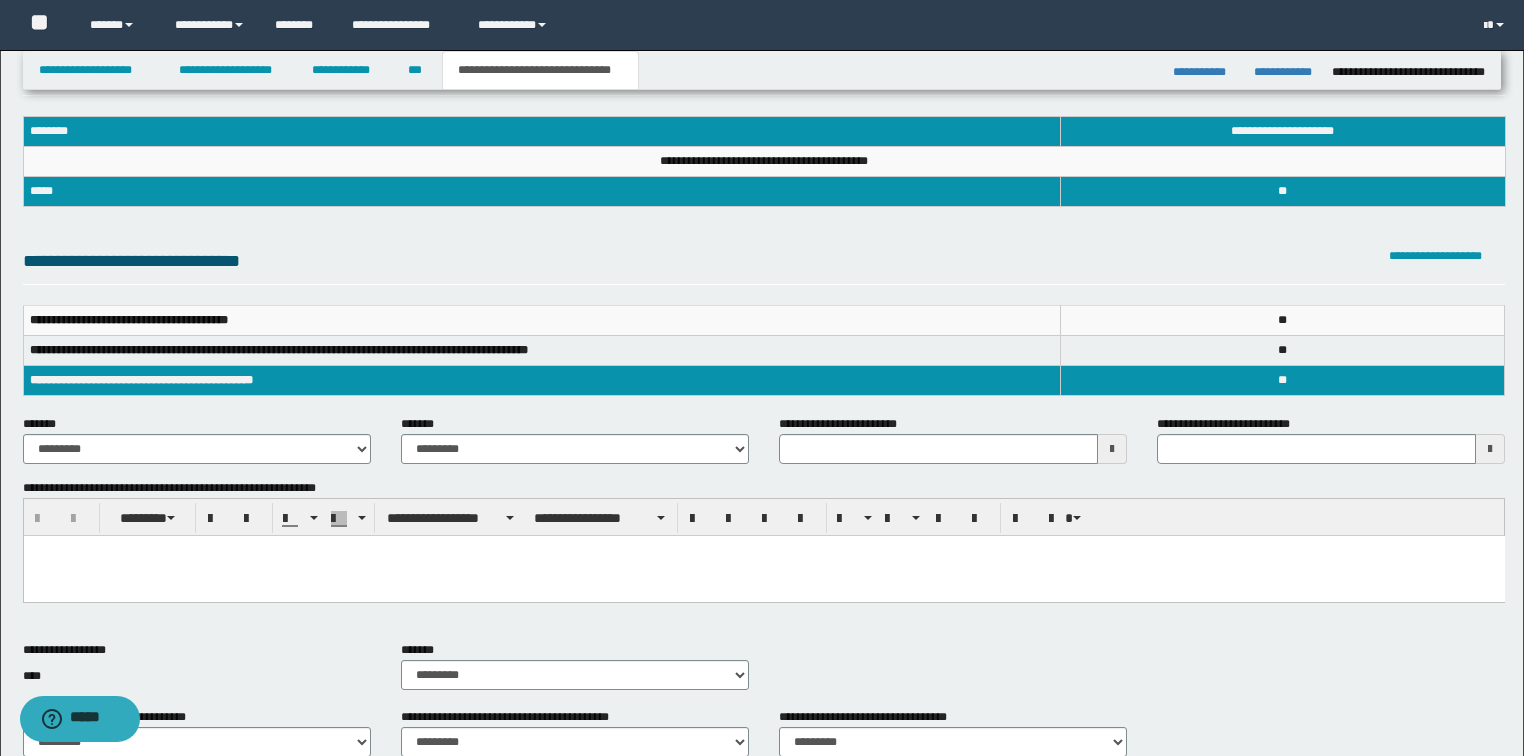 scroll, scrollTop: 0, scrollLeft: 0, axis: both 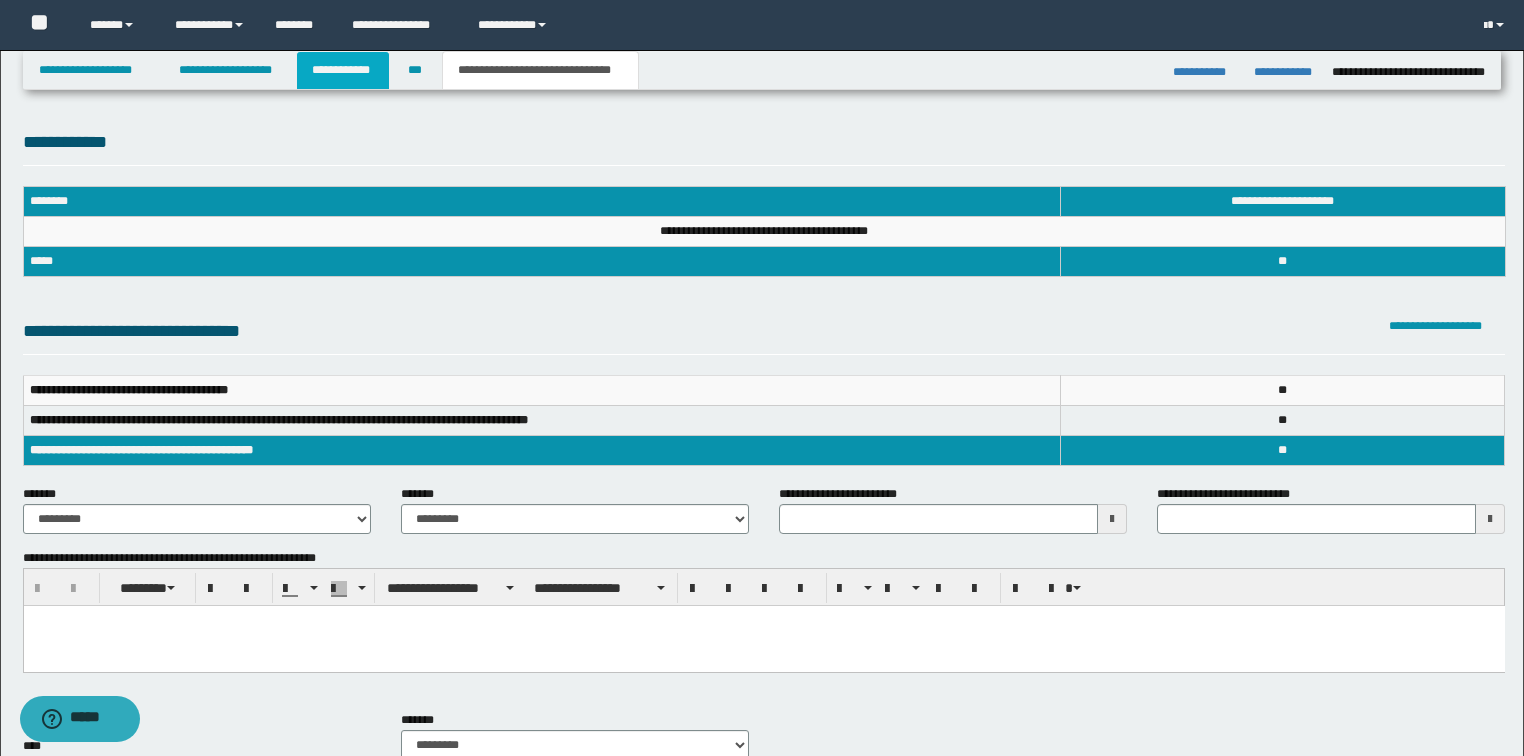 click on "**********" at bounding box center [343, 70] 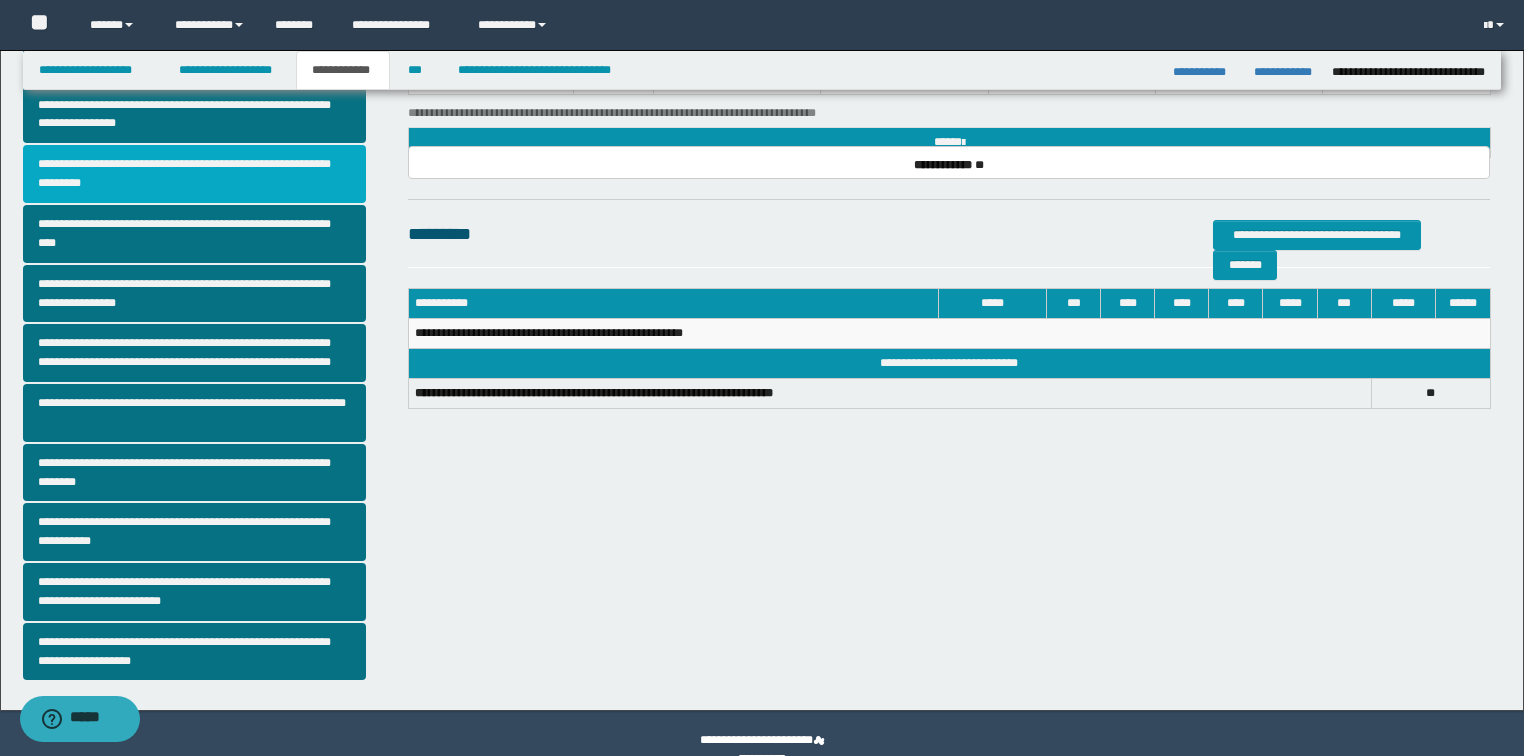 scroll, scrollTop: 355, scrollLeft: 0, axis: vertical 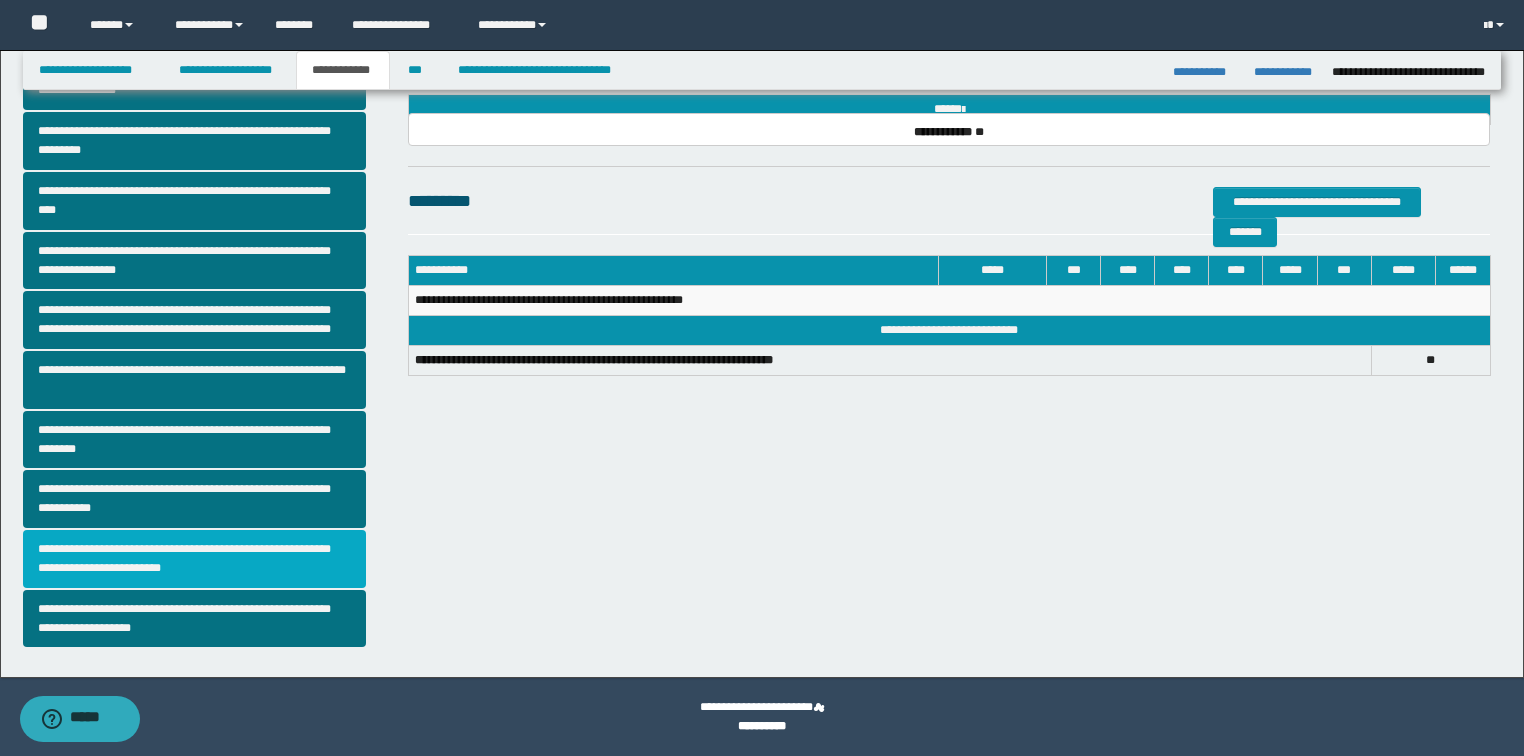 click on "**********" at bounding box center (195, 559) 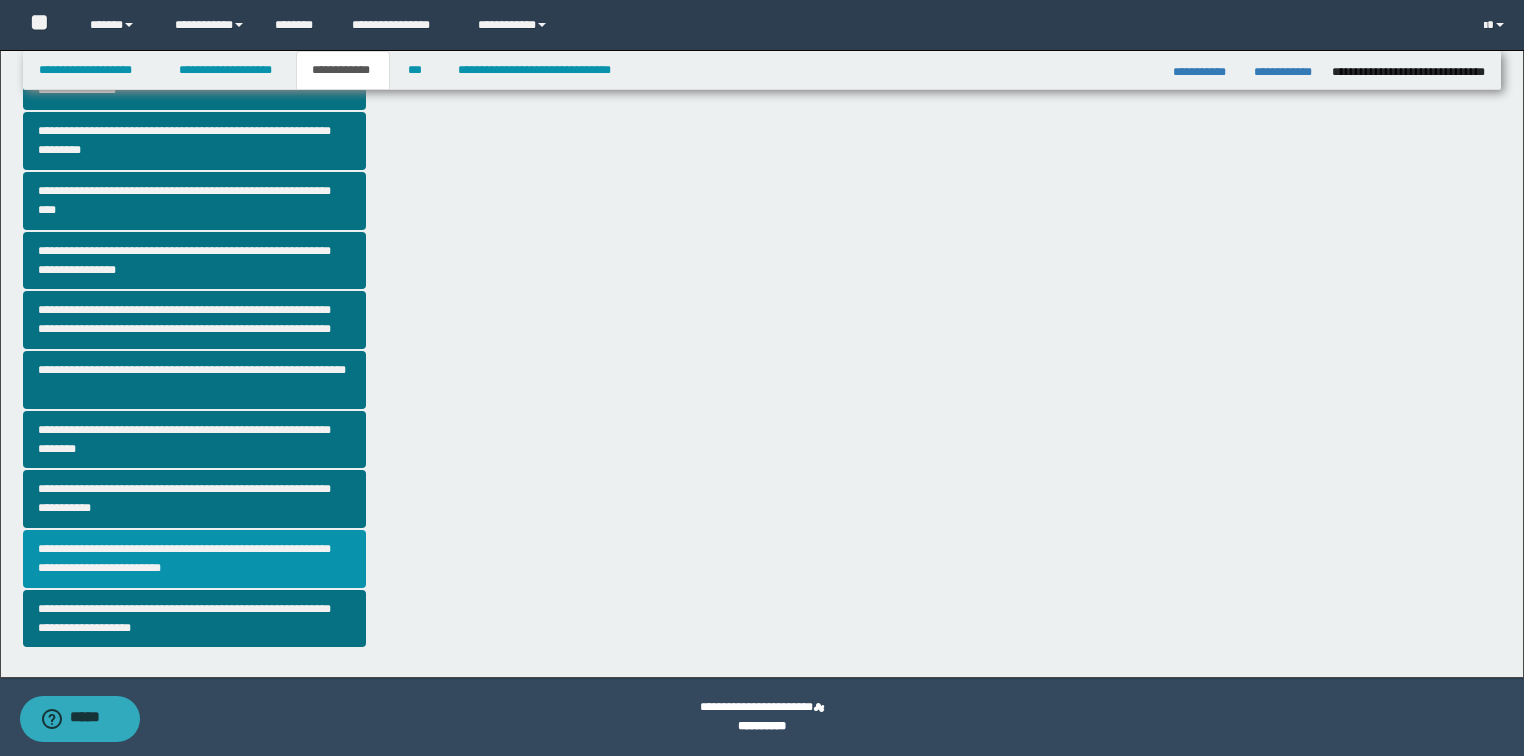 scroll, scrollTop: 0, scrollLeft: 0, axis: both 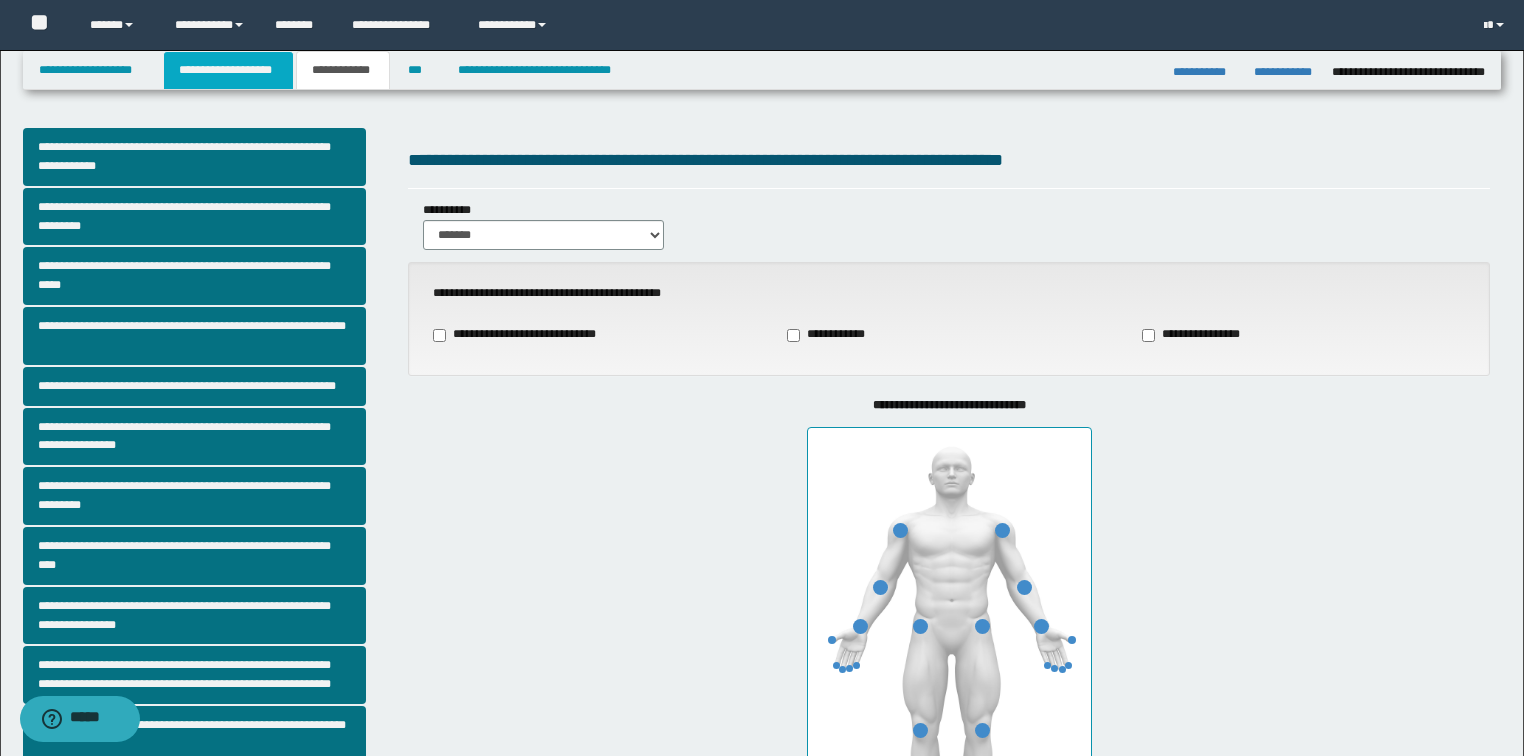 click on "**********" at bounding box center [228, 70] 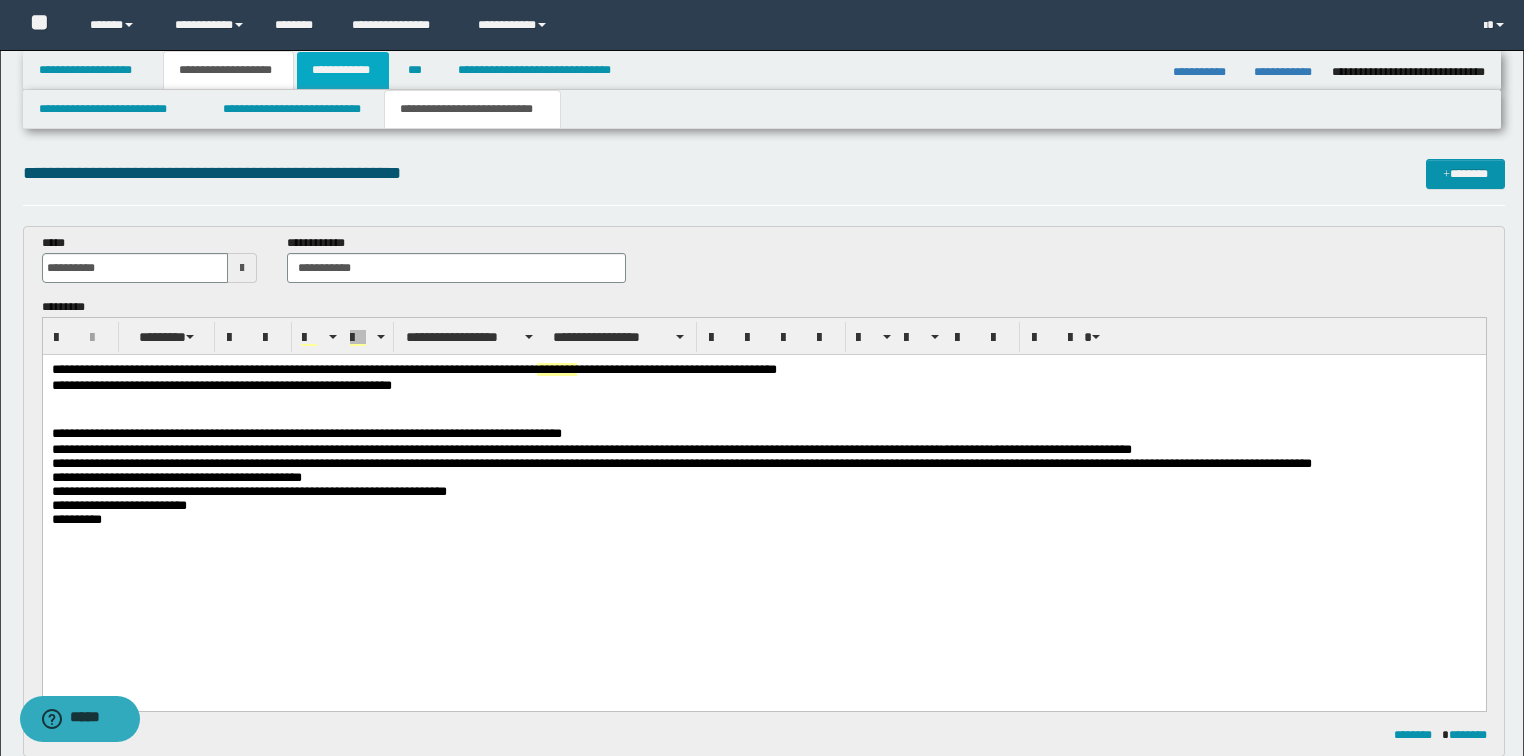 click on "**********" at bounding box center [343, 70] 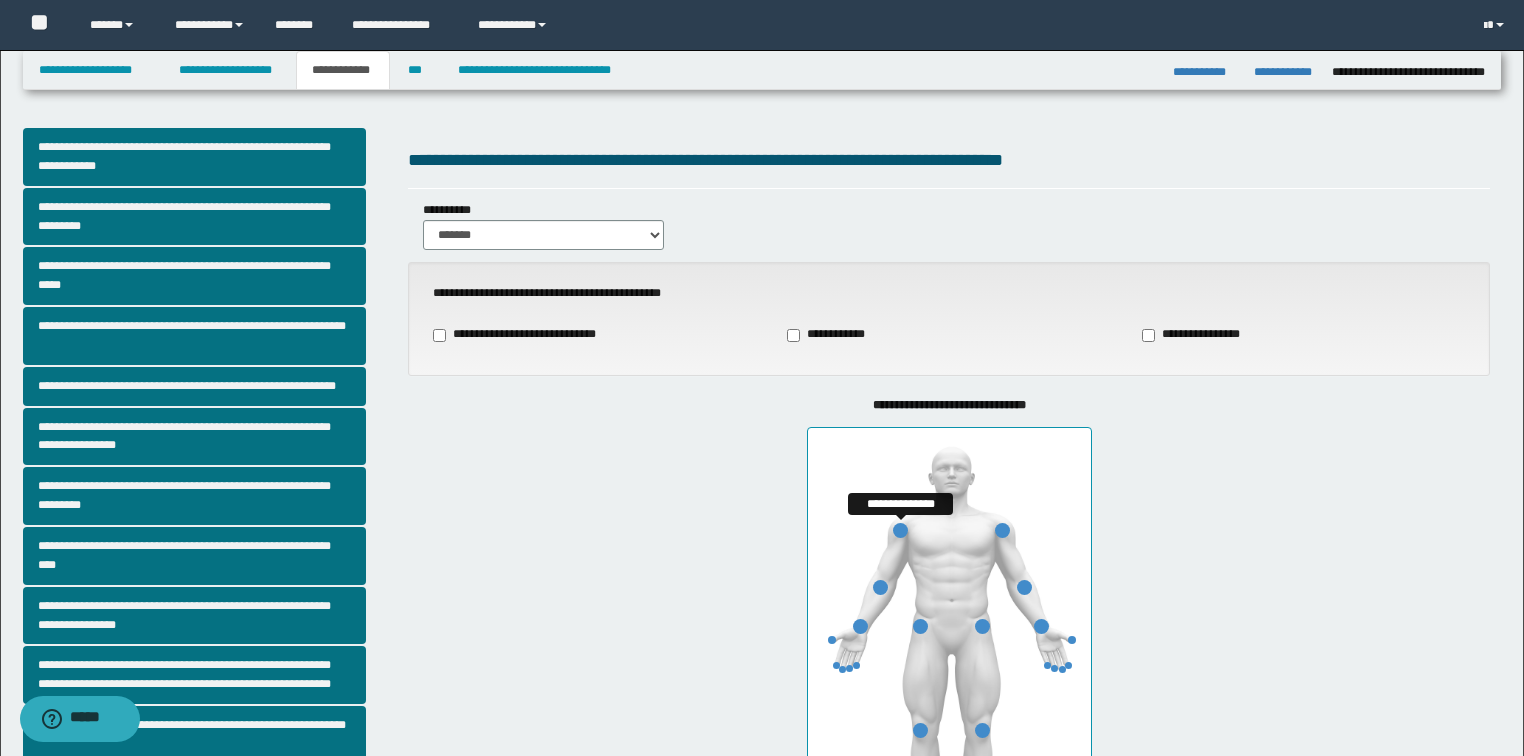 click at bounding box center [900, 530] 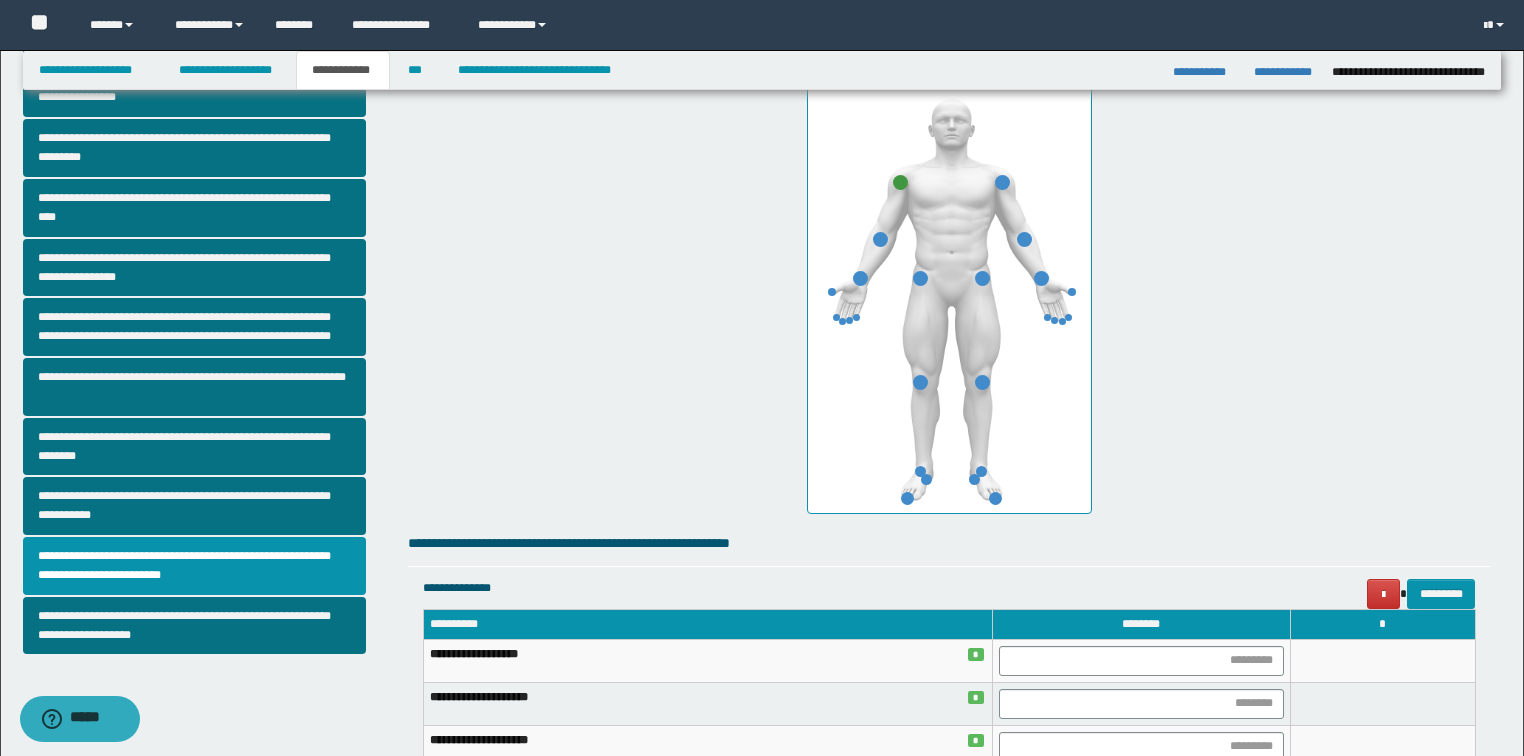 scroll, scrollTop: 480, scrollLeft: 0, axis: vertical 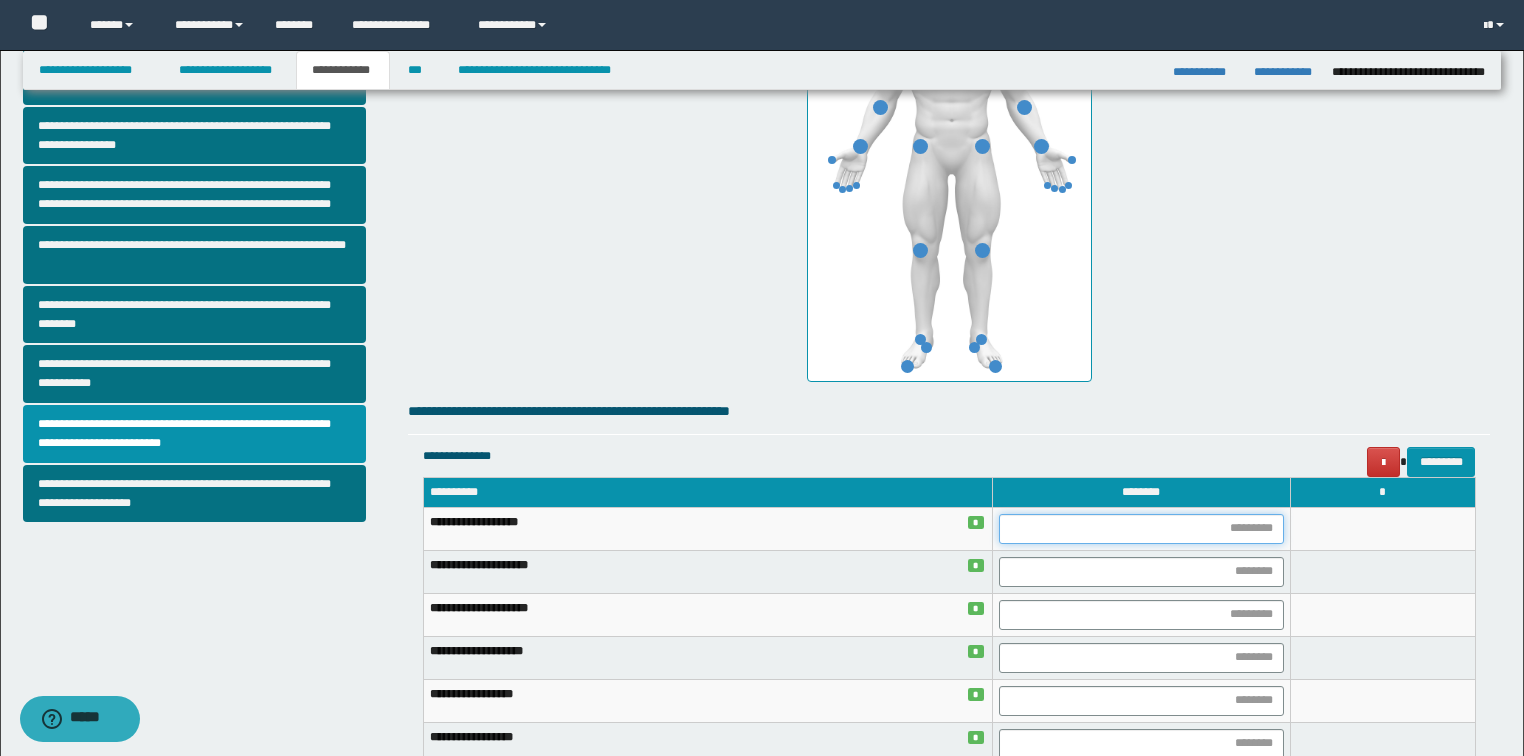 click at bounding box center (1141, 529) 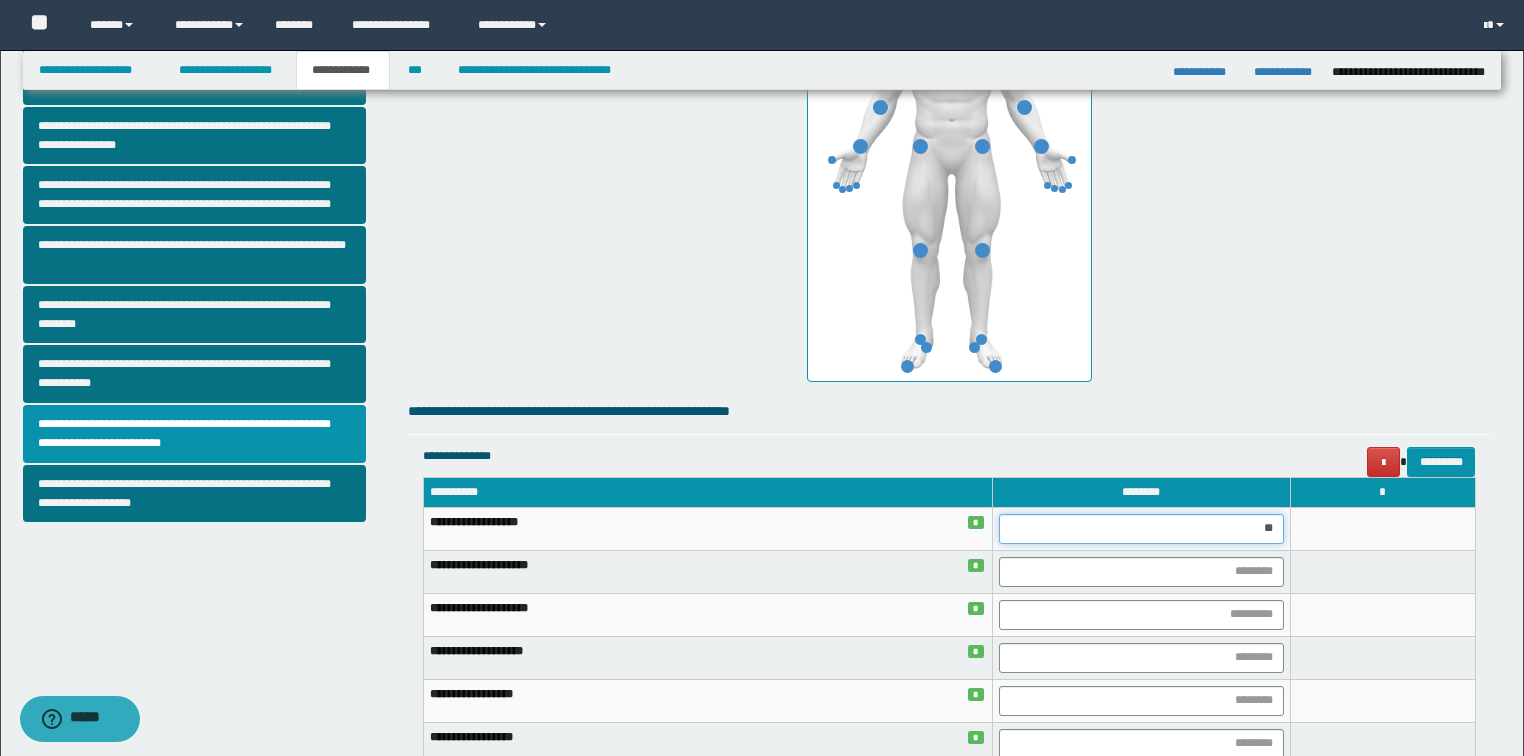 type on "***" 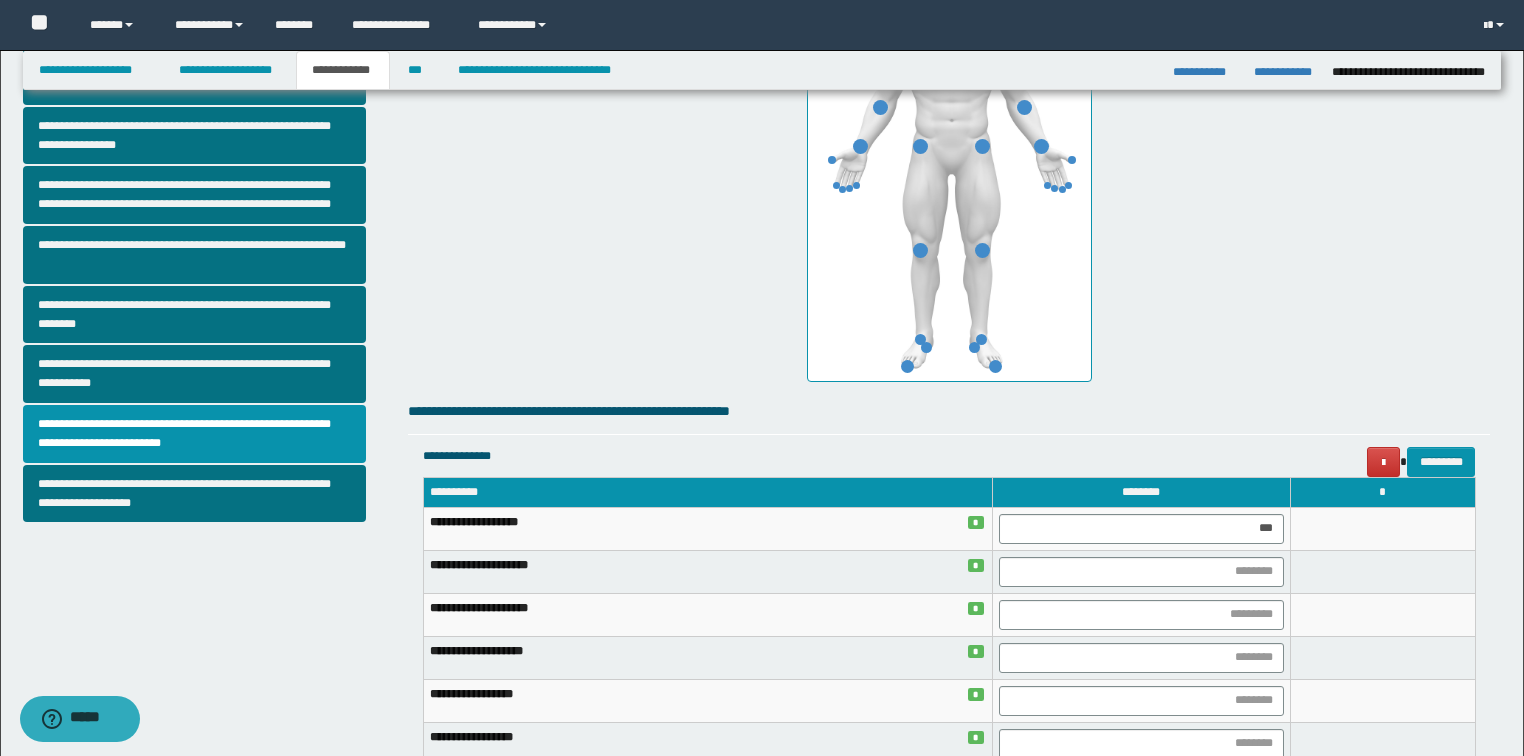 click on "**********" at bounding box center (949, 149) 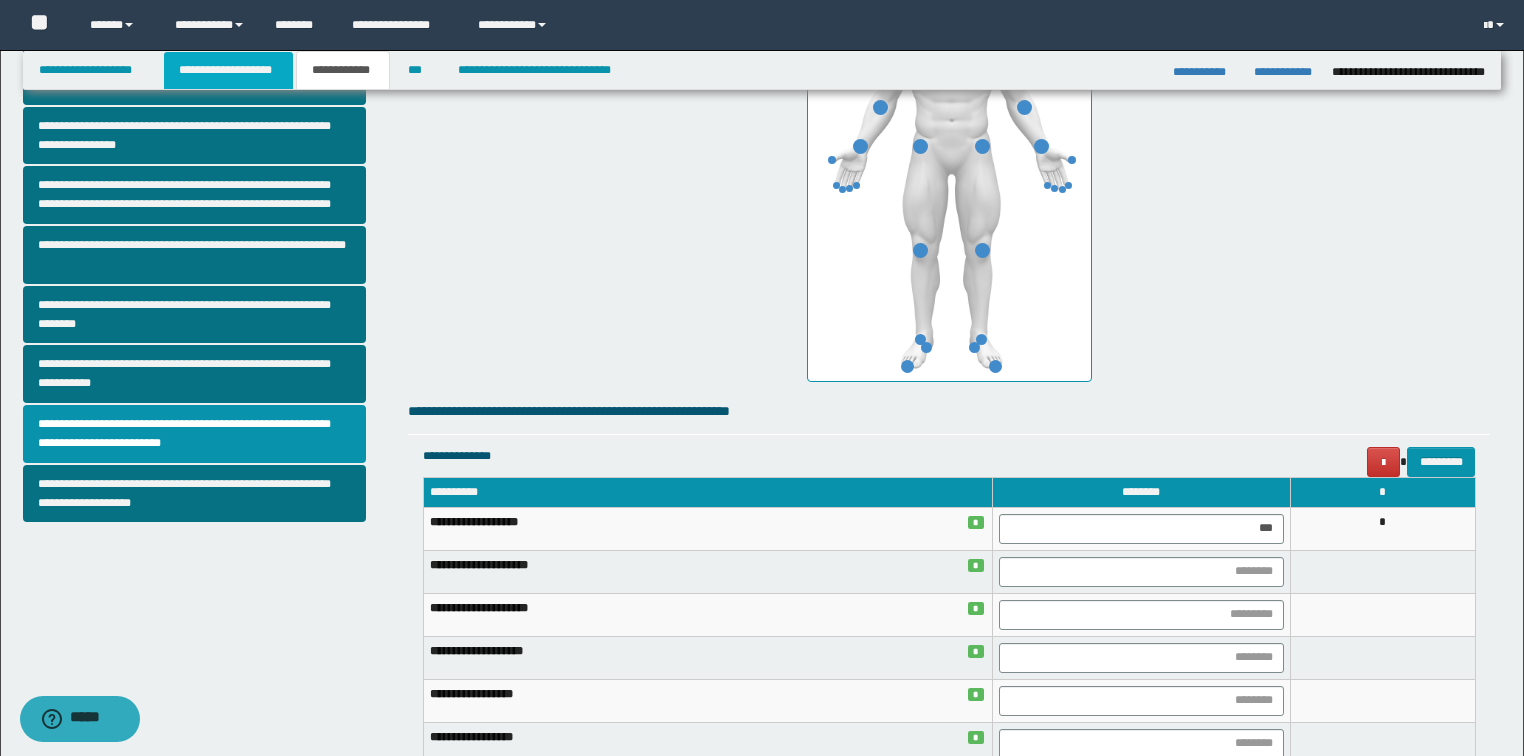click on "**********" at bounding box center (228, 70) 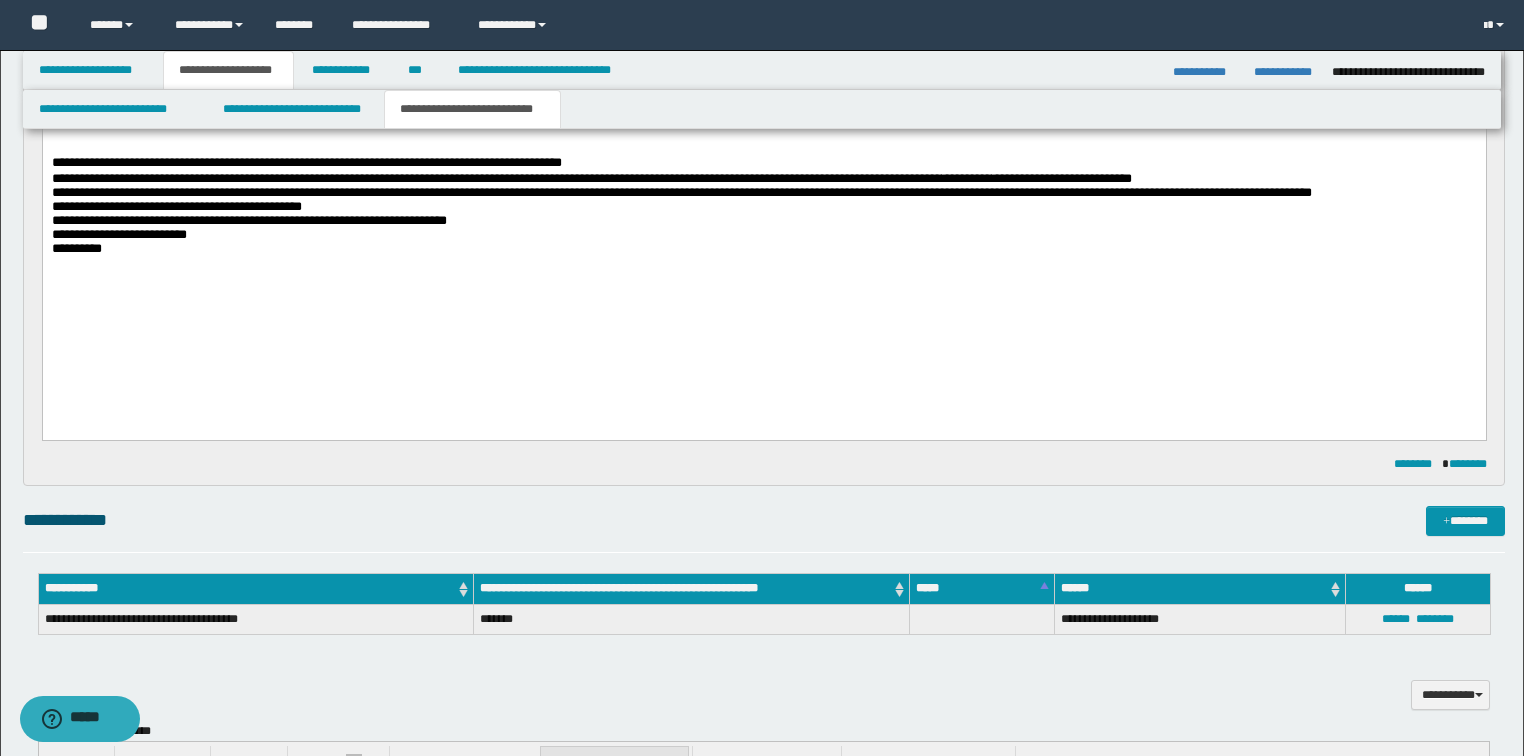 scroll, scrollTop: 511, scrollLeft: 0, axis: vertical 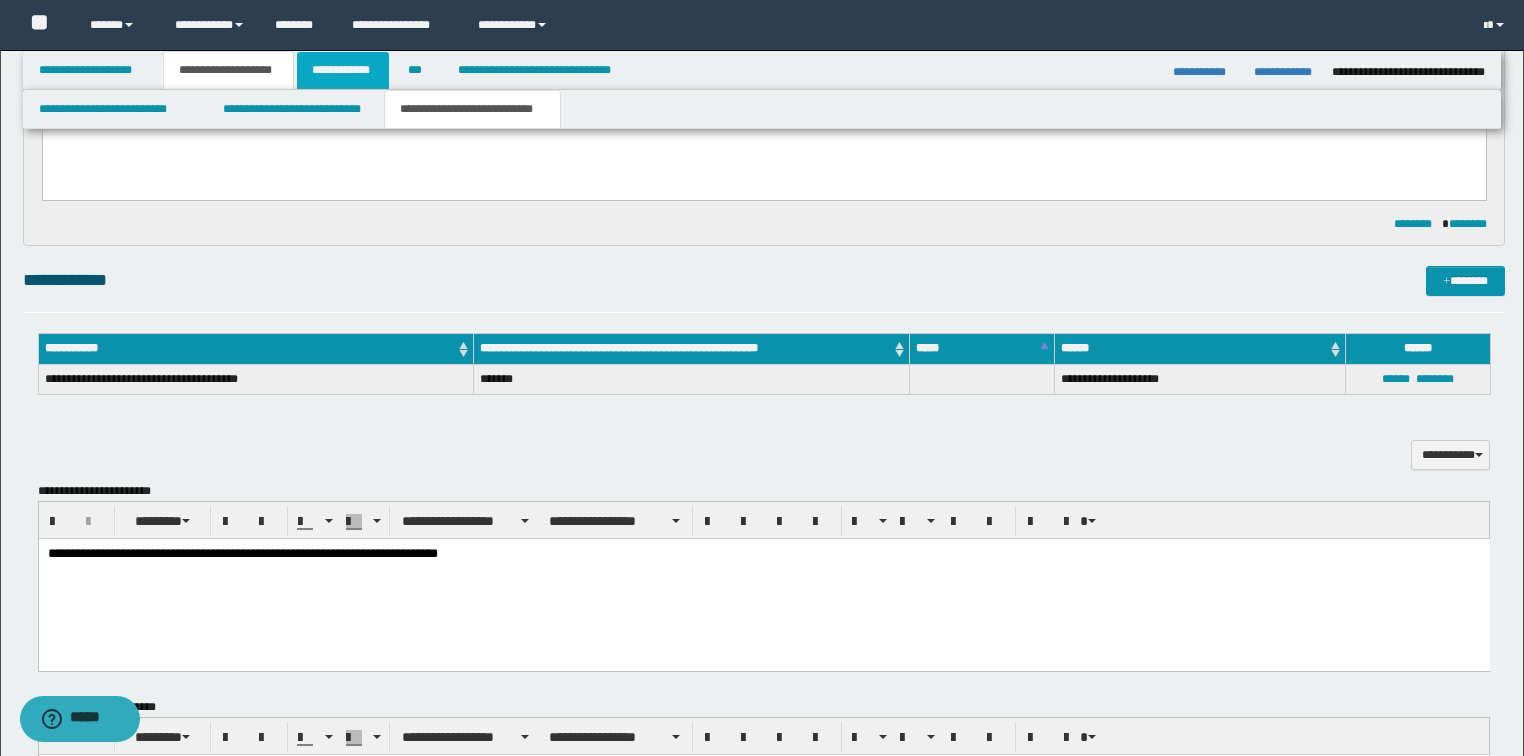 click on "**********" at bounding box center (343, 70) 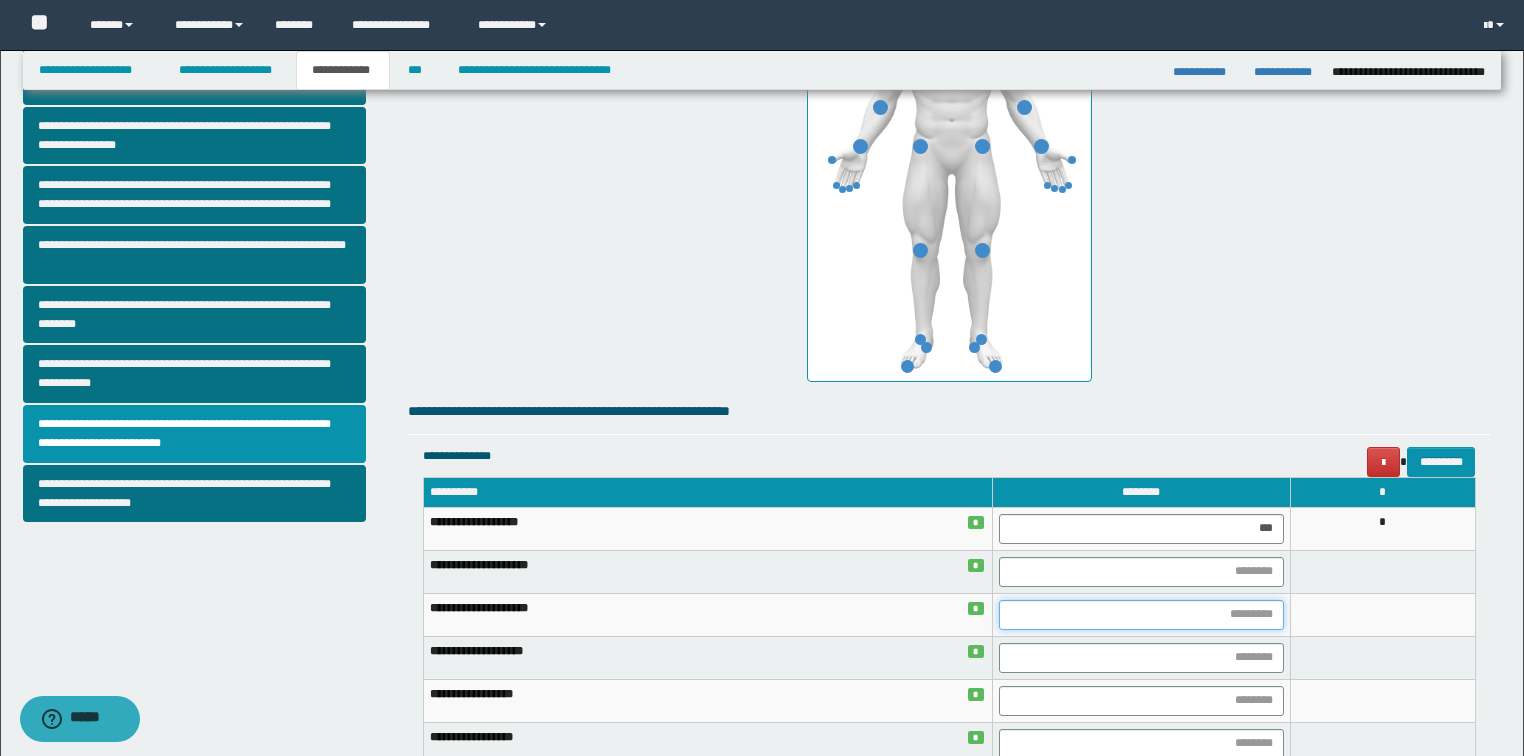 click at bounding box center (1141, 615) 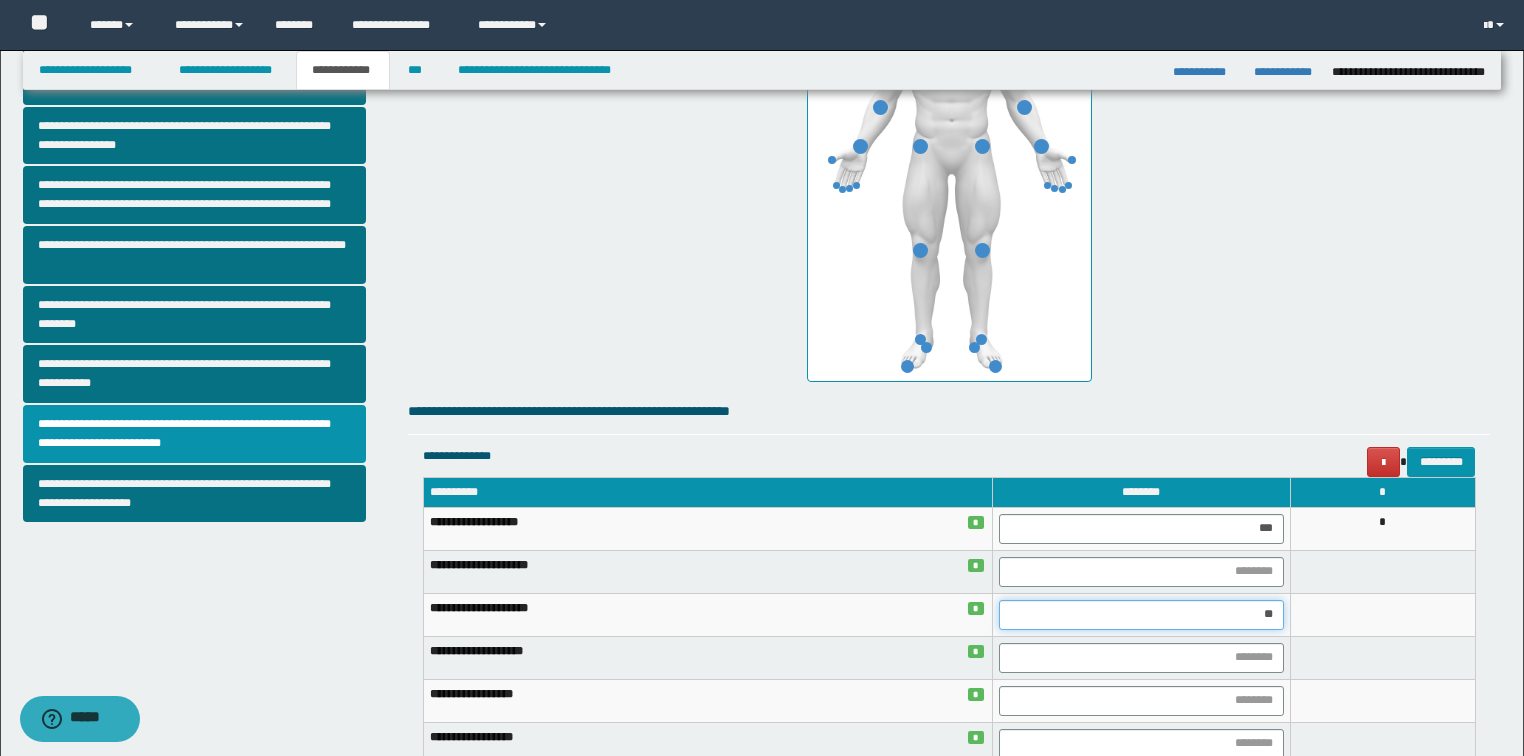 type on "***" 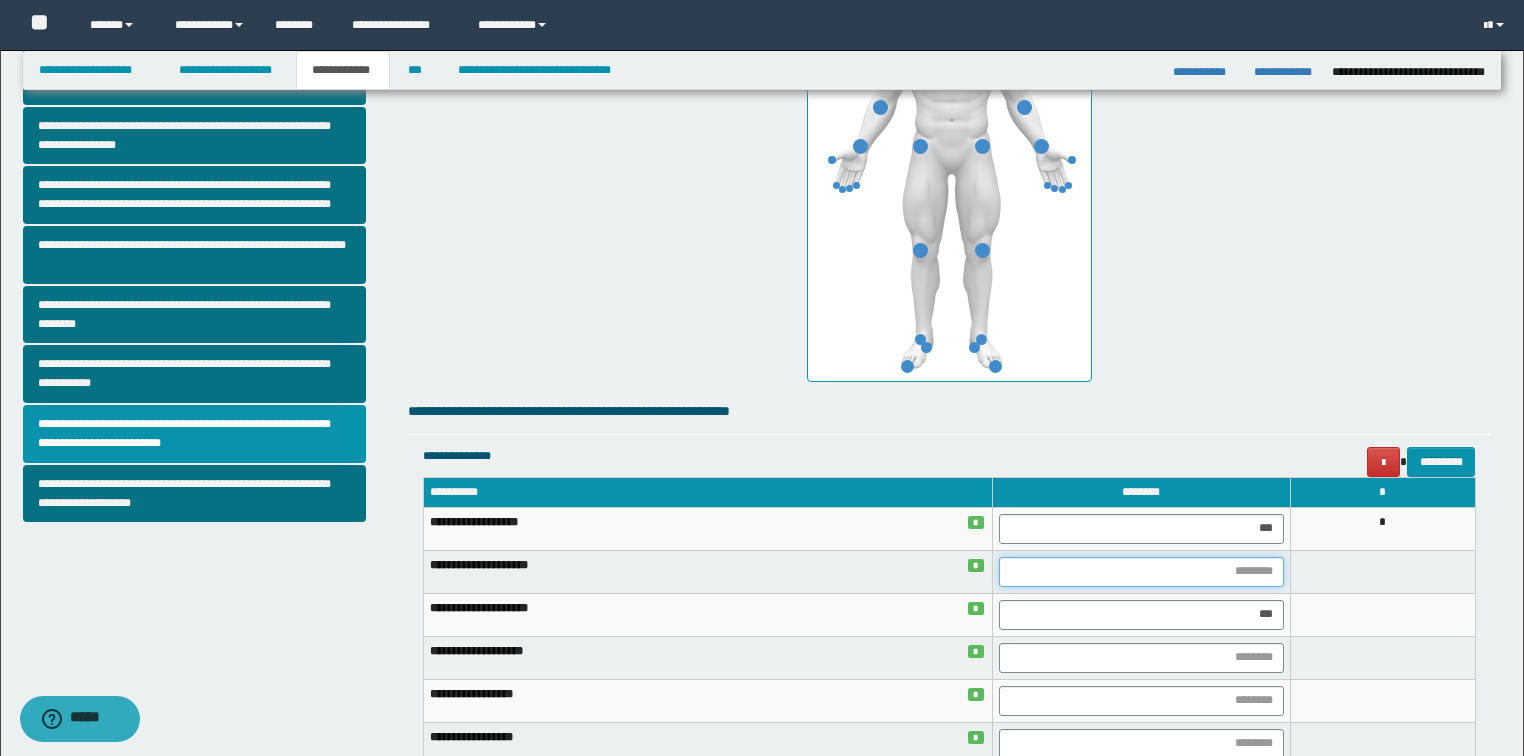 click at bounding box center [1141, 572] 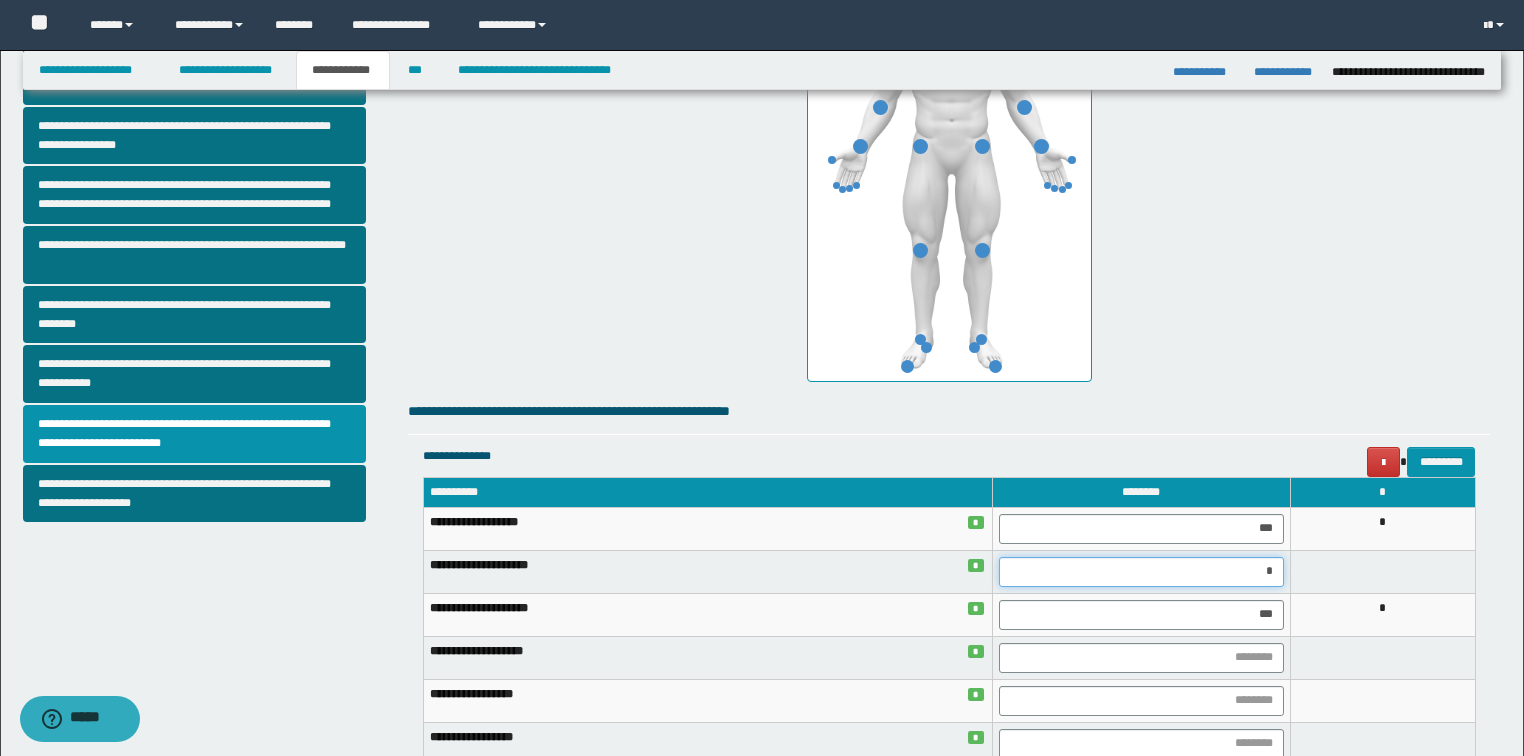 type on "**" 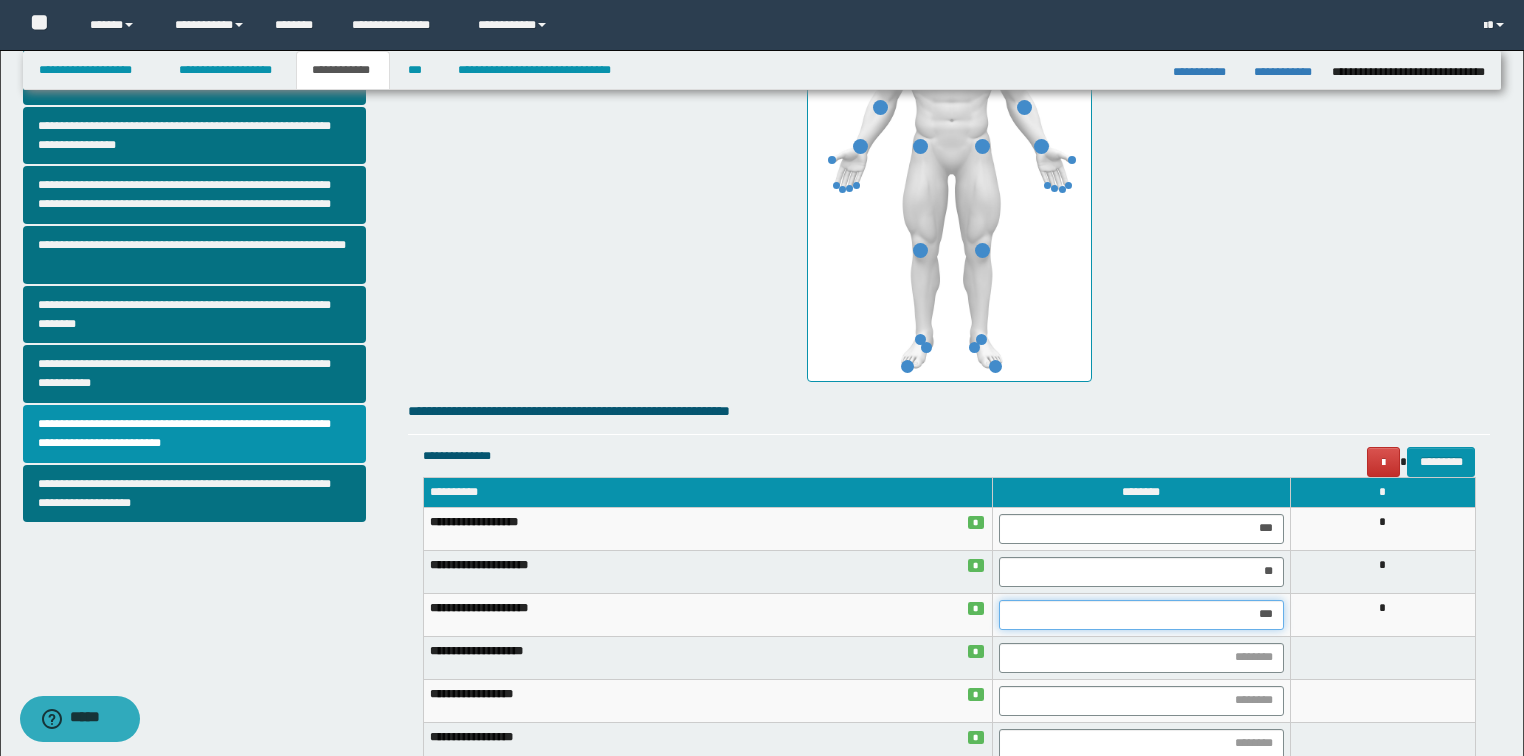 click on "***" at bounding box center [1141, 615] 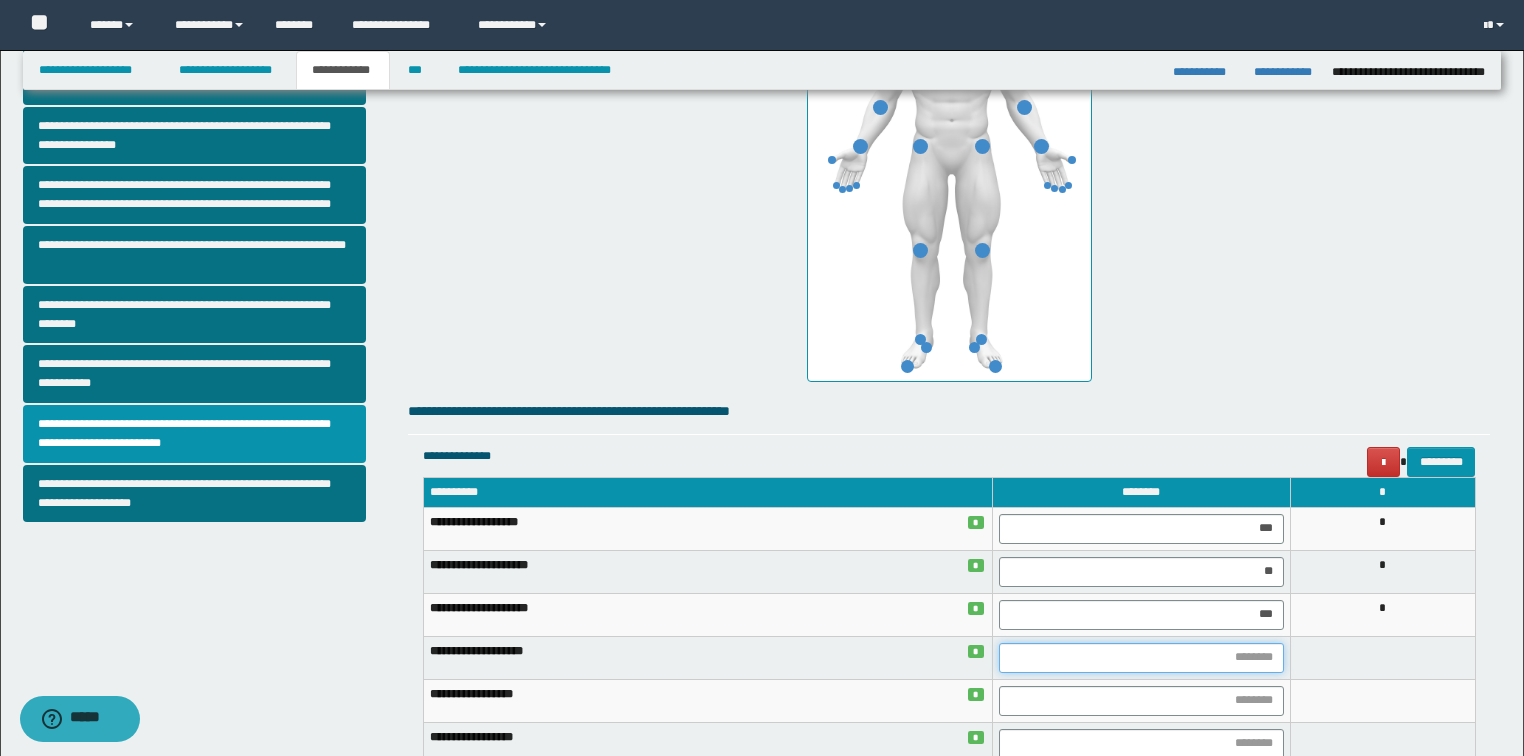 click at bounding box center [1141, 658] 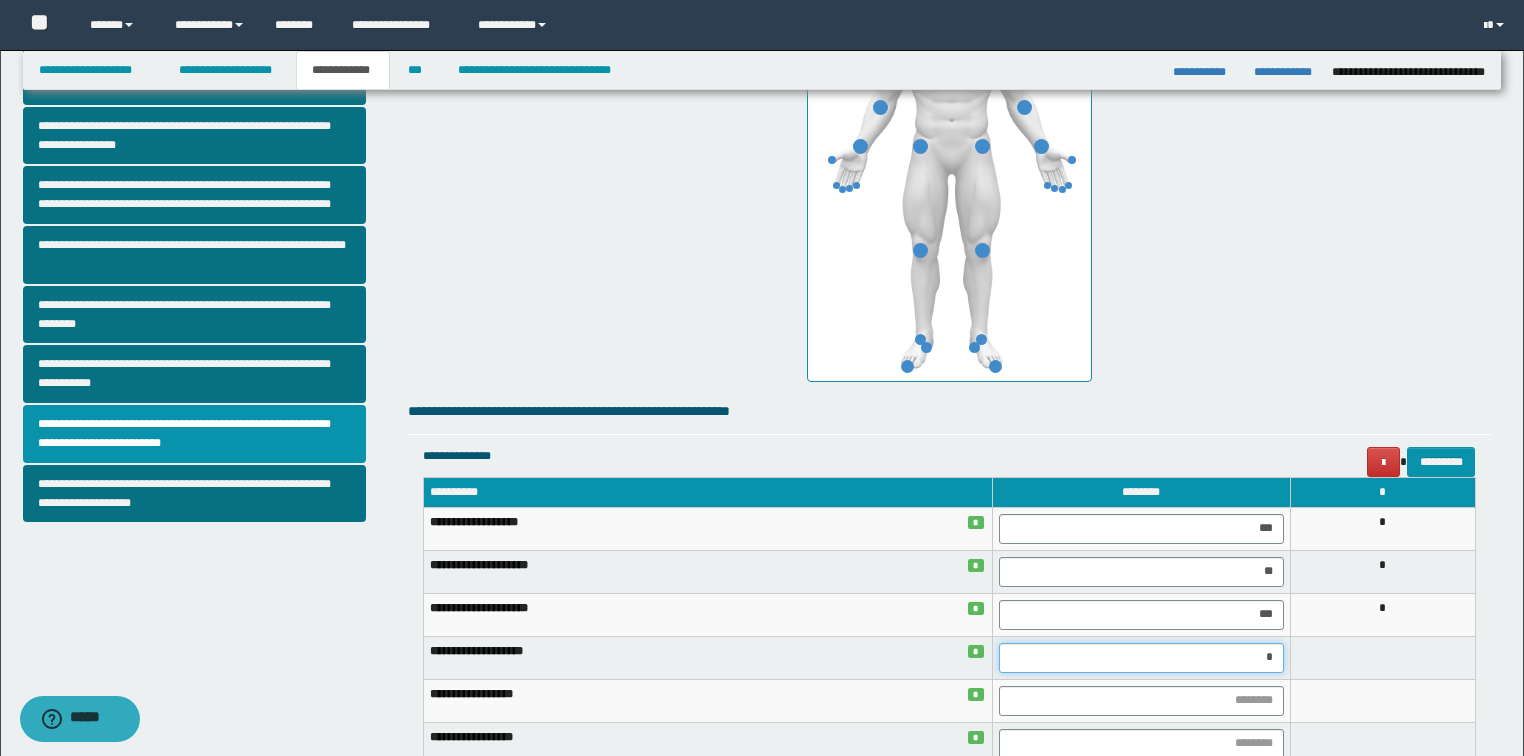 type on "**" 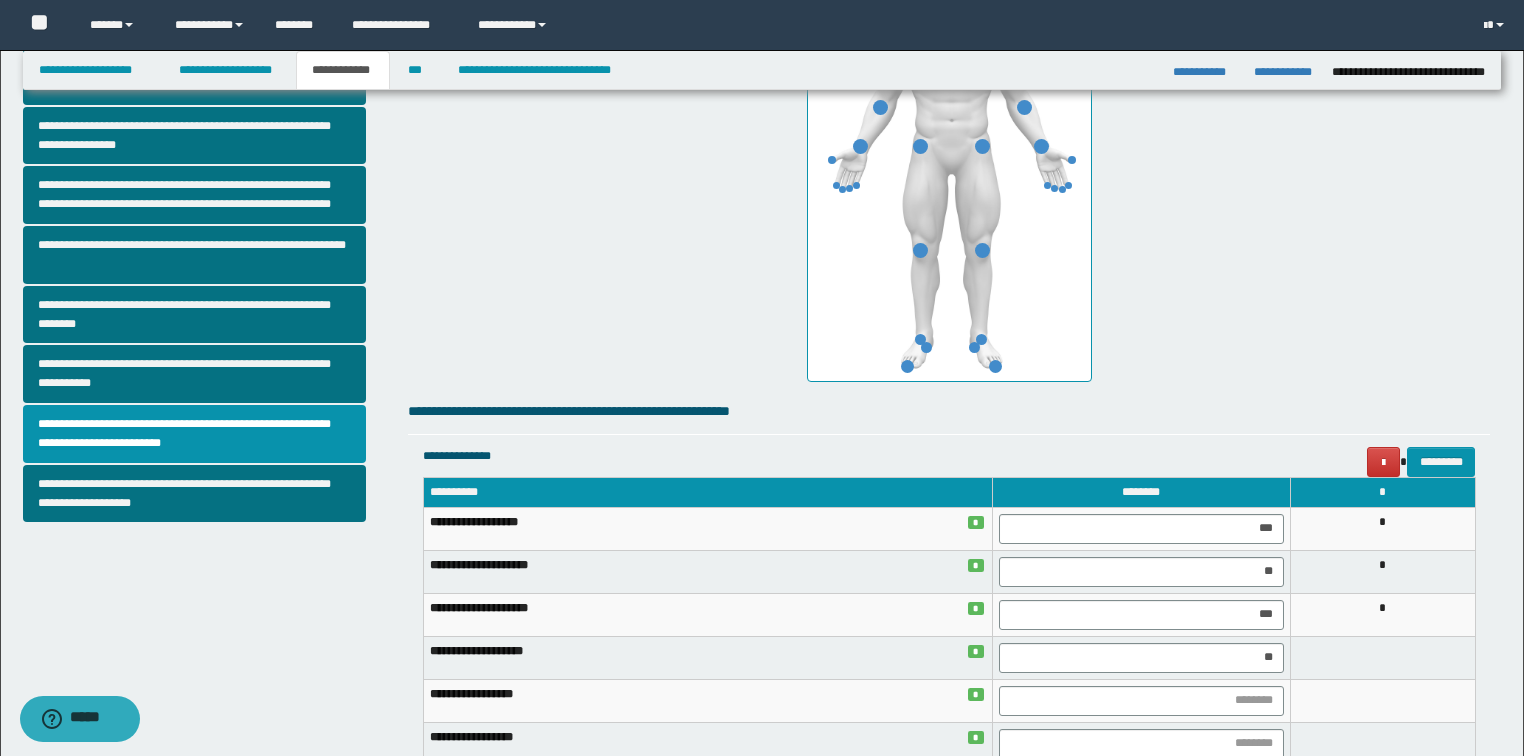 click at bounding box center (1382, 700) 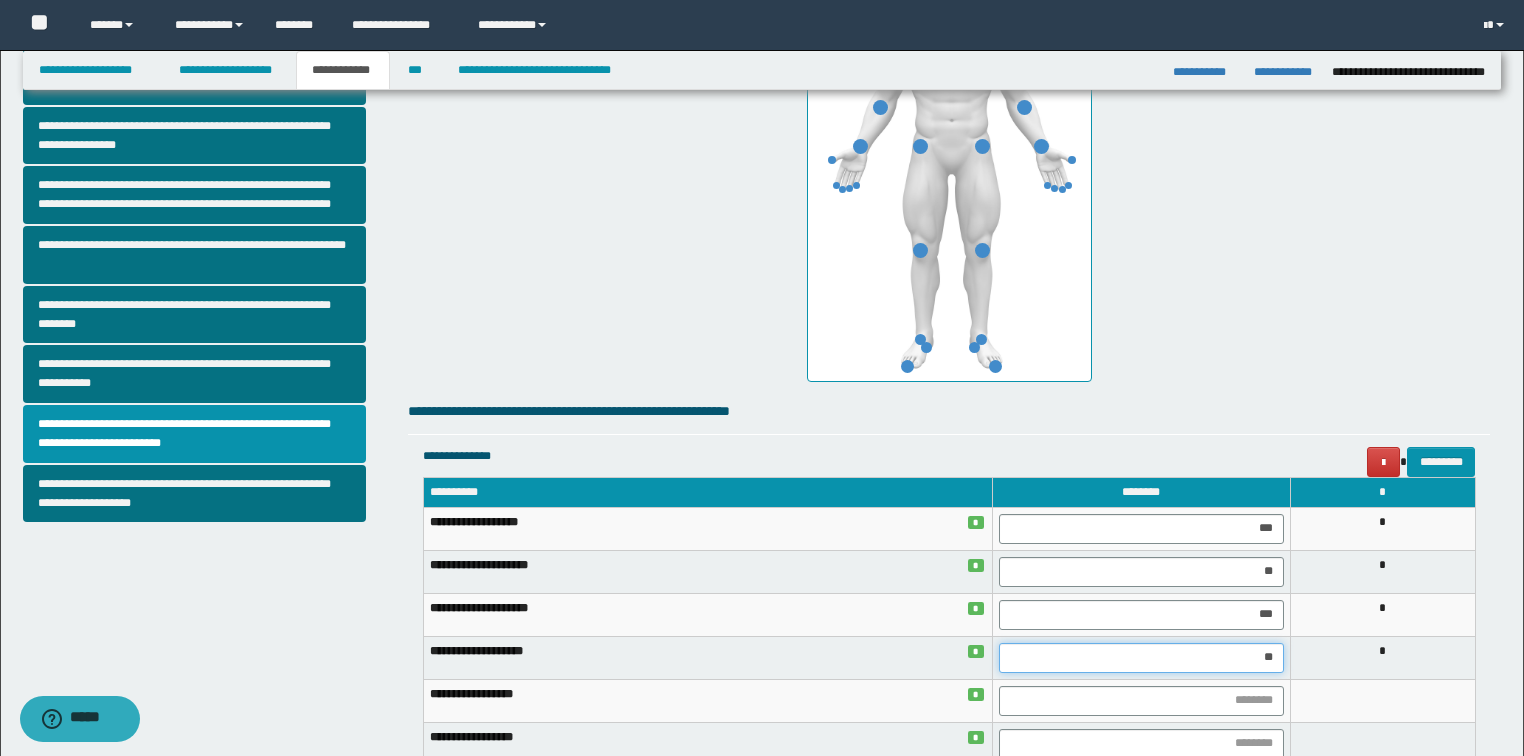 drag, startPoint x: 1256, startPoint y: 657, endPoint x: 1275, endPoint y: 659, distance: 19.104973 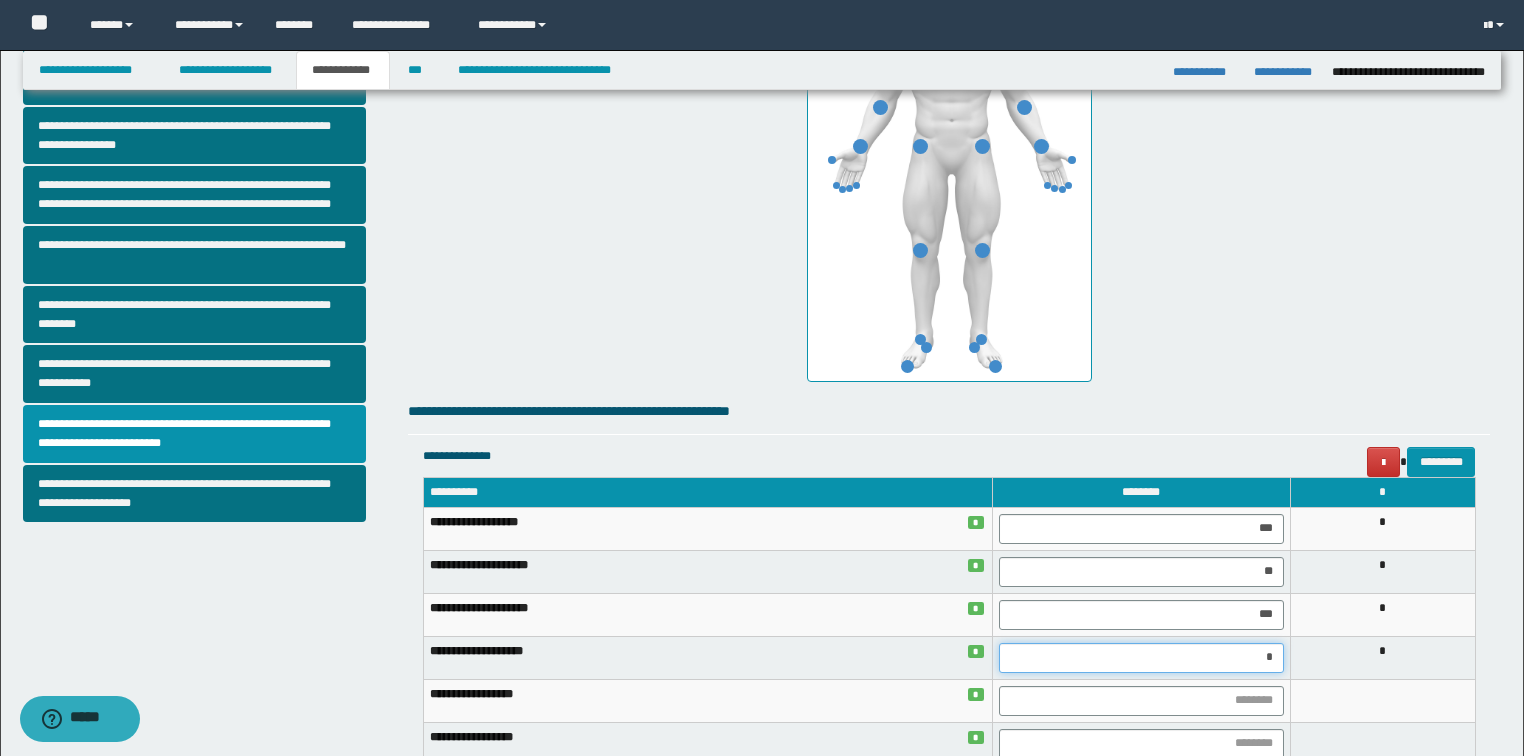 type on "**" 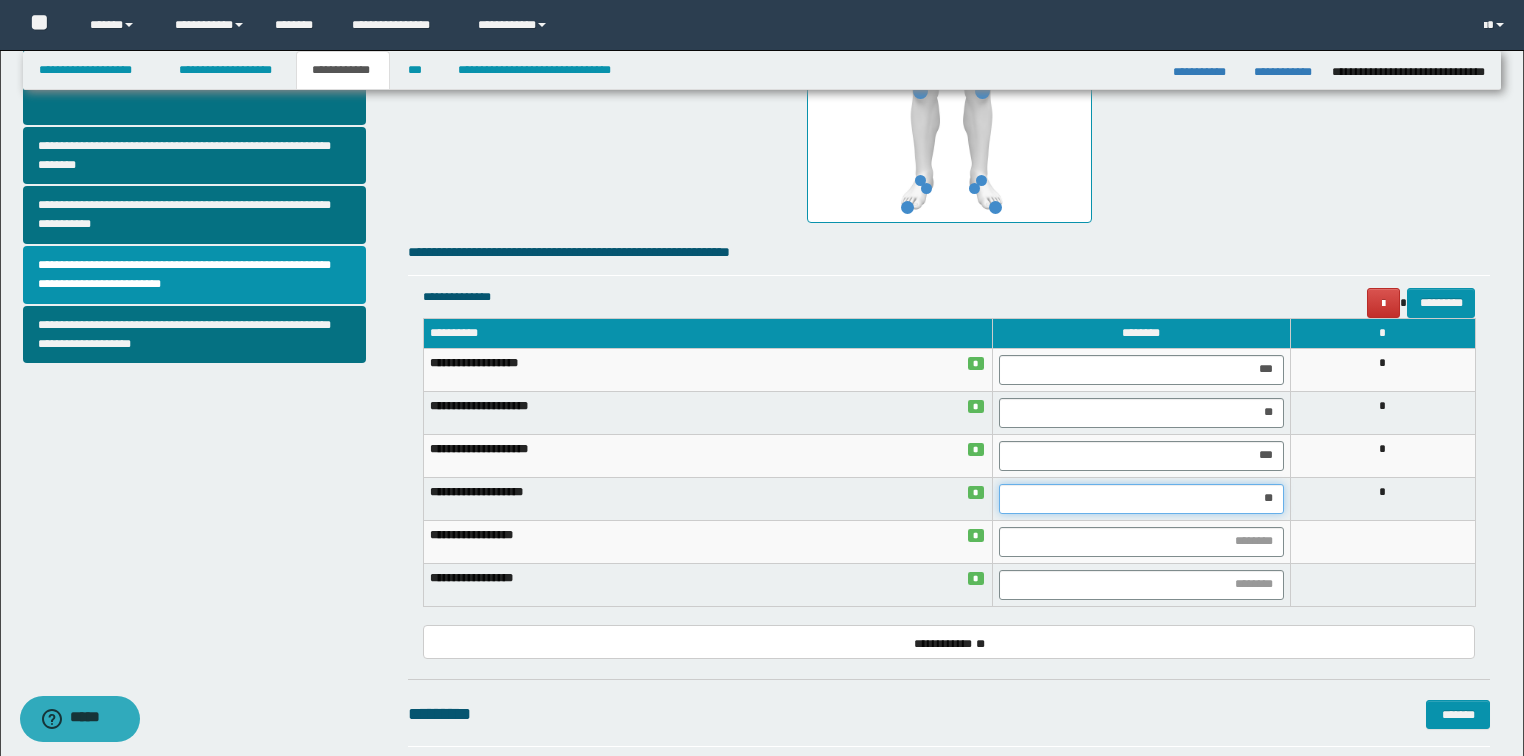 scroll, scrollTop: 640, scrollLeft: 0, axis: vertical 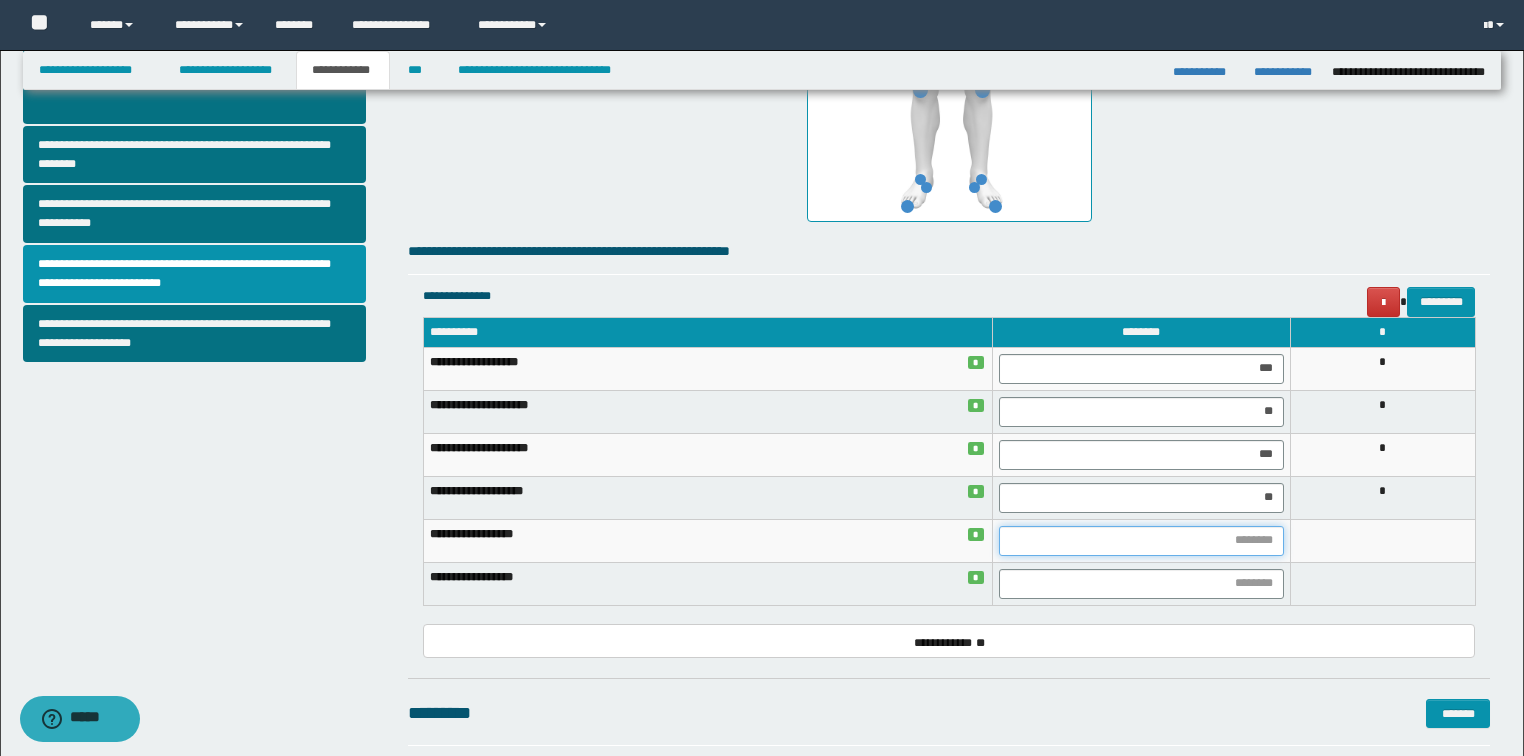 click at bounding box center [1141, 541] 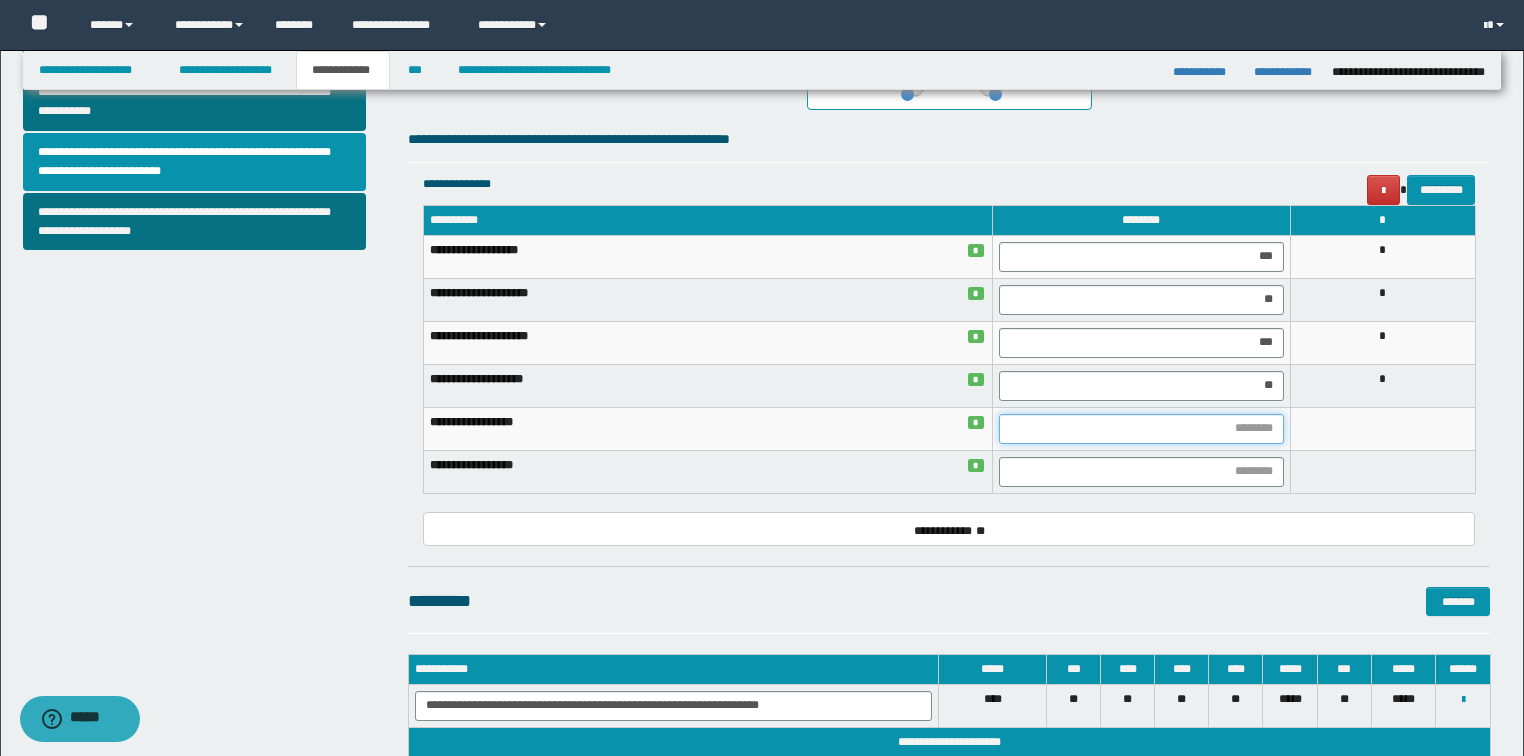 scroll, scrollTop: 751, scrollLeft: 0, axis: vertical 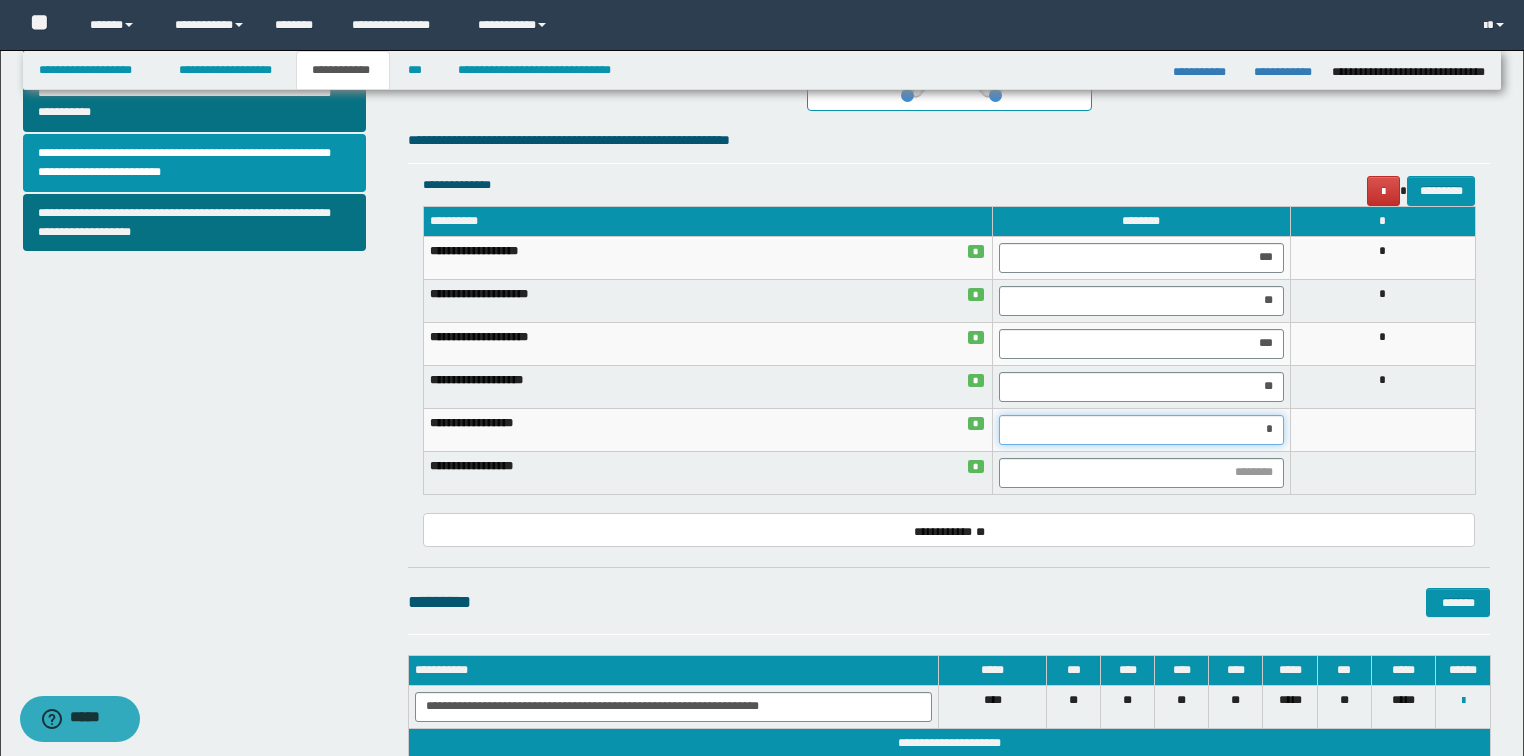 type on "**" 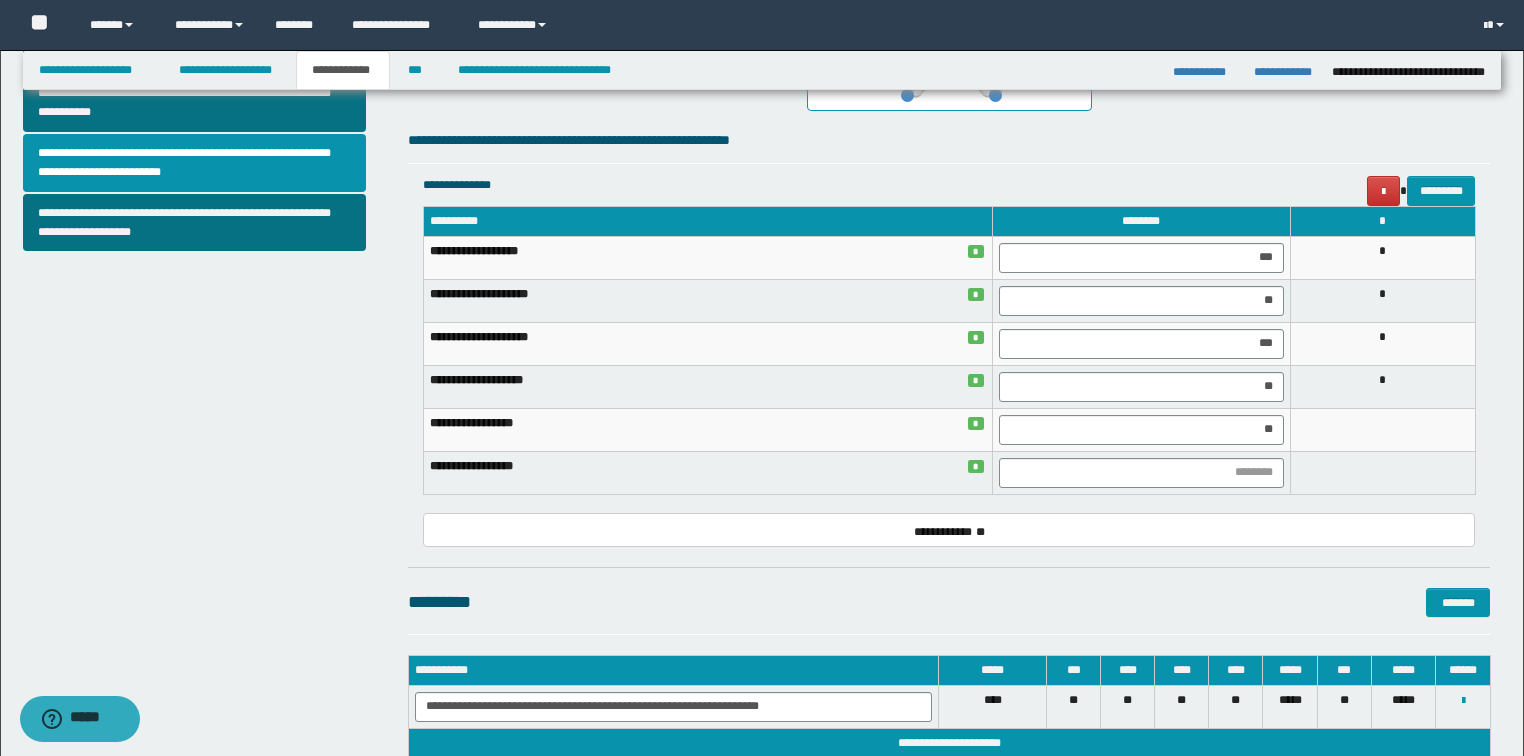 click on "**********" at bounding box center [949, 101] 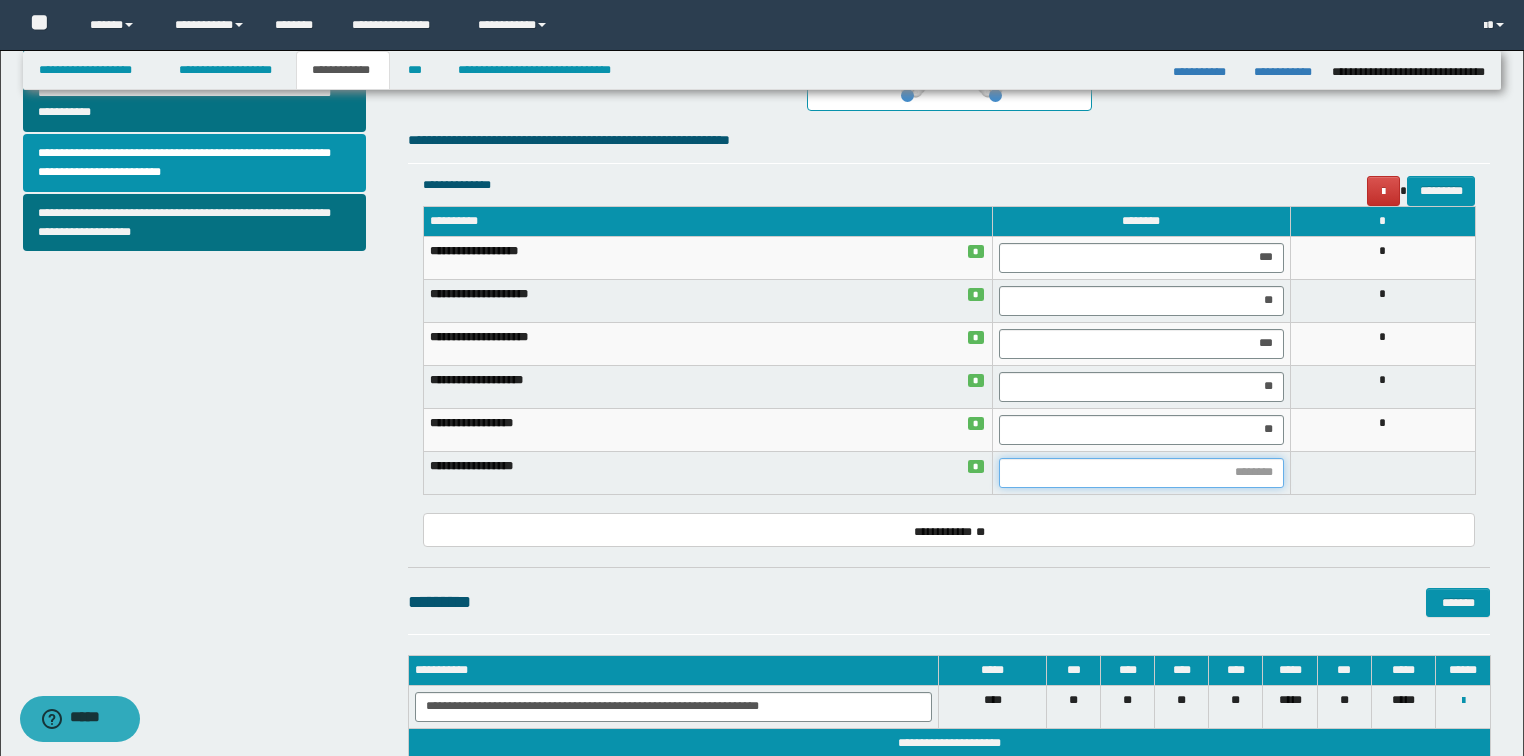 click at bounding box center (1141, 473) 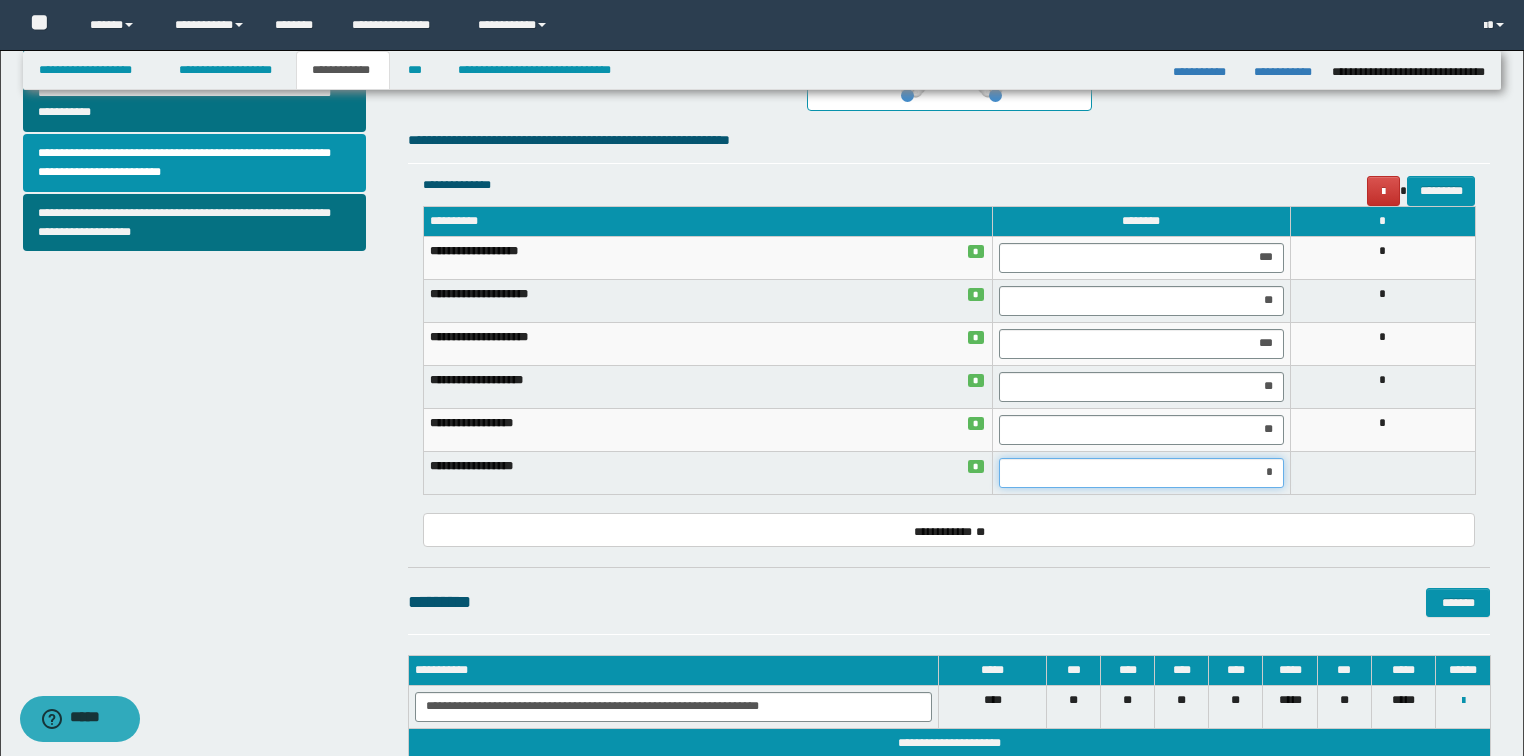 type on "**" 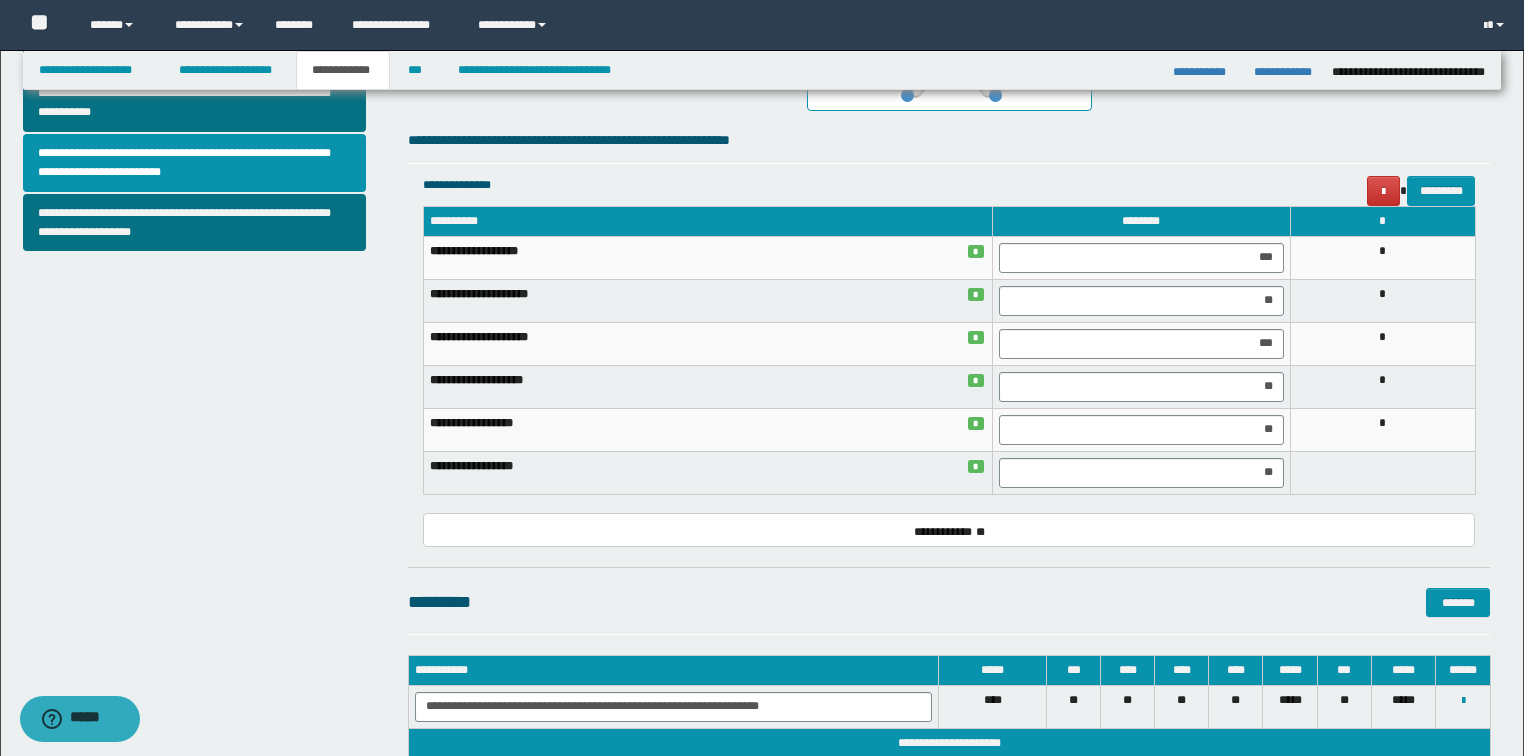 click on "**********" at bounding box center (949, 529) 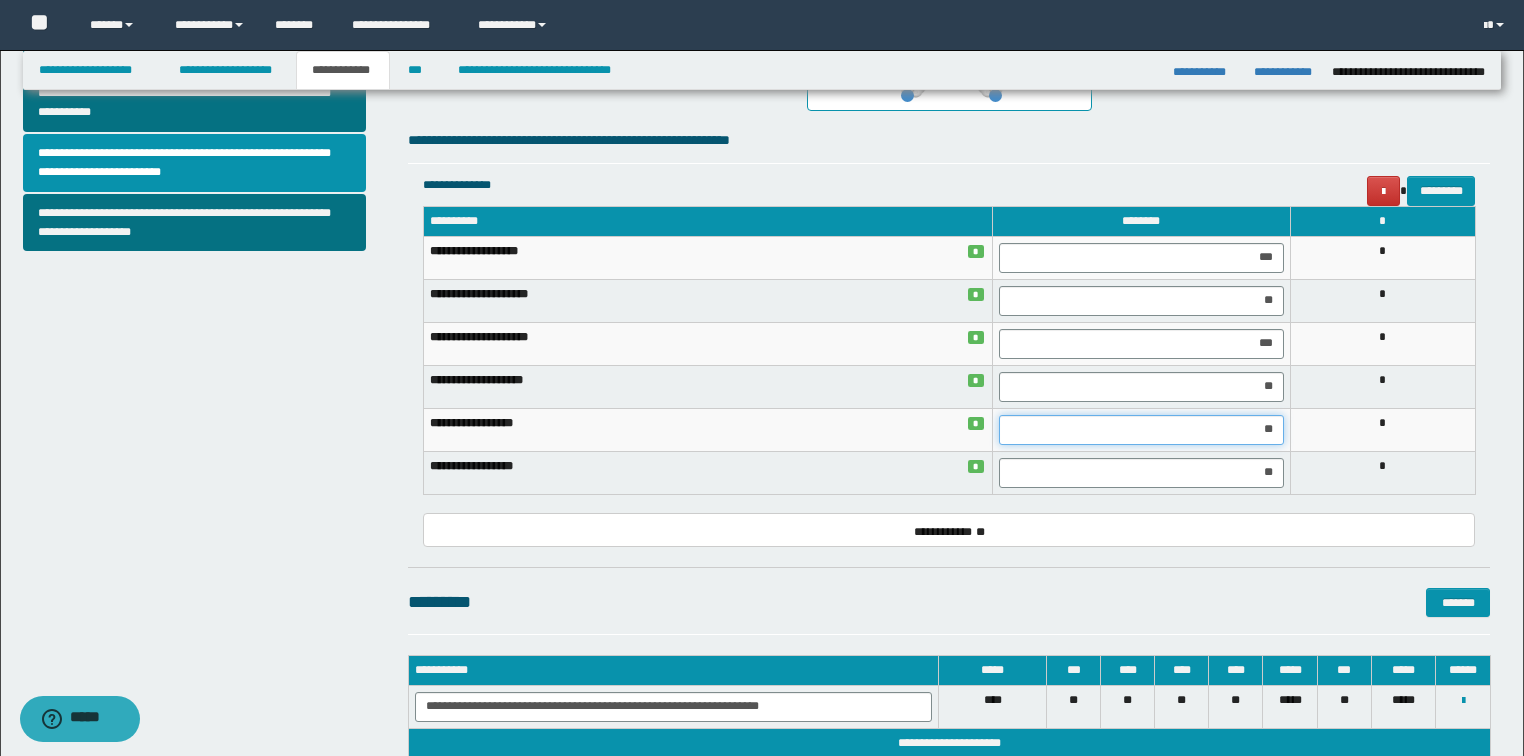 drag, startPoint x: 1244, startPoint y: 430, endPoint x: 1285, endPoint y: 436, distance: 41.4367 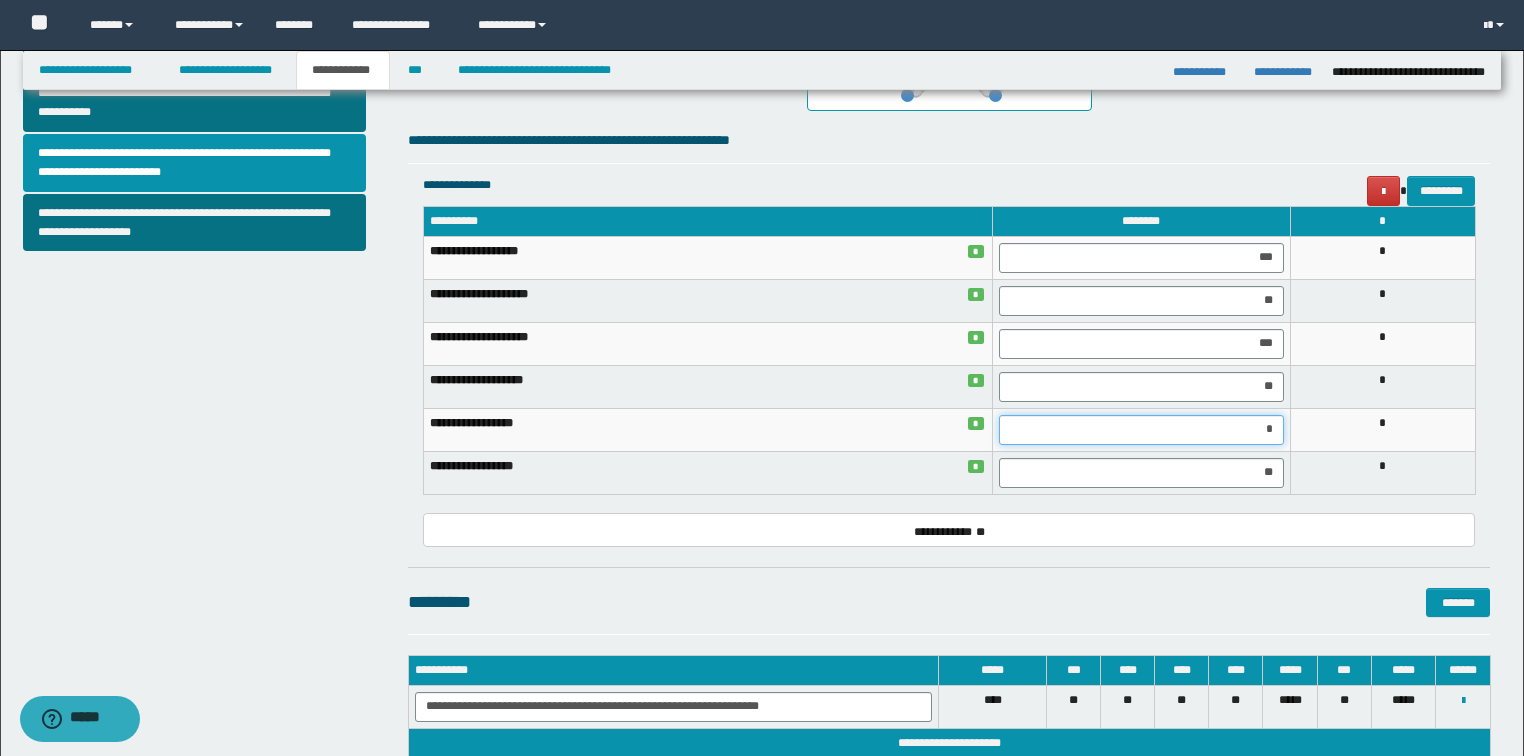 type on "**" 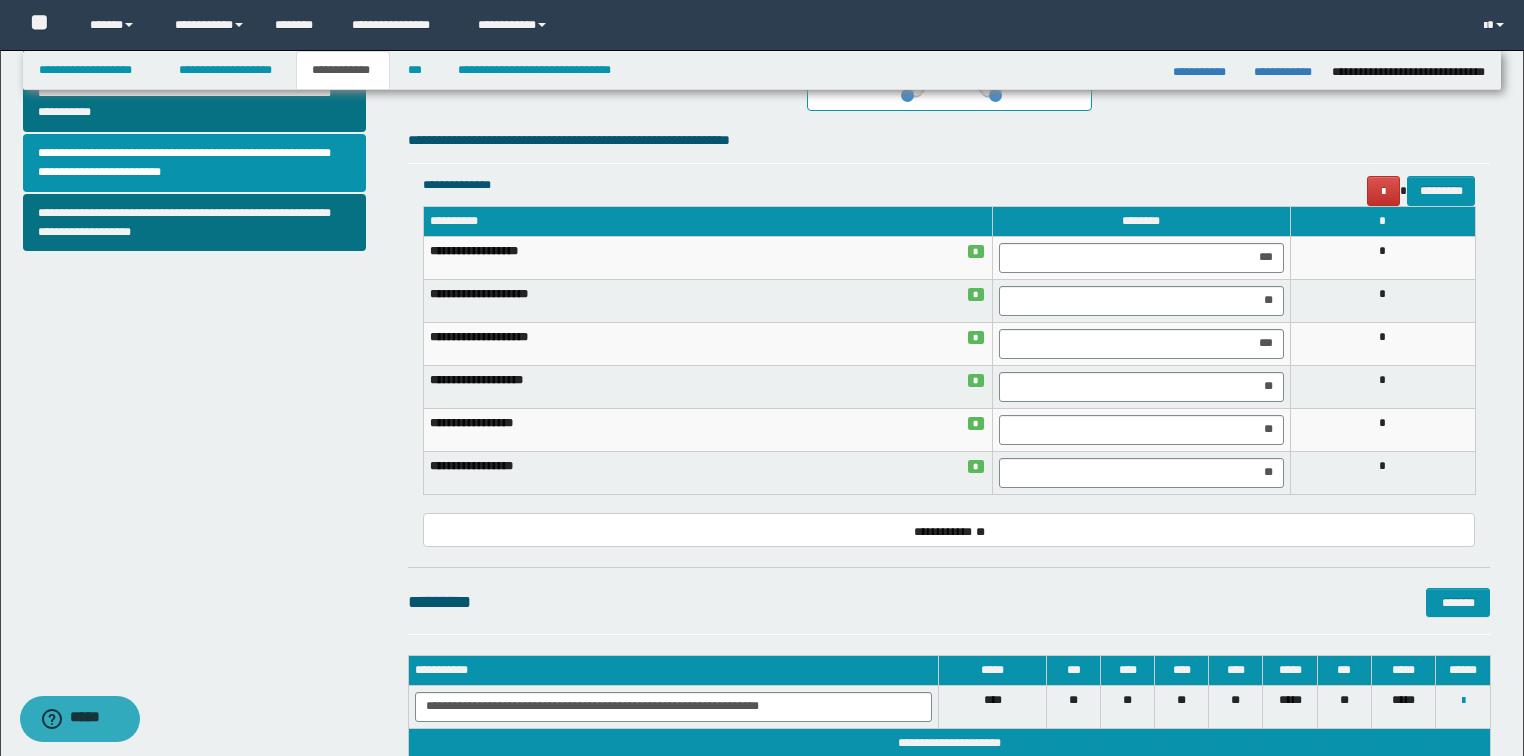 click on "**********" at bounding box center (949, 101) 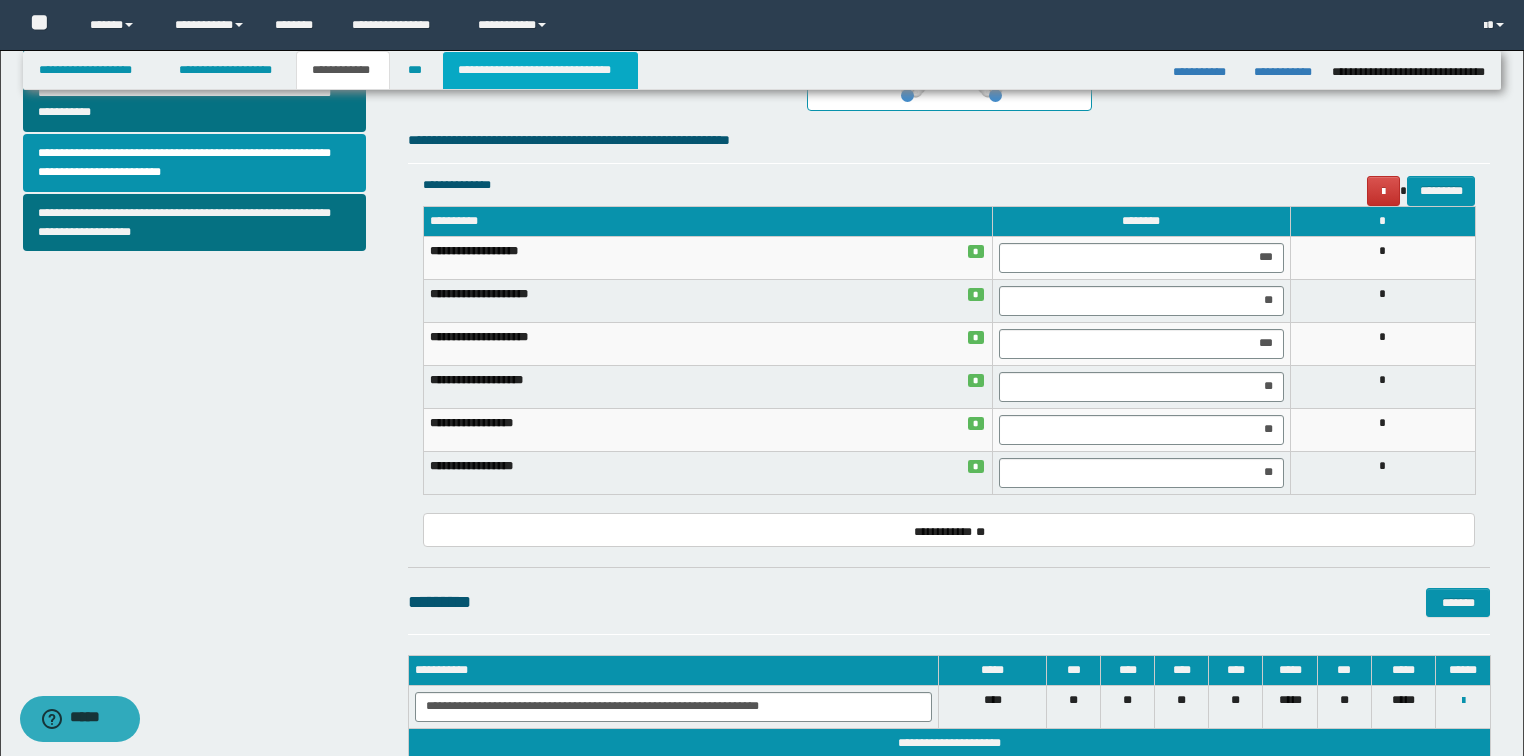 click on "**********" at bounding box center [540, 70] 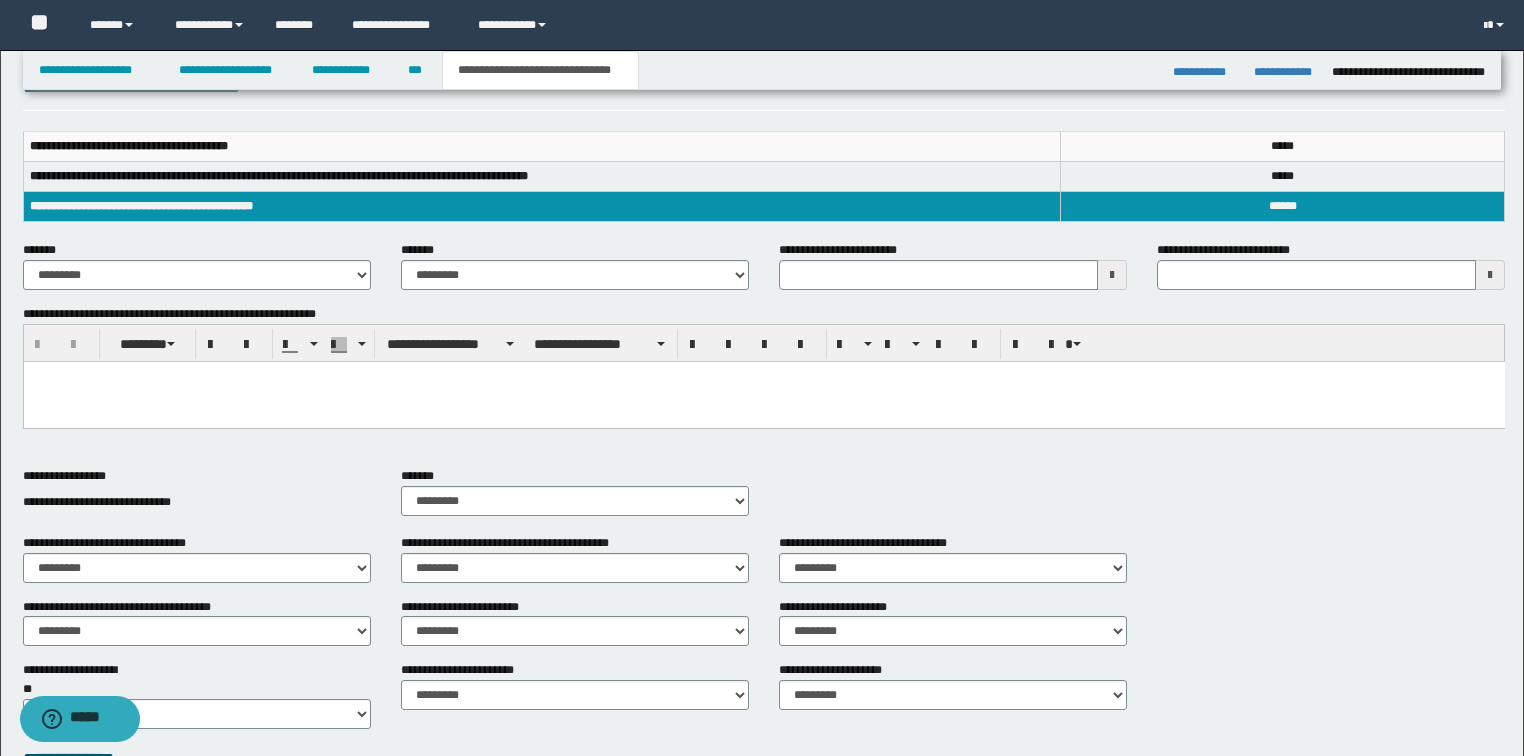scroll, scrollTop: 0, scrollLeft: 0, axis: both 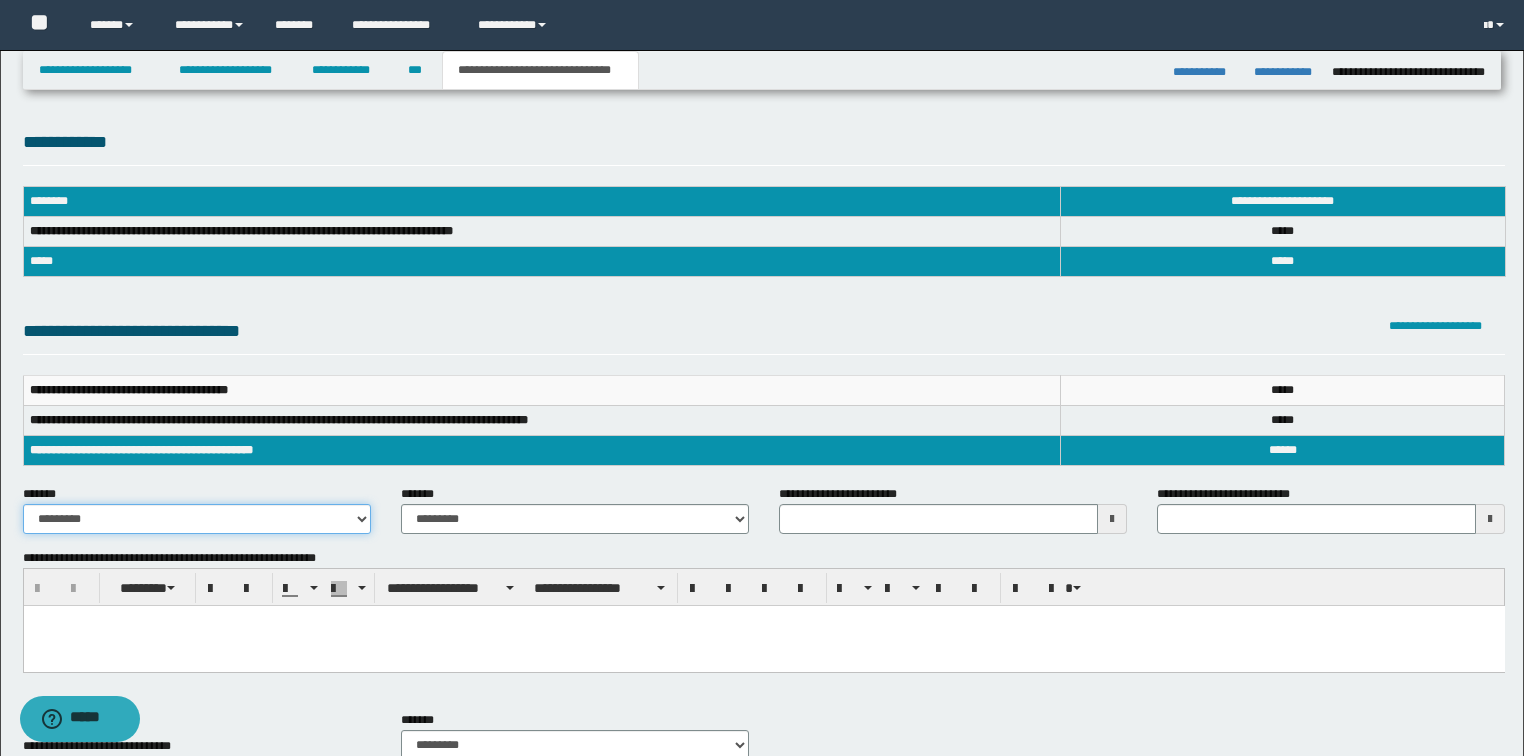 click on "**********" at bounding box center (197, 519) 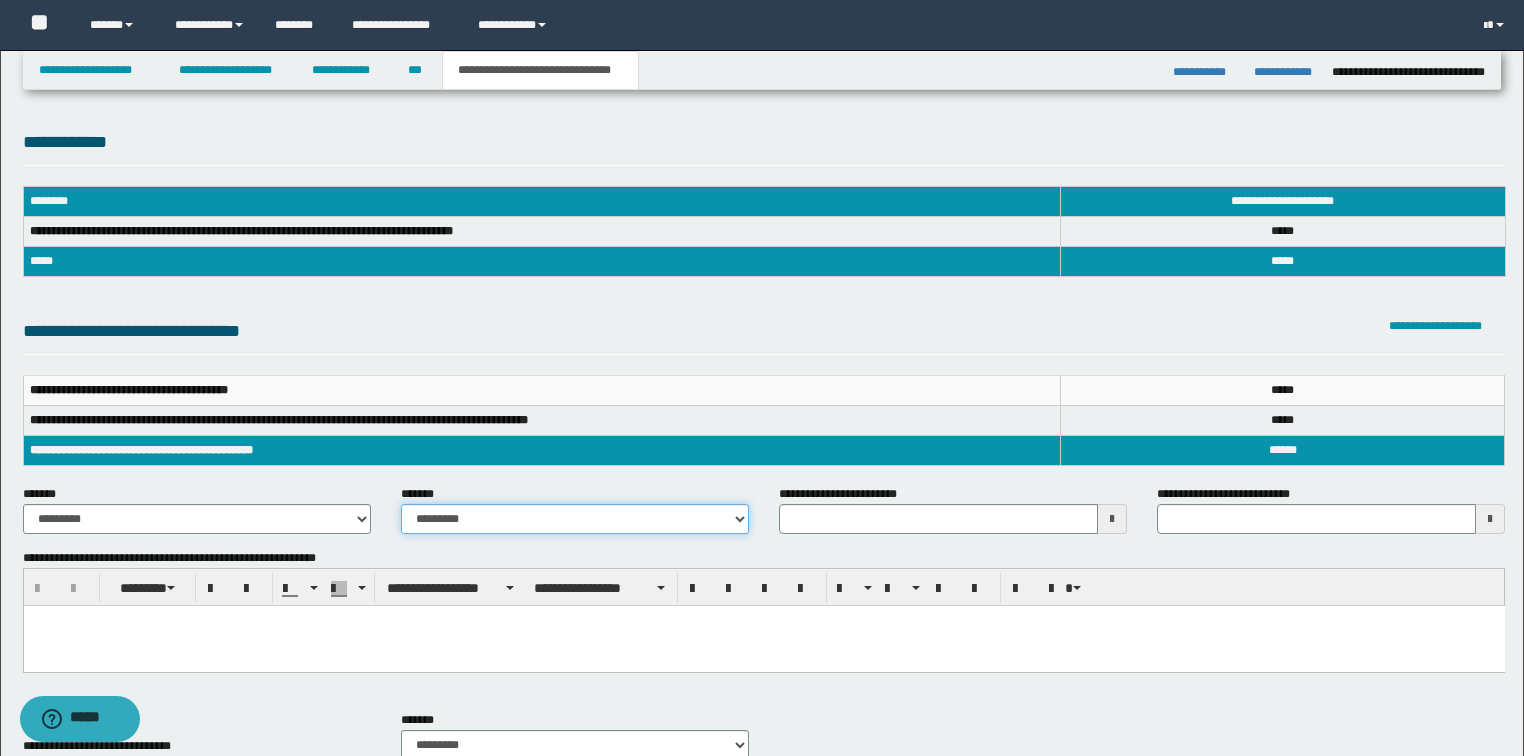 click on "**********" at bounding box center [575, 519] 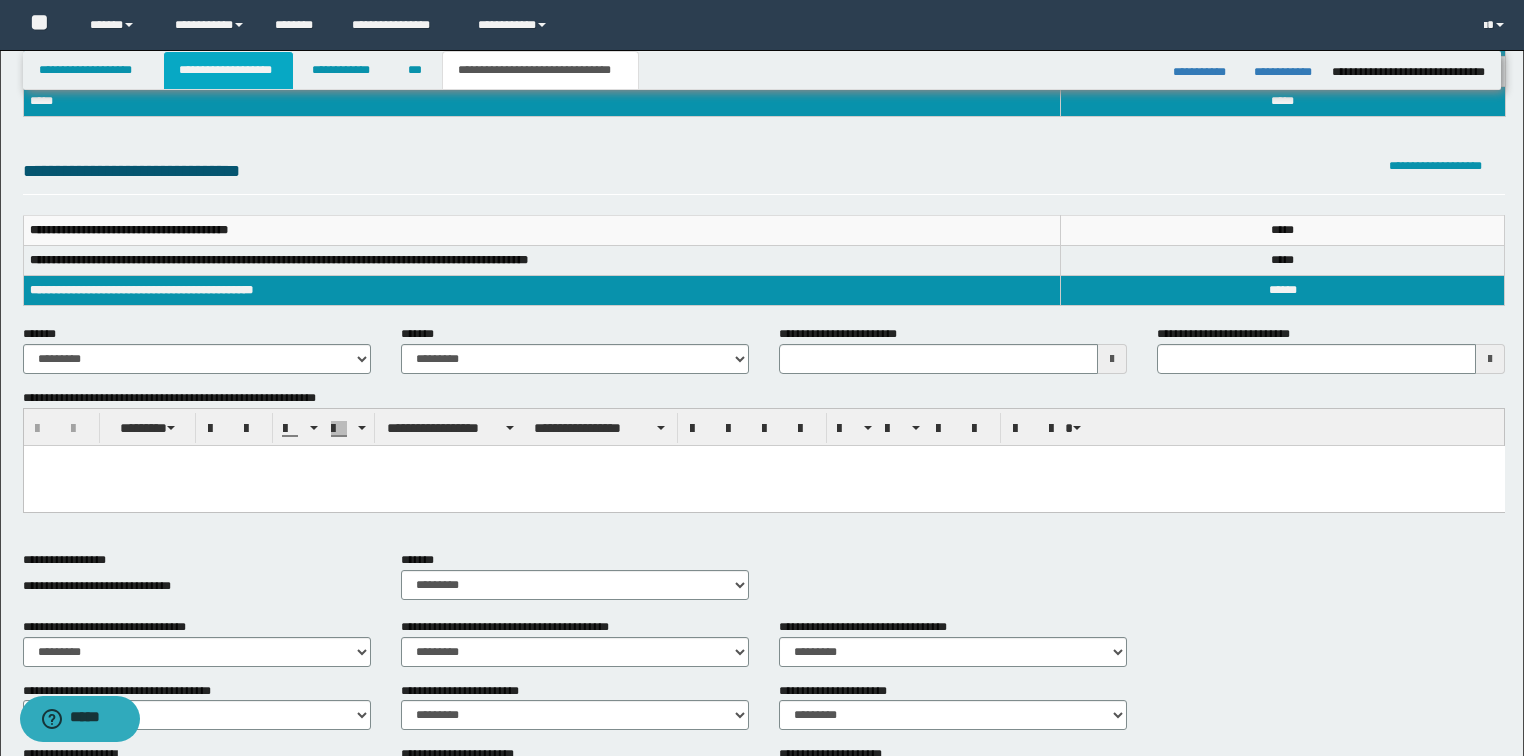 click on "**********" at bounding box center [228, 70] 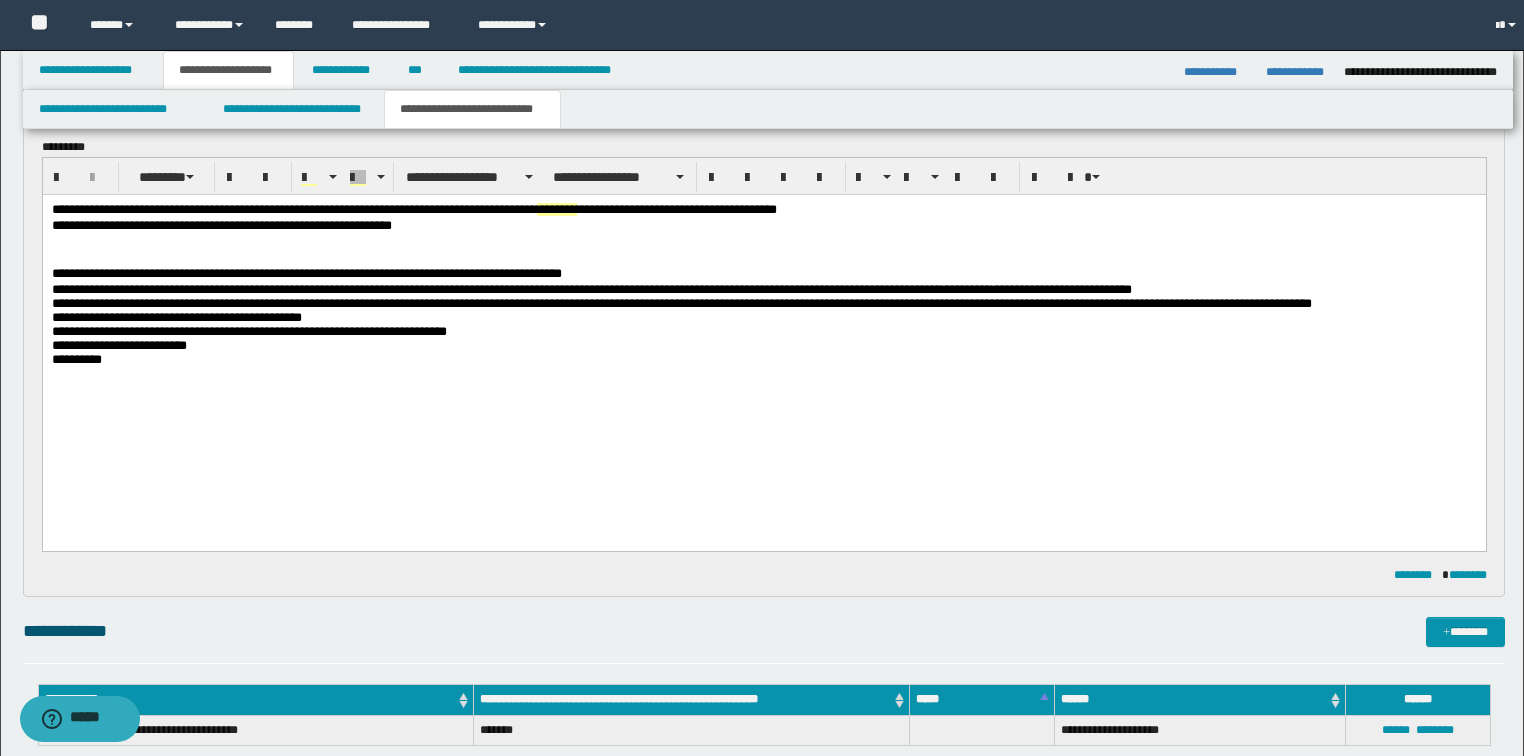 scroll, scrollTop: 191, scrollLeft: 0, axis: vertical 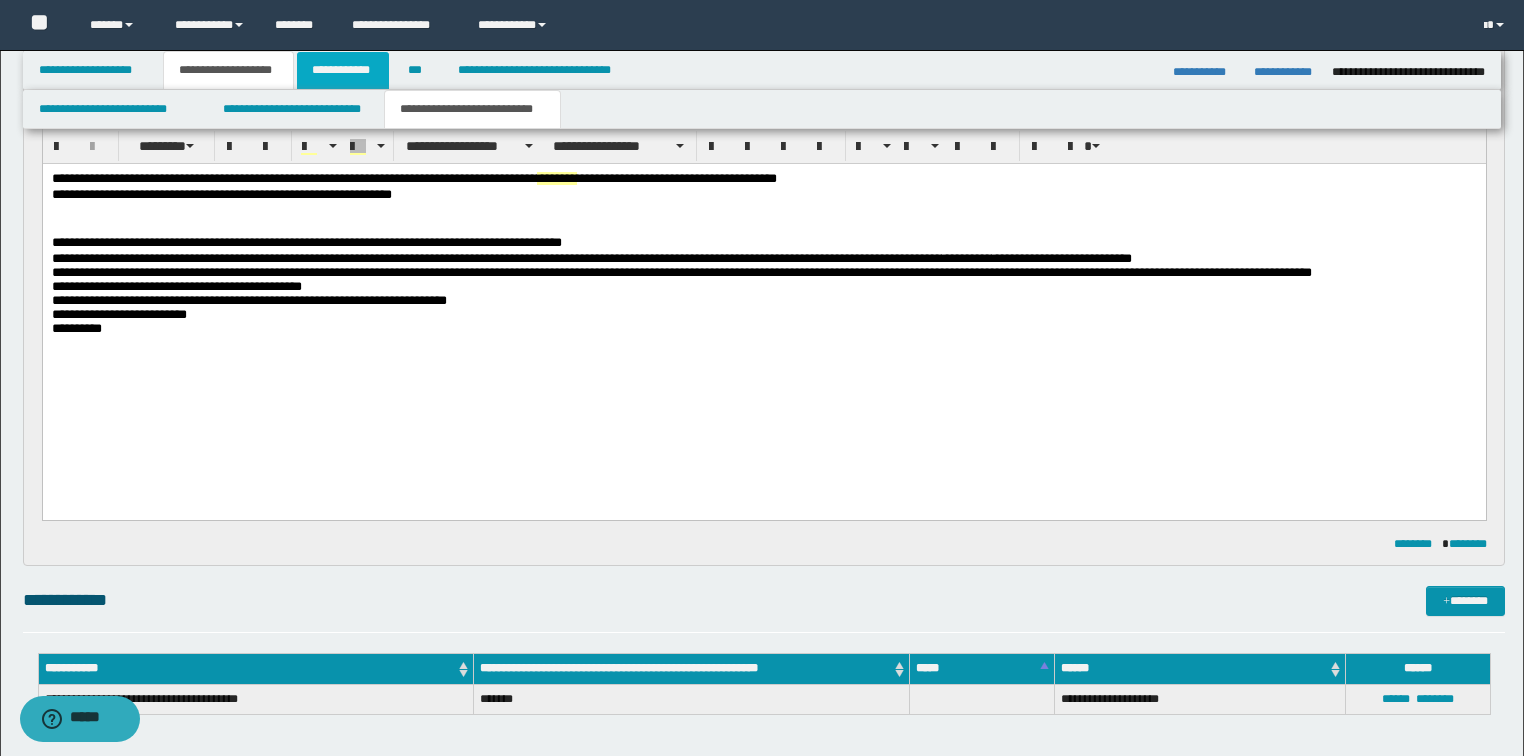 click on "**********" at bounding box center [343, 70] 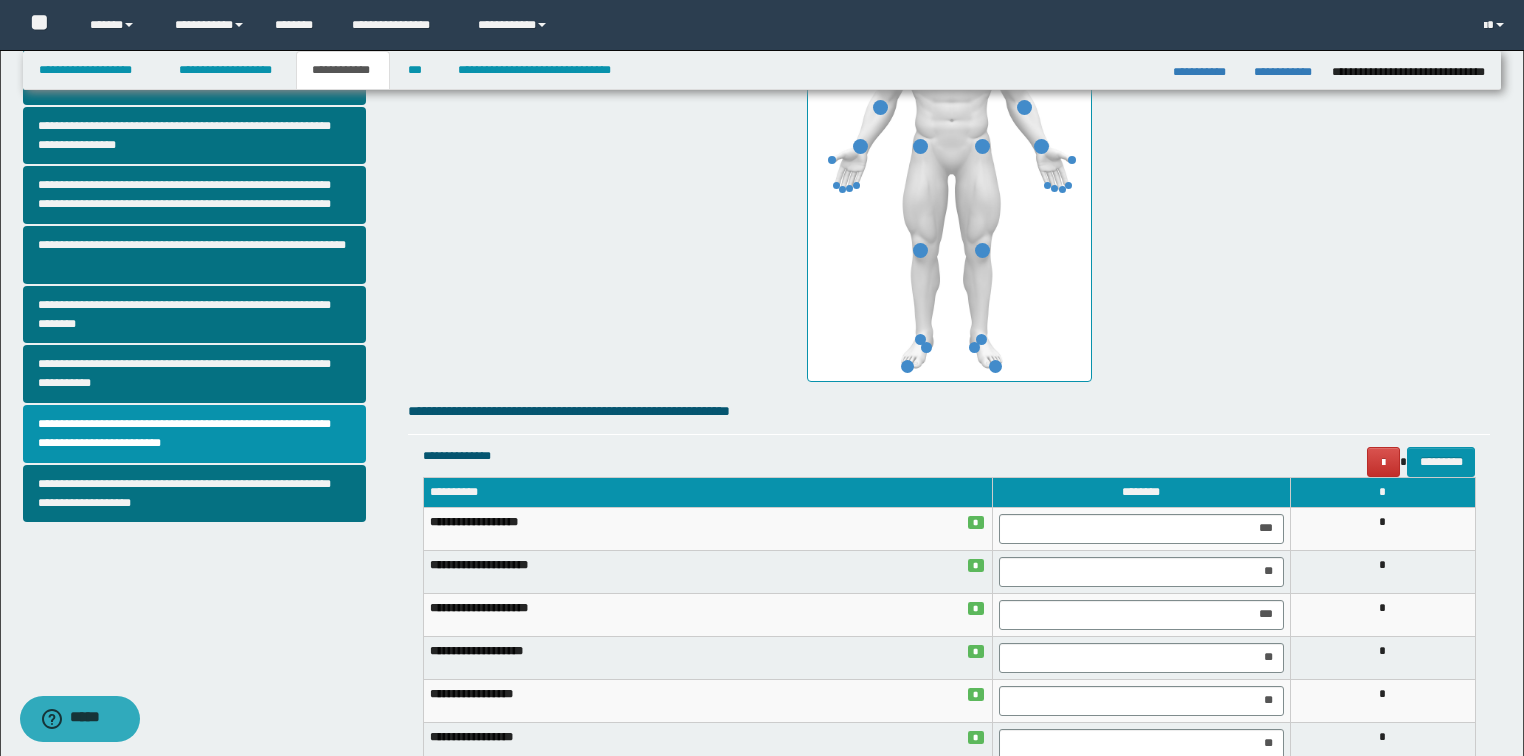 scroll, scrollTop: 560, scrollLeft: 0, axis: vertical 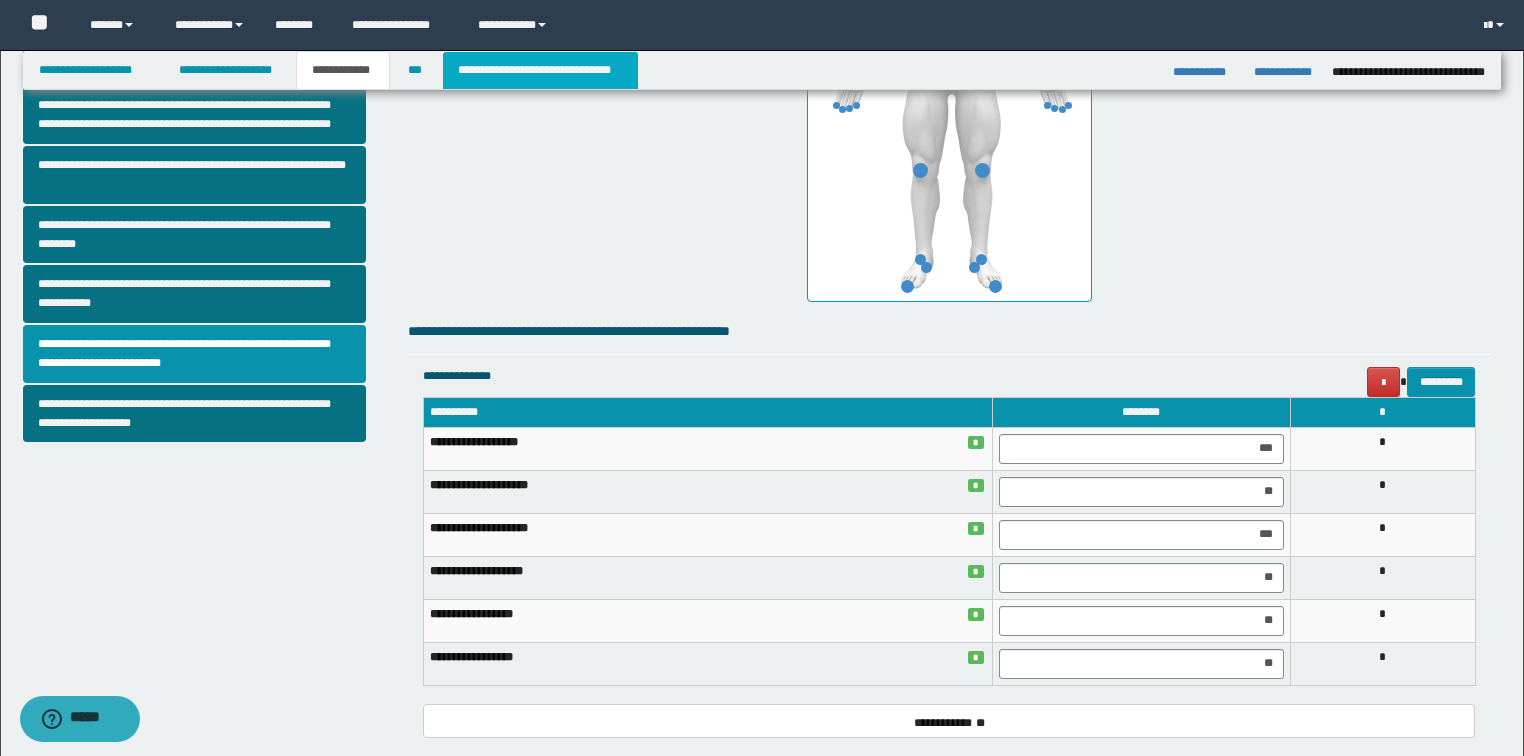 click on "**********" at bounding box center [540, 70] 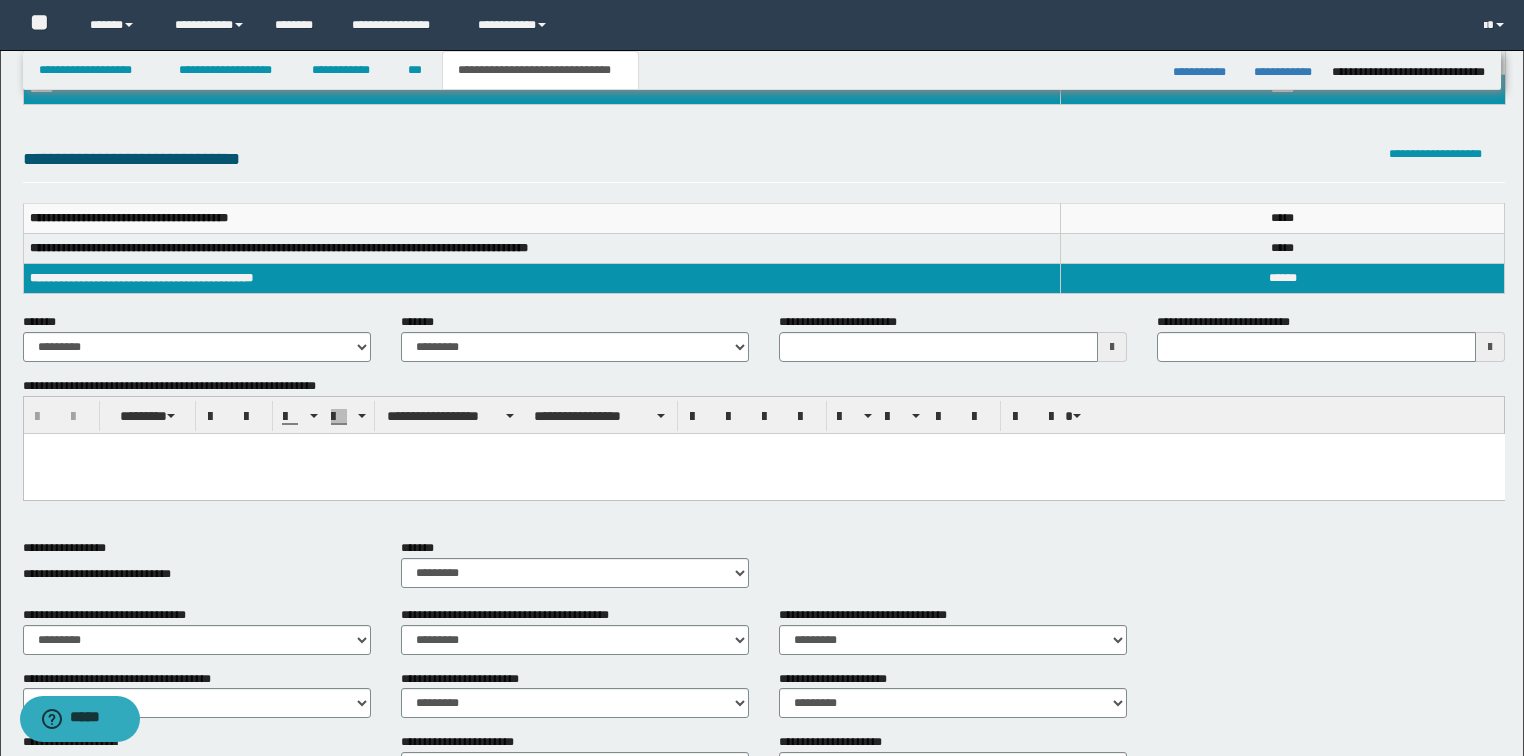 scroll, scrollTop: 80, scrollLeft: 0, axis: vertical 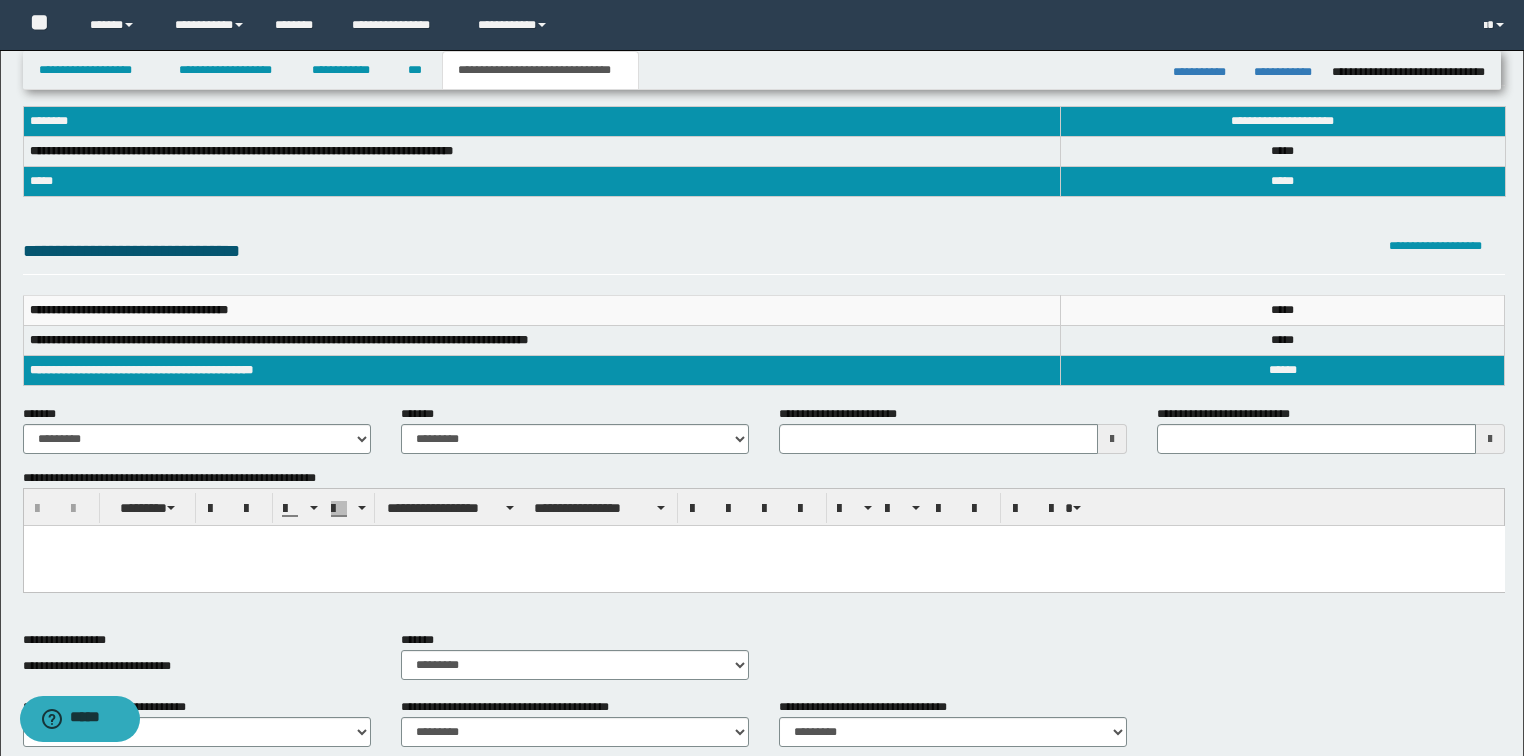 type 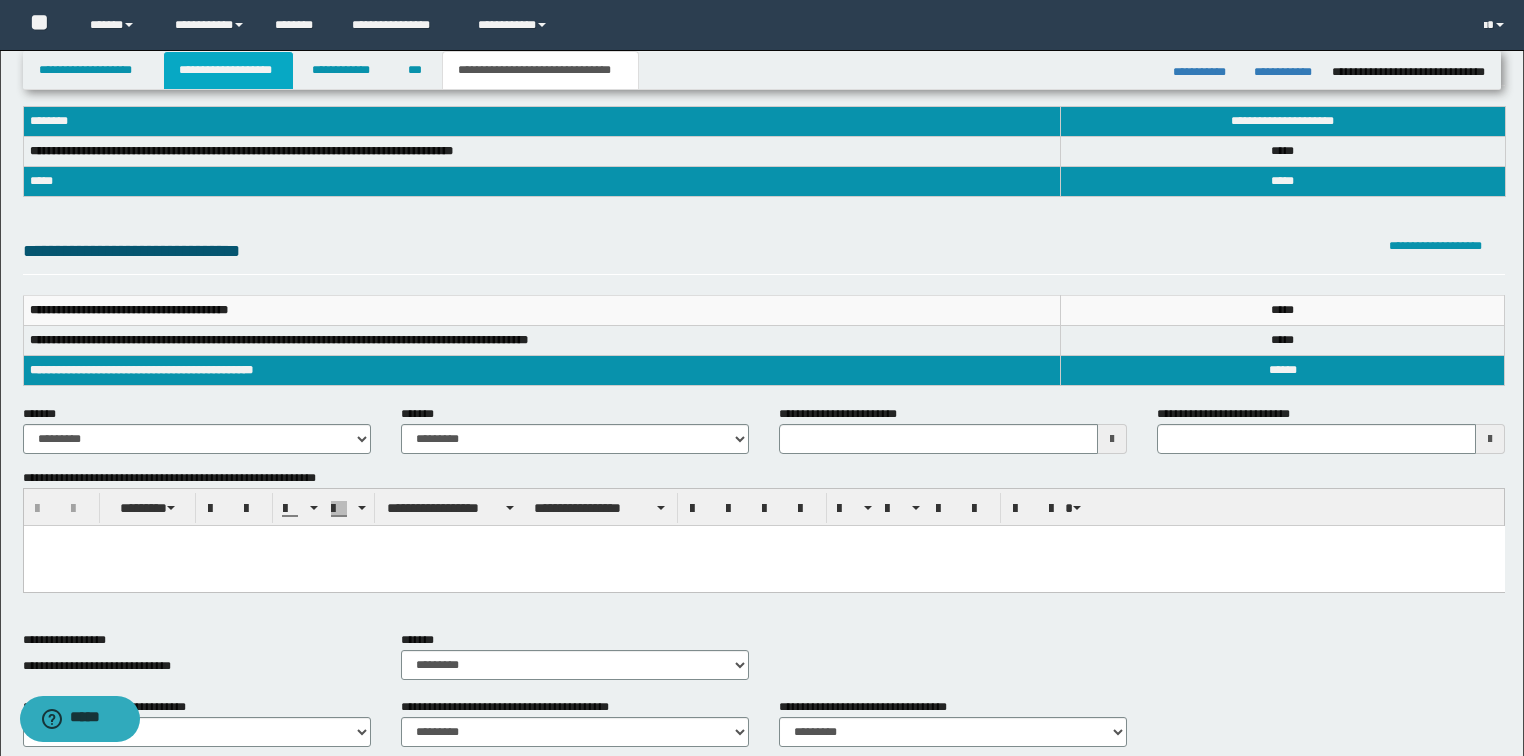 click on "**********" at bounding box center [228, 70] 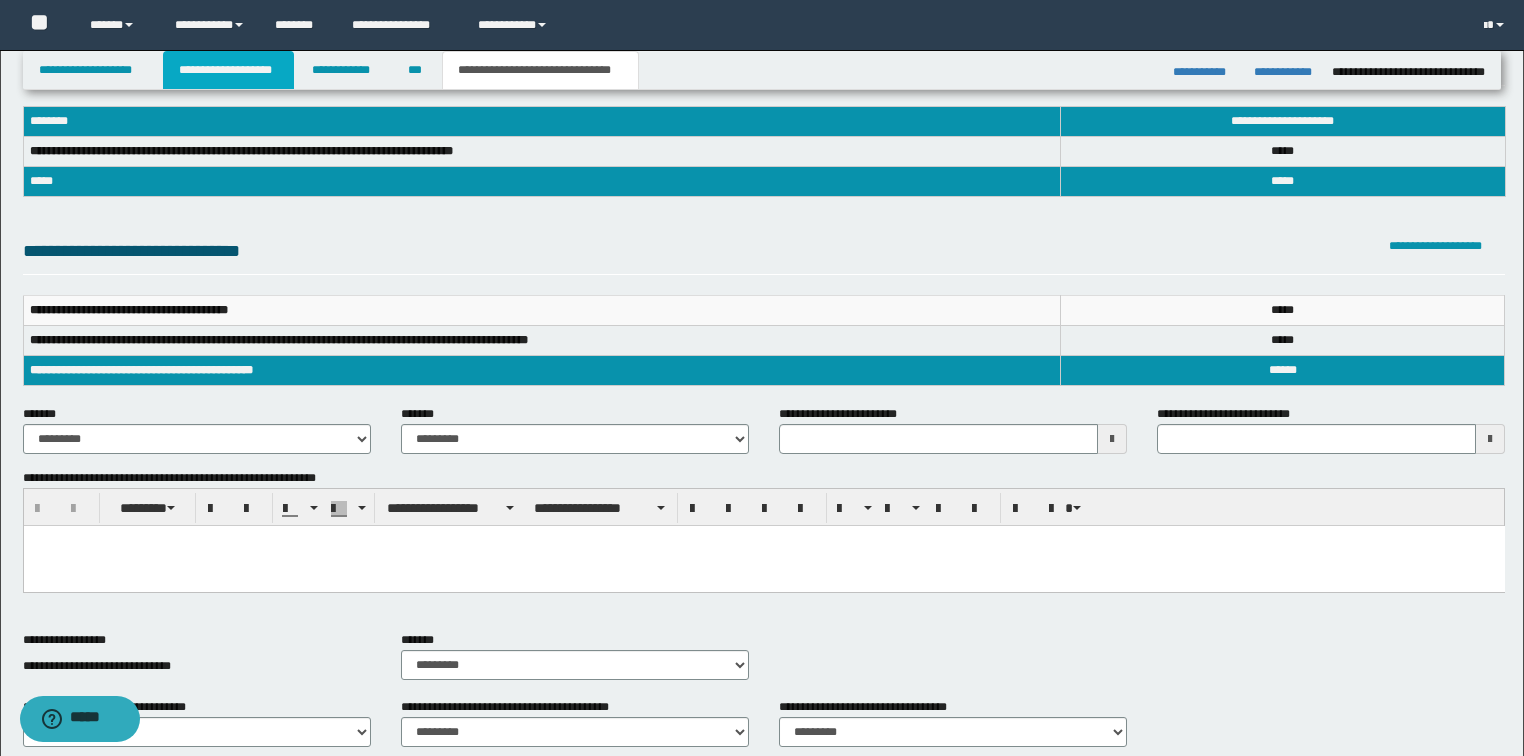 scroll, scrollTop: 111, scrollLeft: 0, axis: vertical 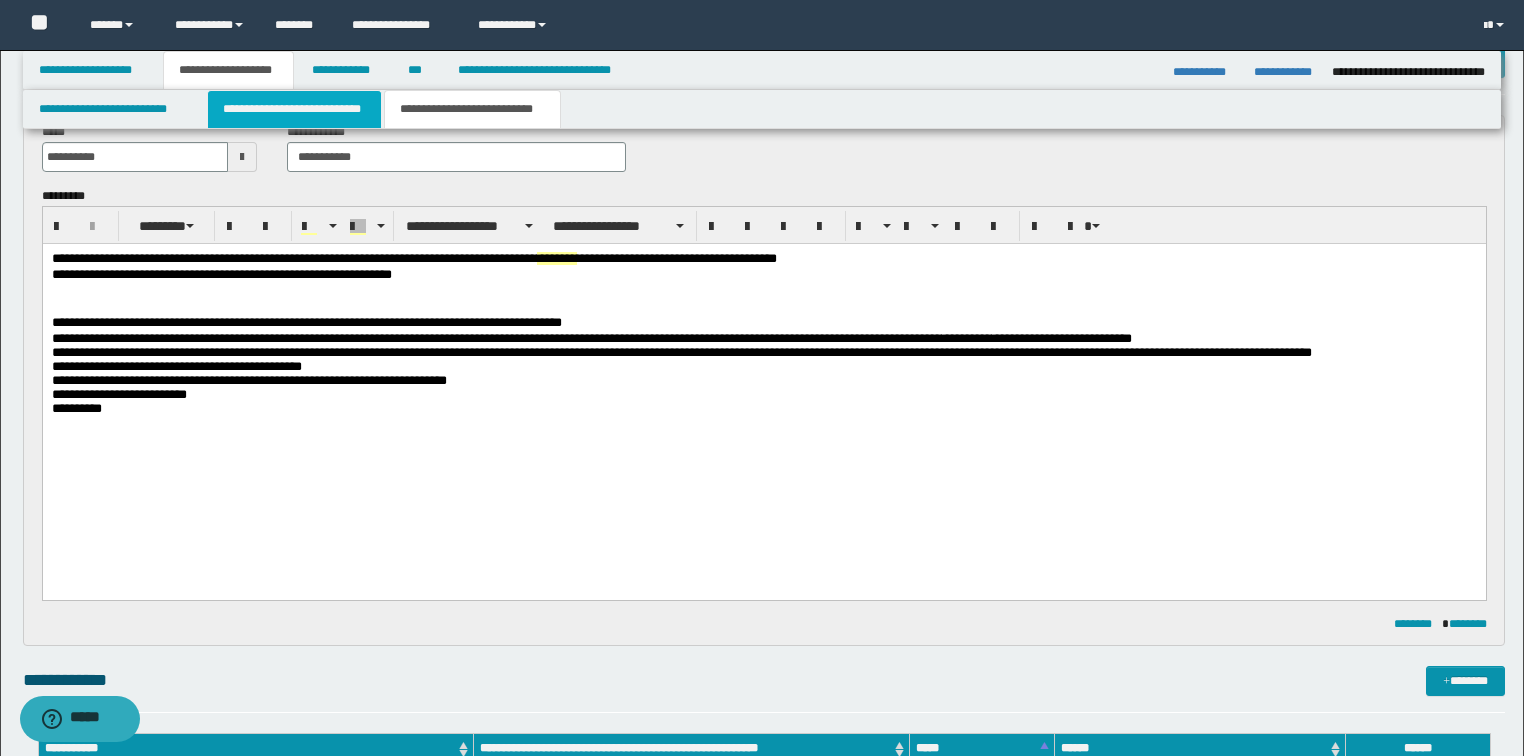 click on "**********" at bounding box center [294, 109] 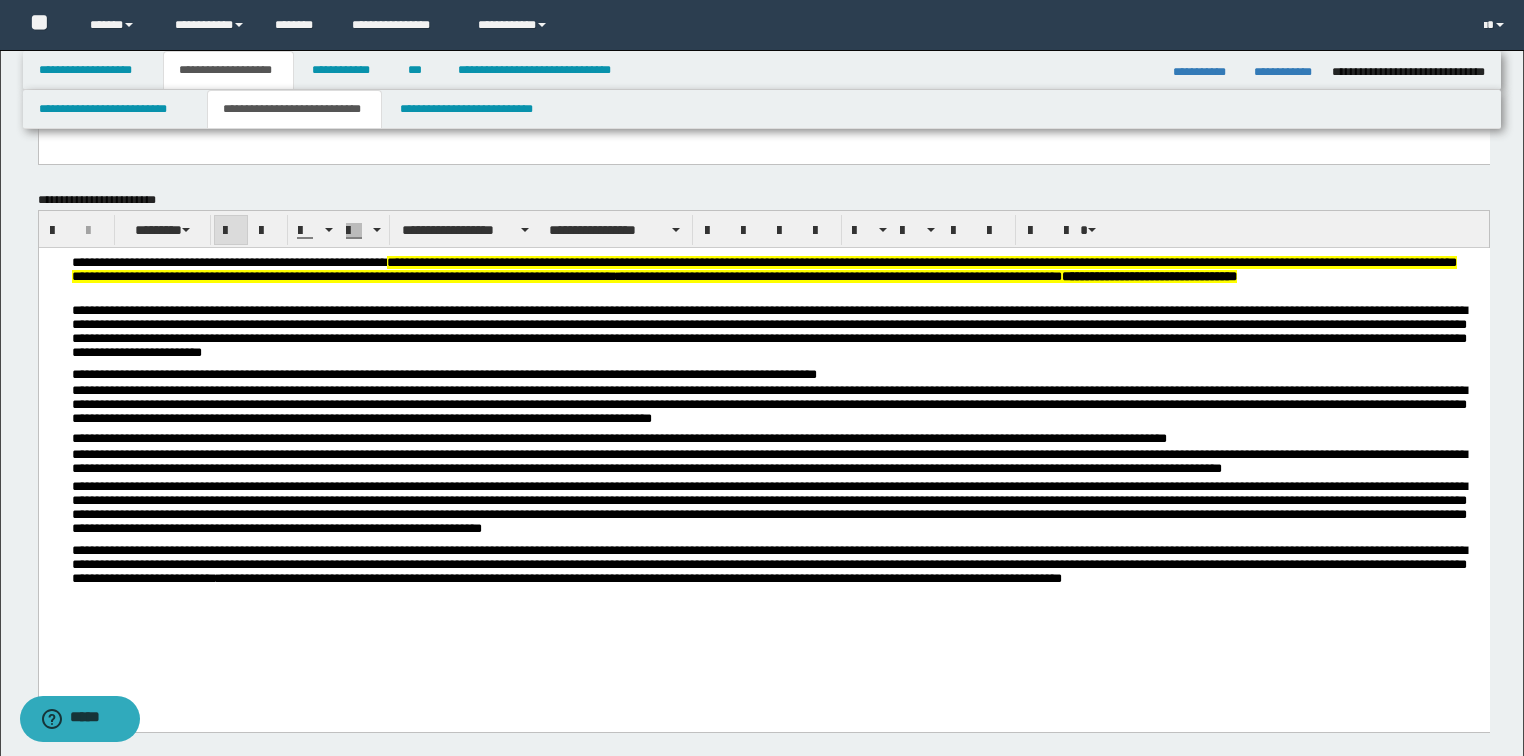 scroll, scrollTop: 271, scrollLeft: 0, axis: vertical 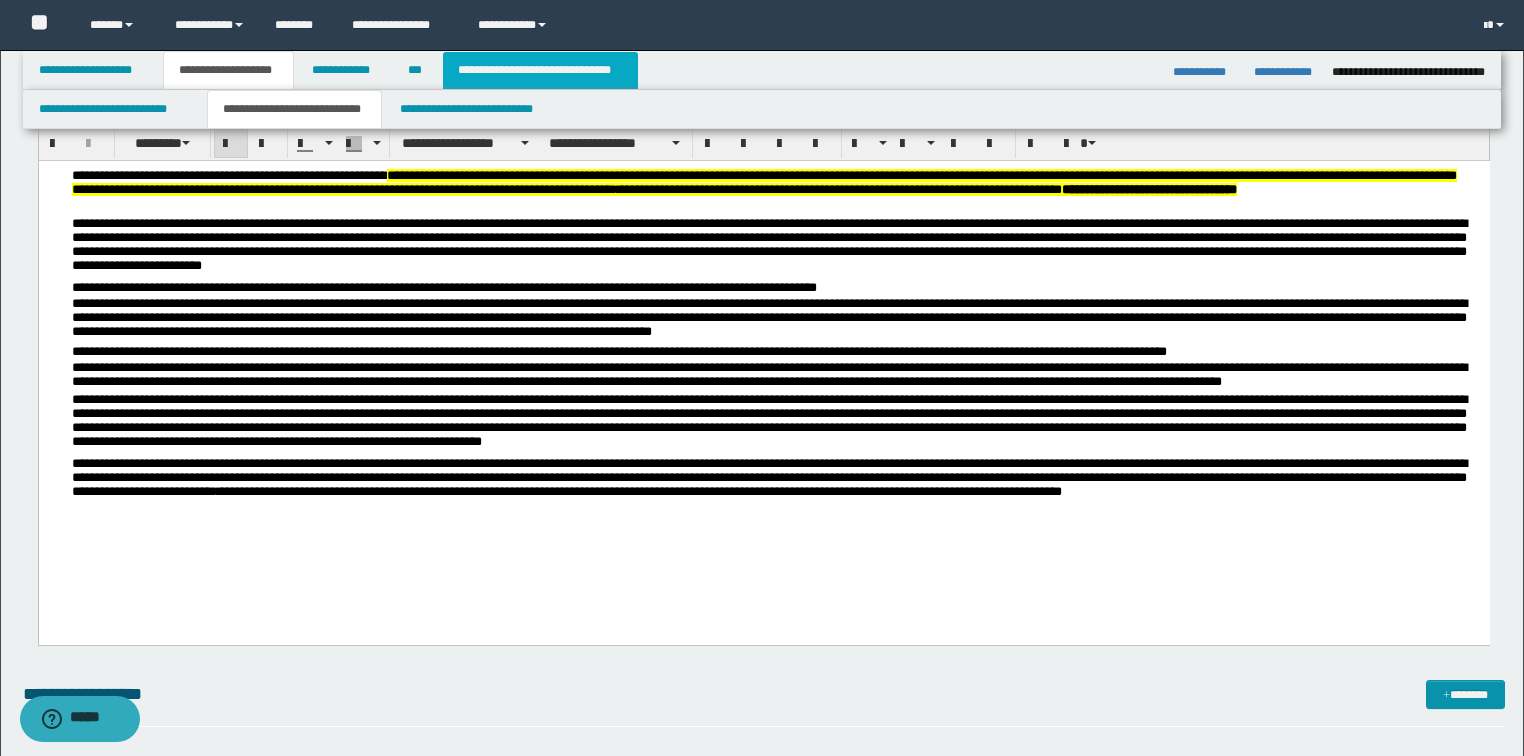click on "**********" at bounding box center [540, 70] 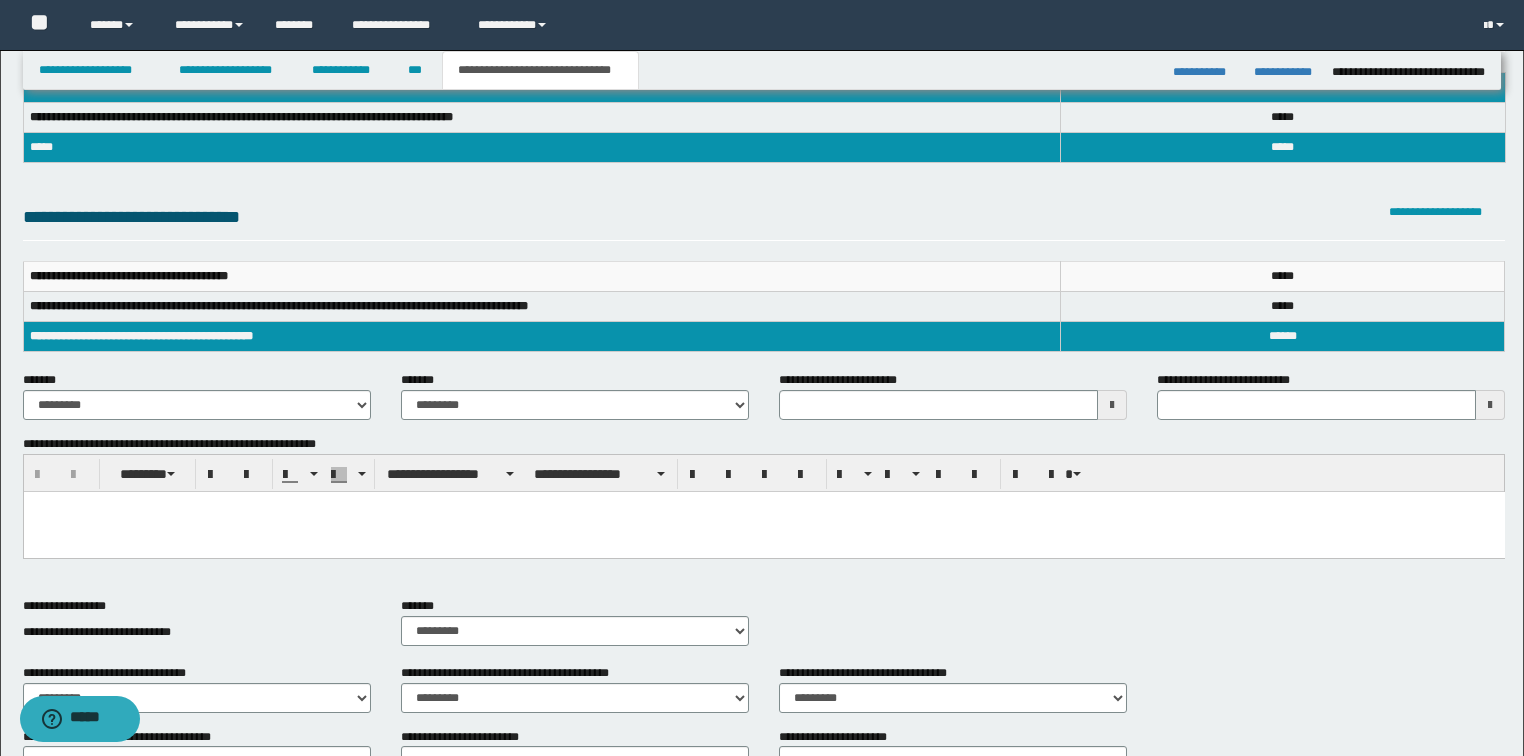 scroll, scrollTop: 0, scrollLeft: 0, axis: both 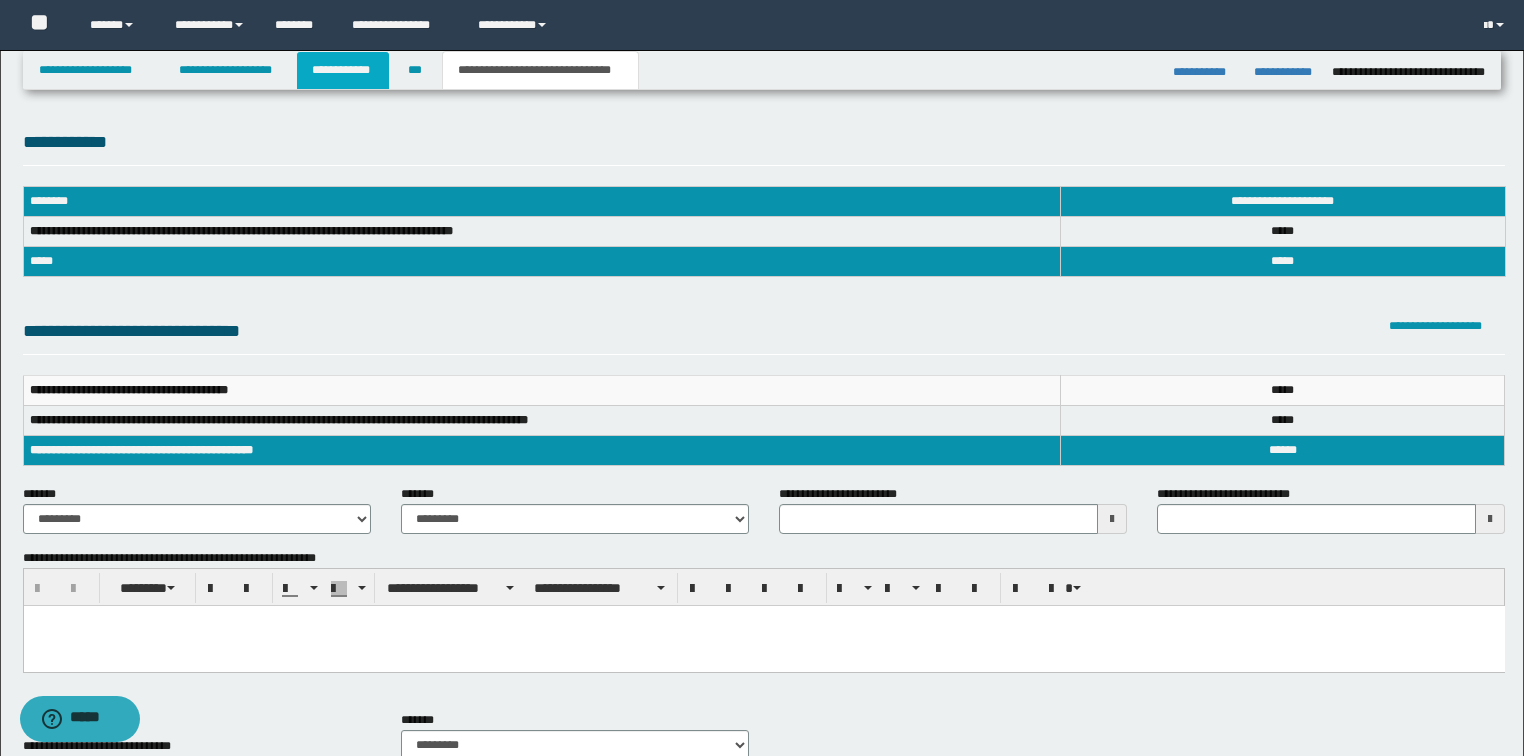 click on "**********" at bounding box center [343, 70] 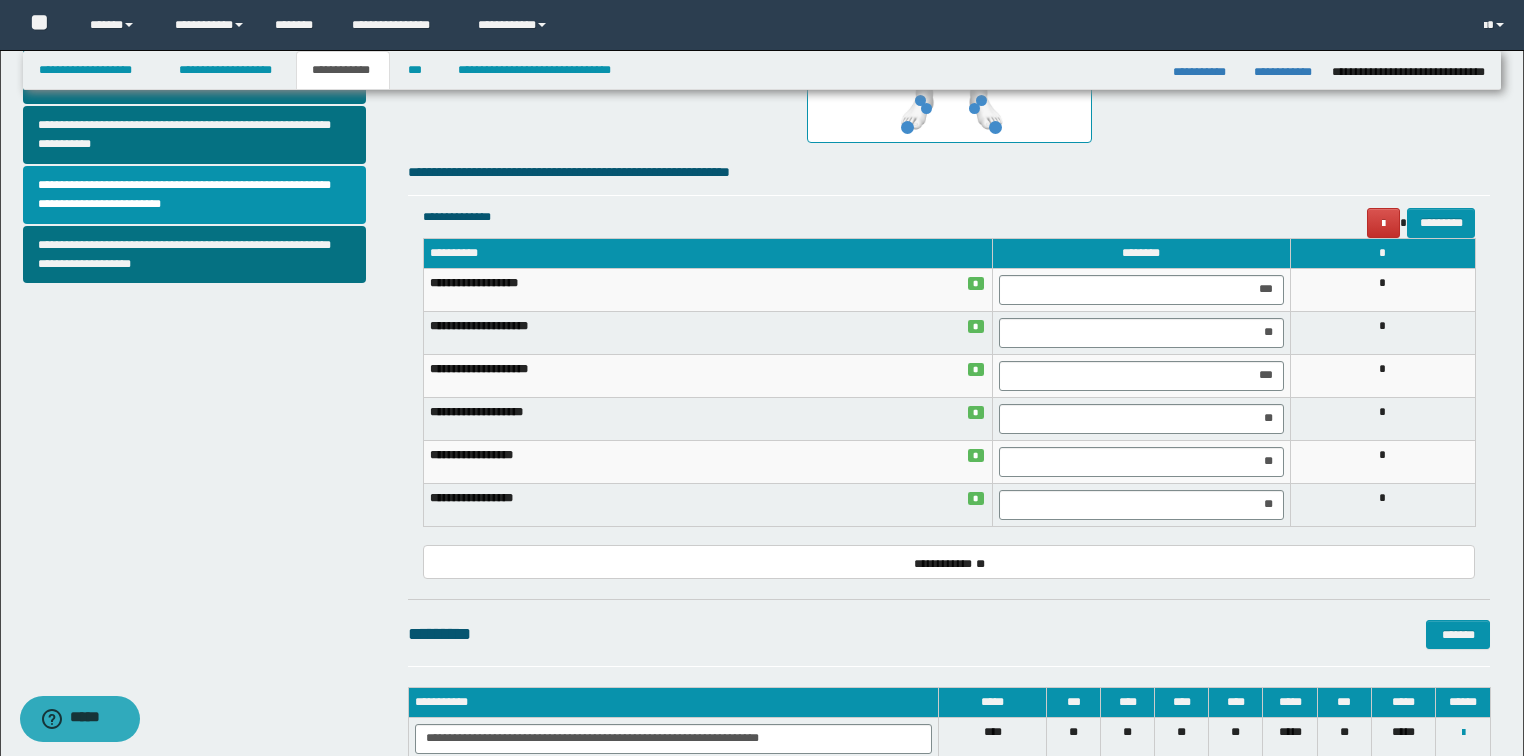 scroll, scrollTop: 720, scrollLeft: 0, axis: vertical 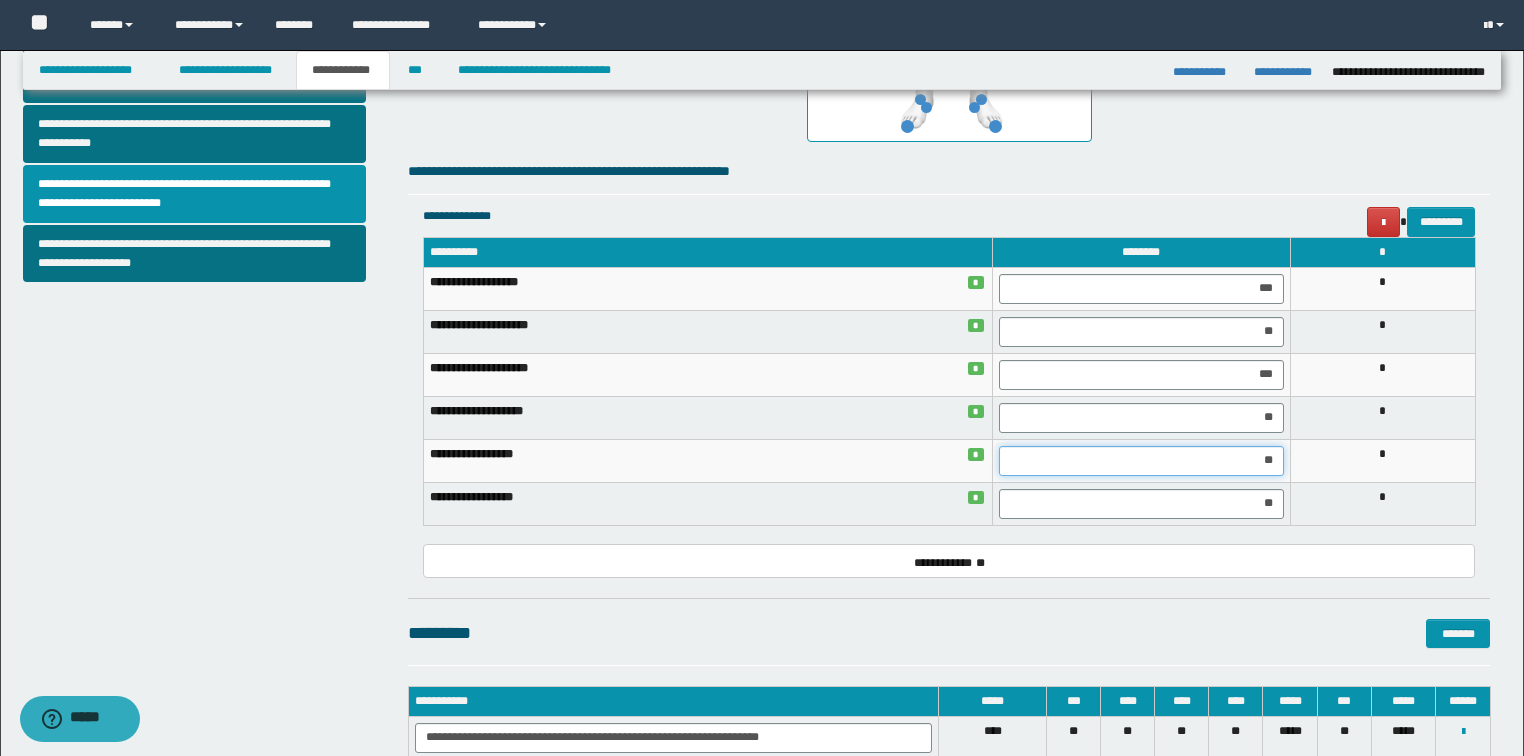 click on "**" at bounding box center (1141, 461) 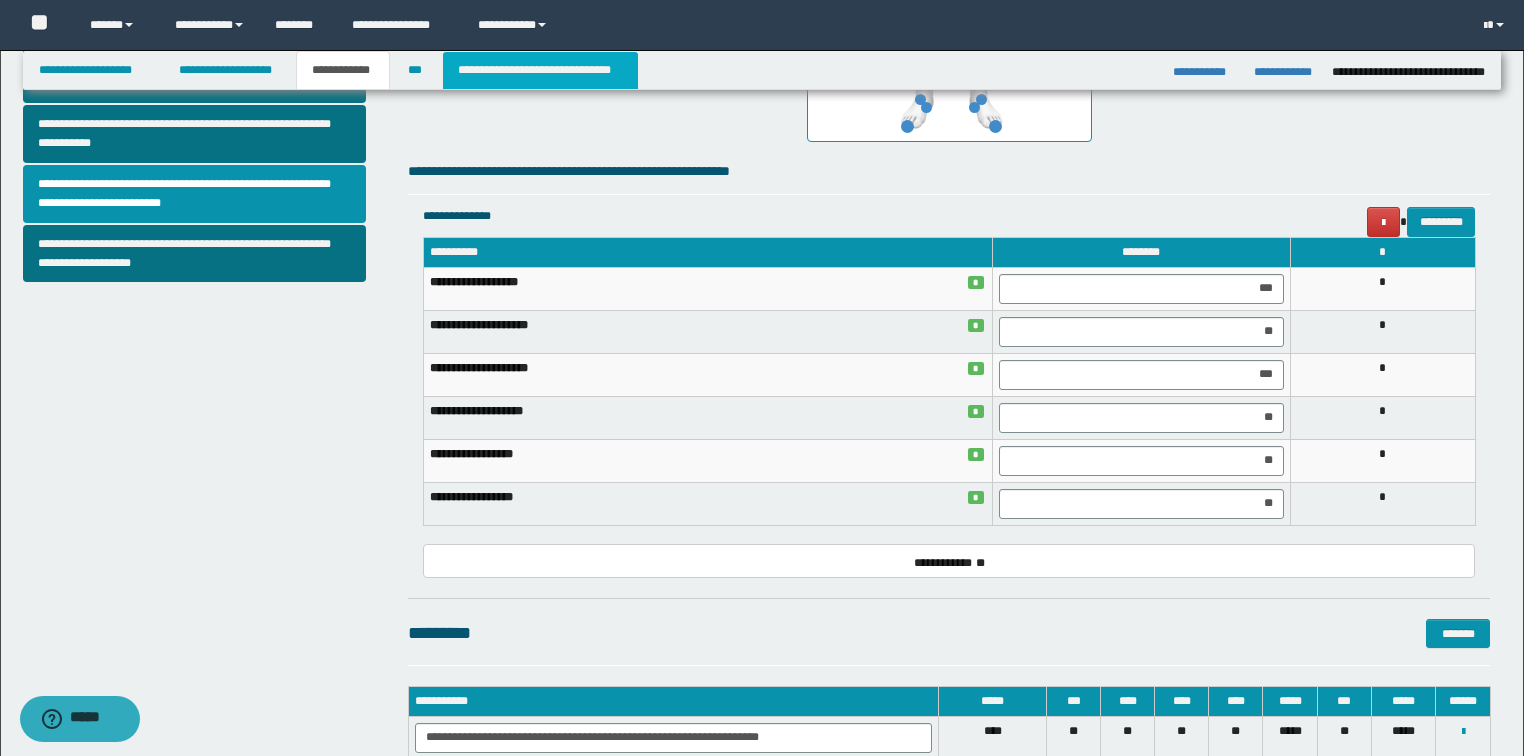 click on "**********" at bounding box center (540, 70) 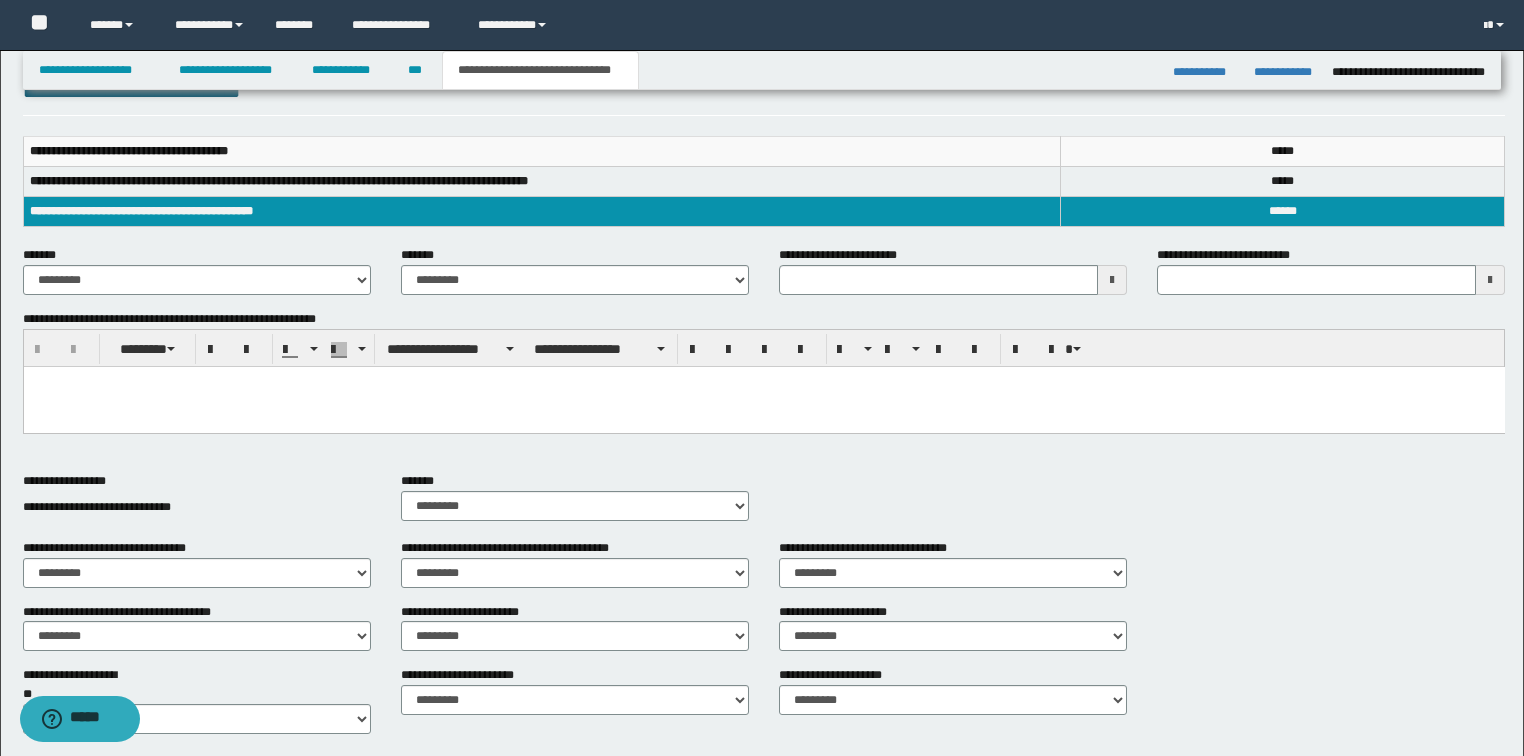 scroll, scrollTop: 160, scrollLeft: 0, axis: vertical 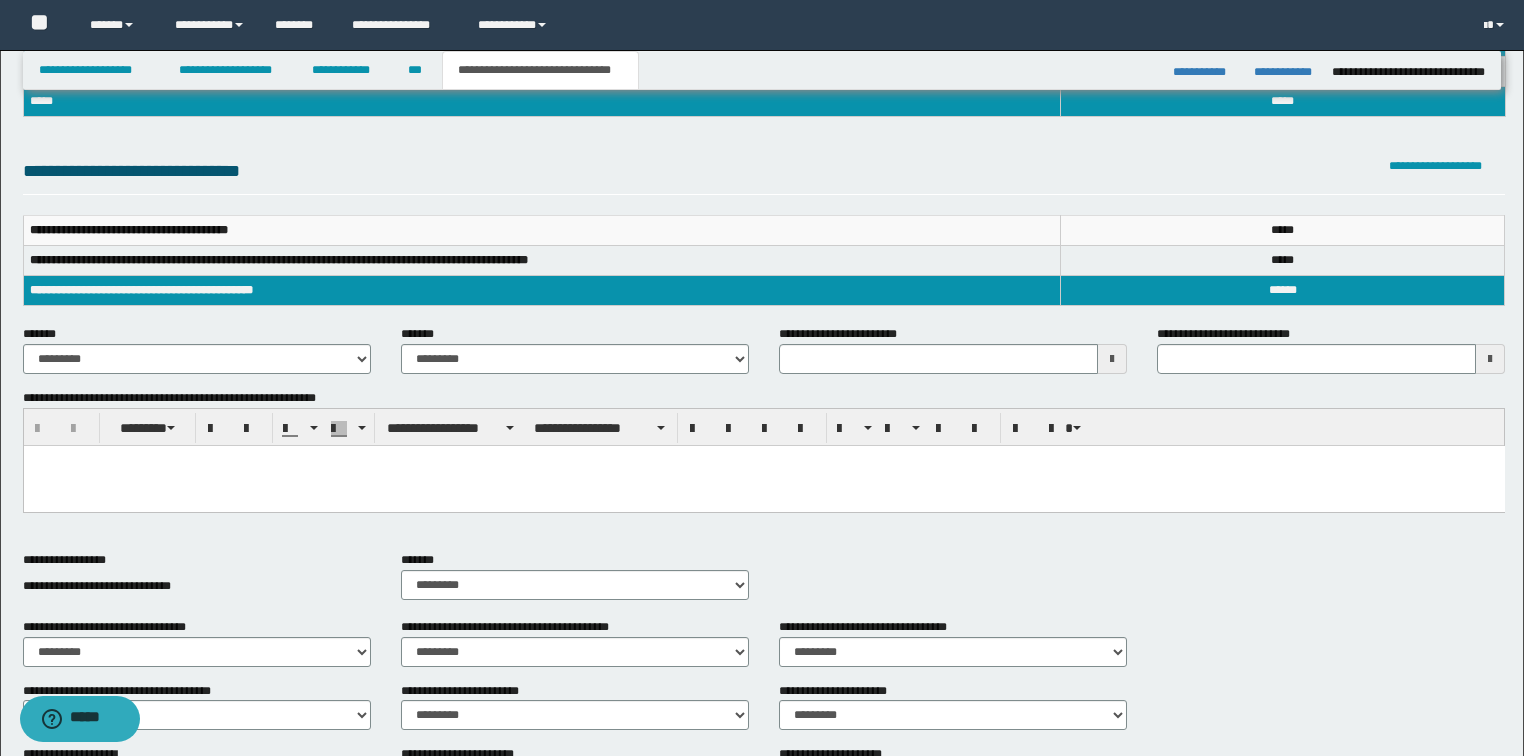 type 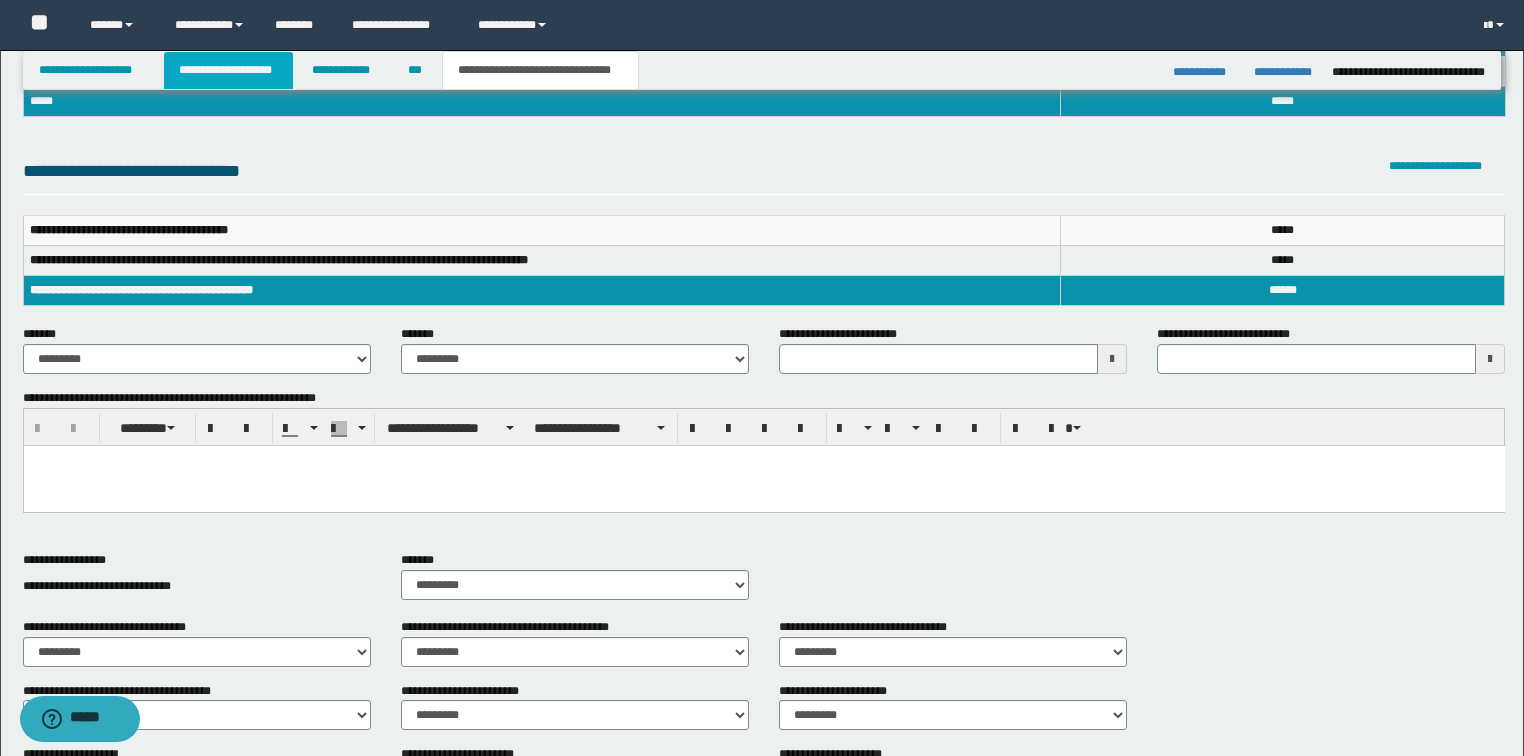click on "**********" at bounding box center (228, 70) 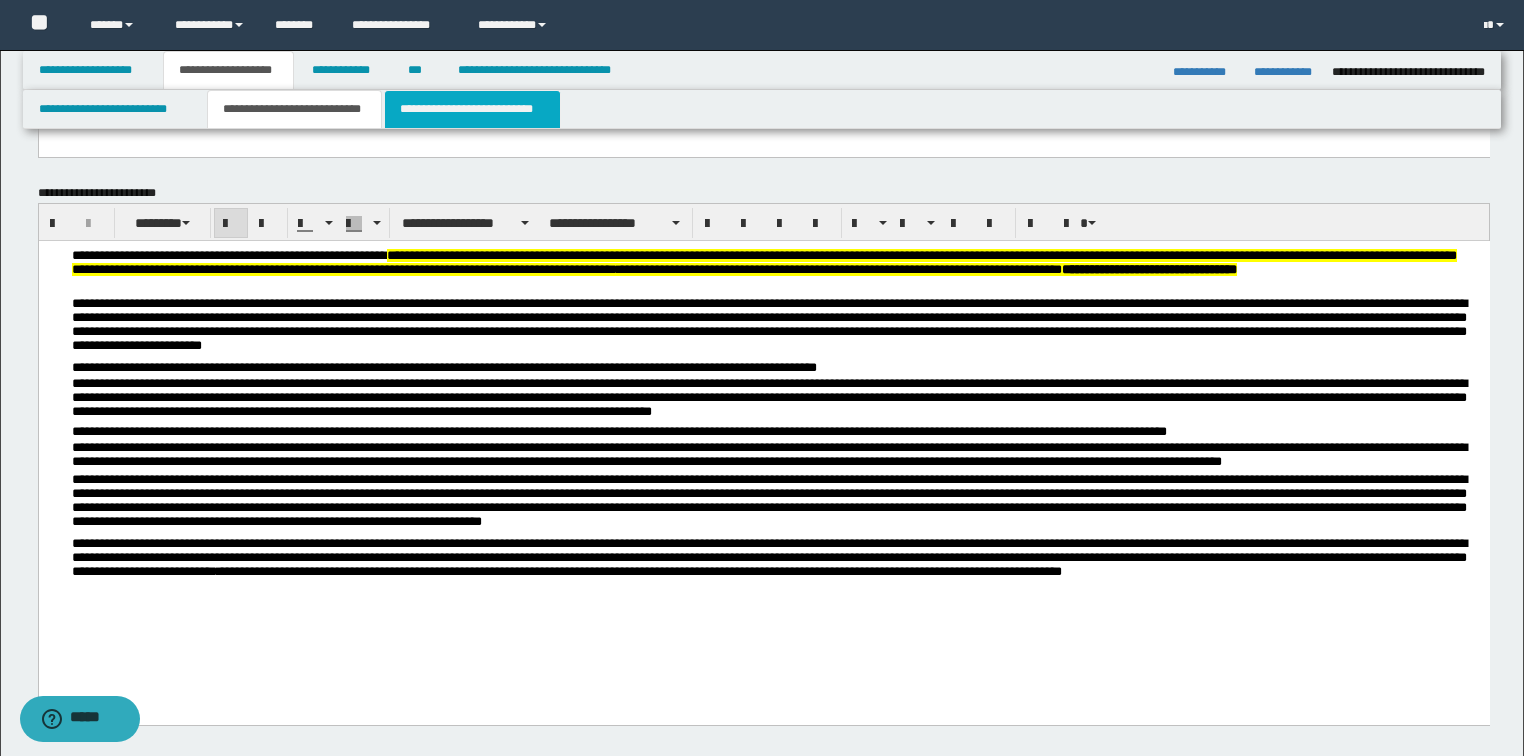 click on "**********" at bounding box center (472, 109) 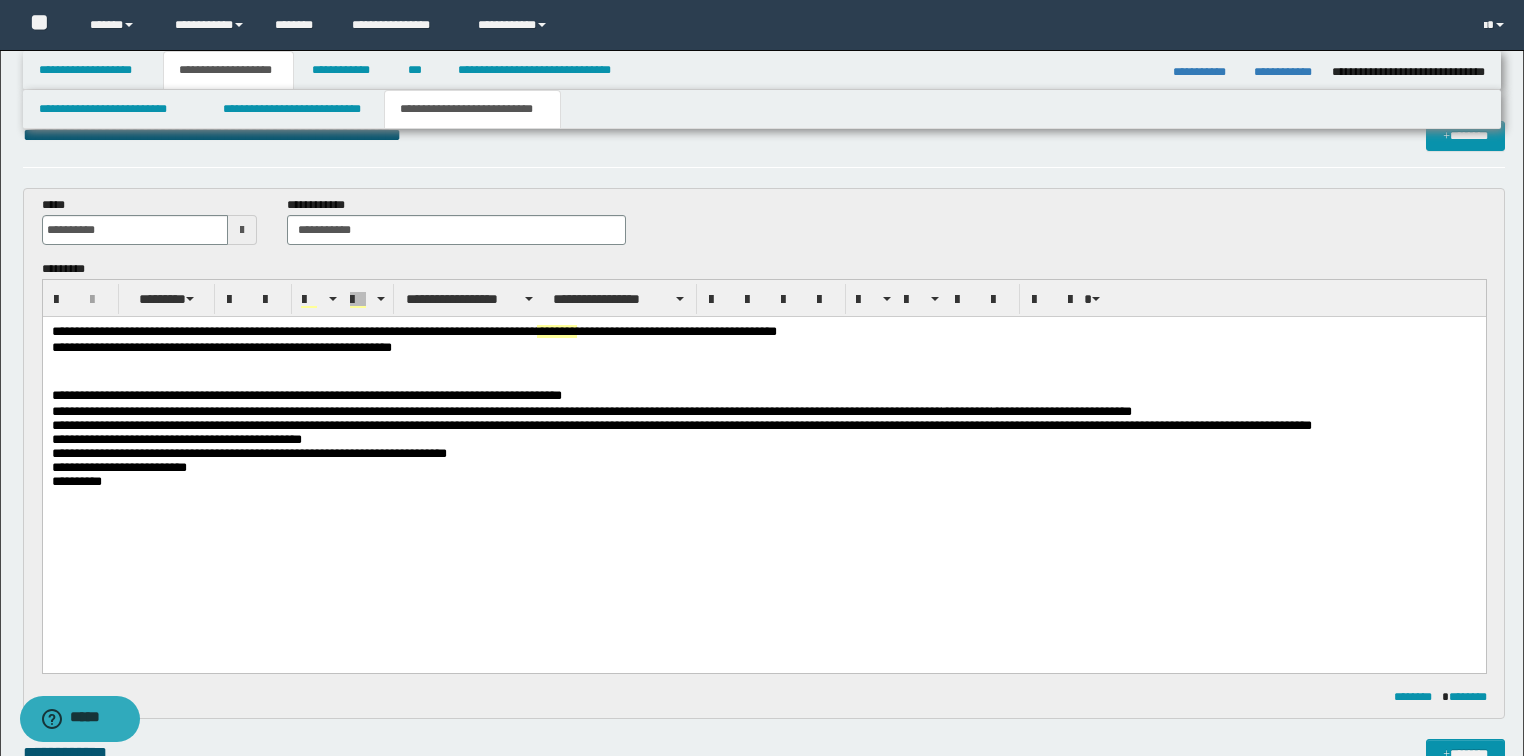 scroll, scrollTop: 31, scrollLeft: 0, axis: vertical 